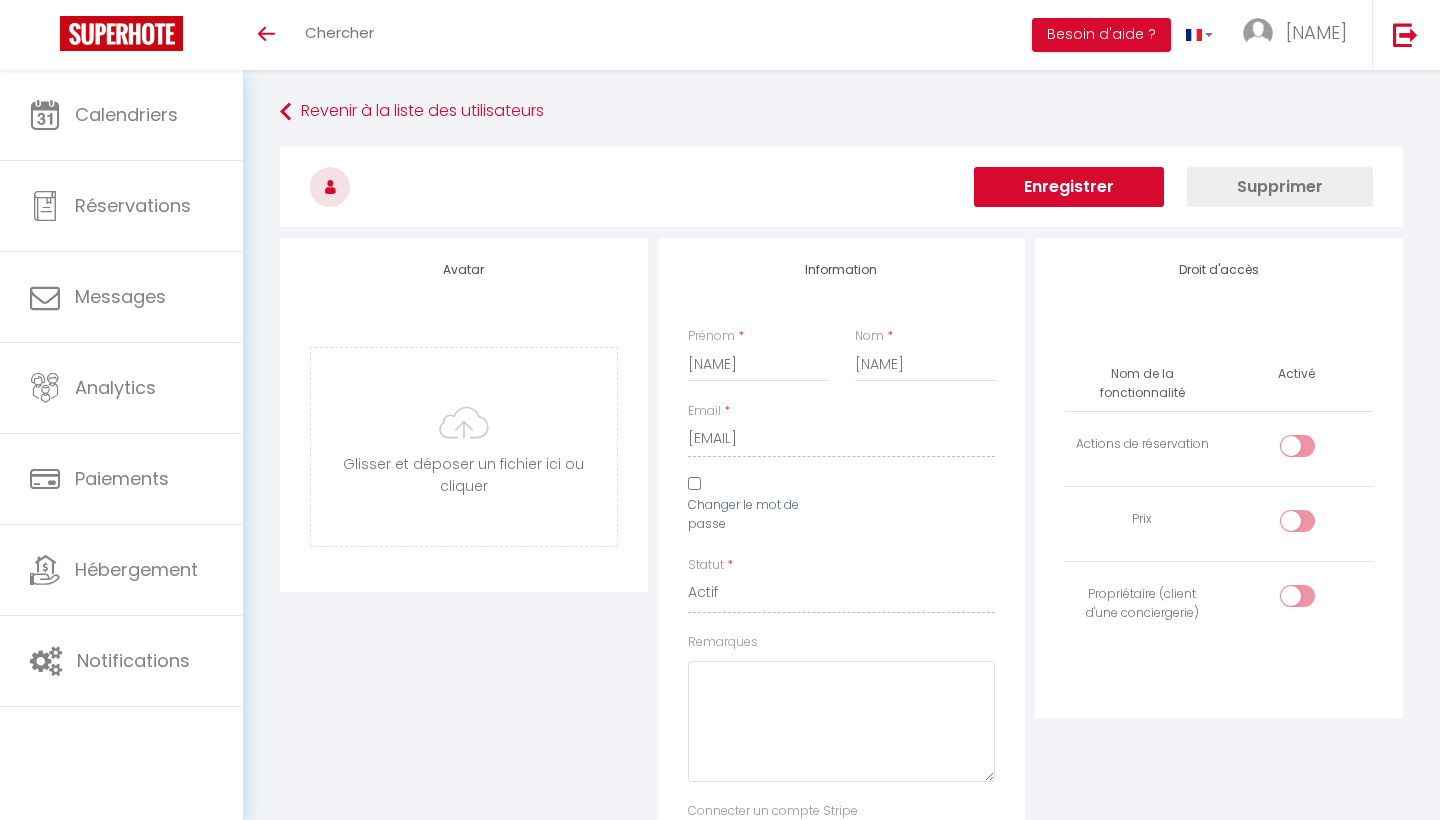 scroll, scrollTop: 0, scrollLeft: 0, axis: both 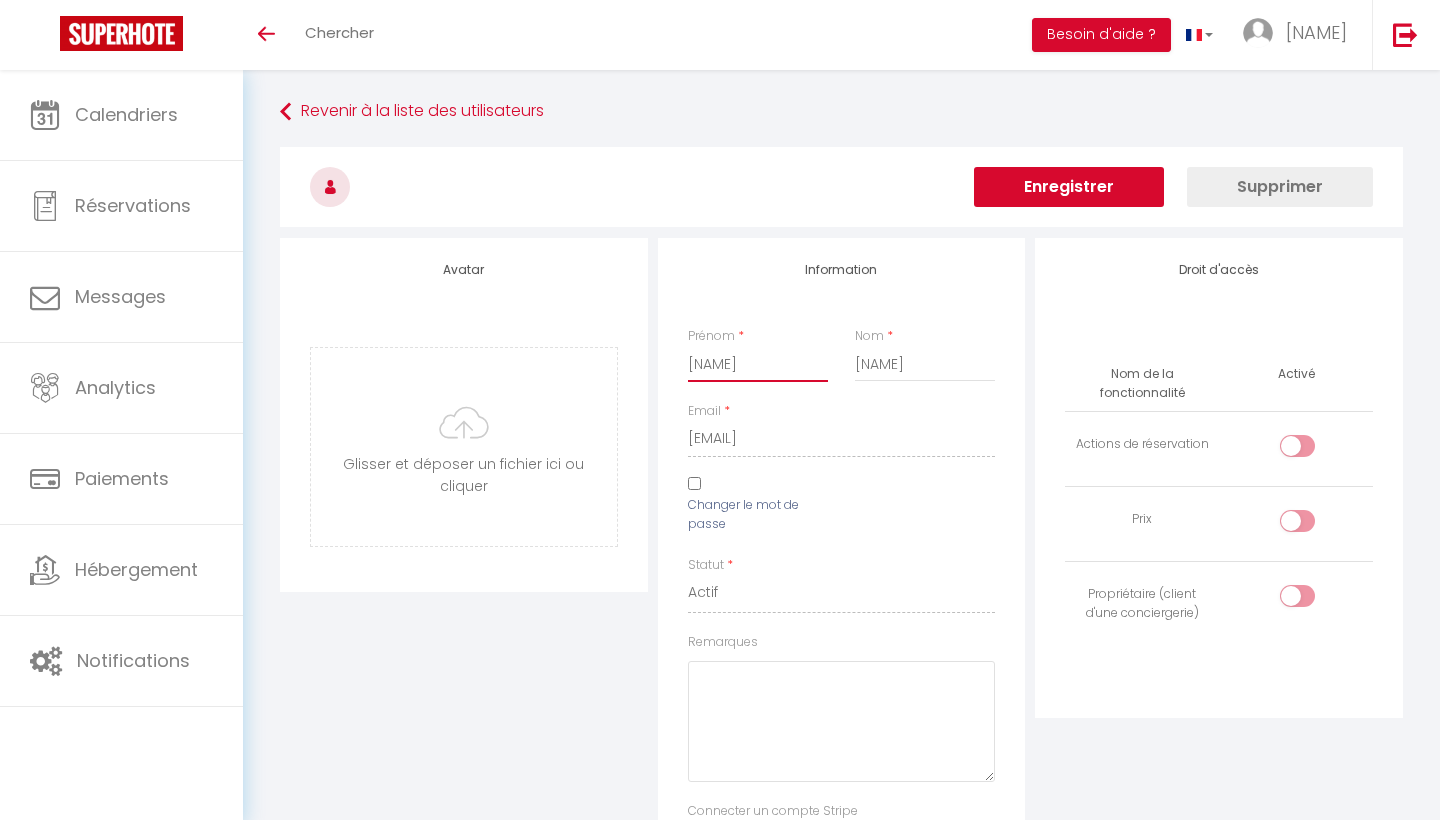 click on "[NAME]" at bounding box center (758, 364) 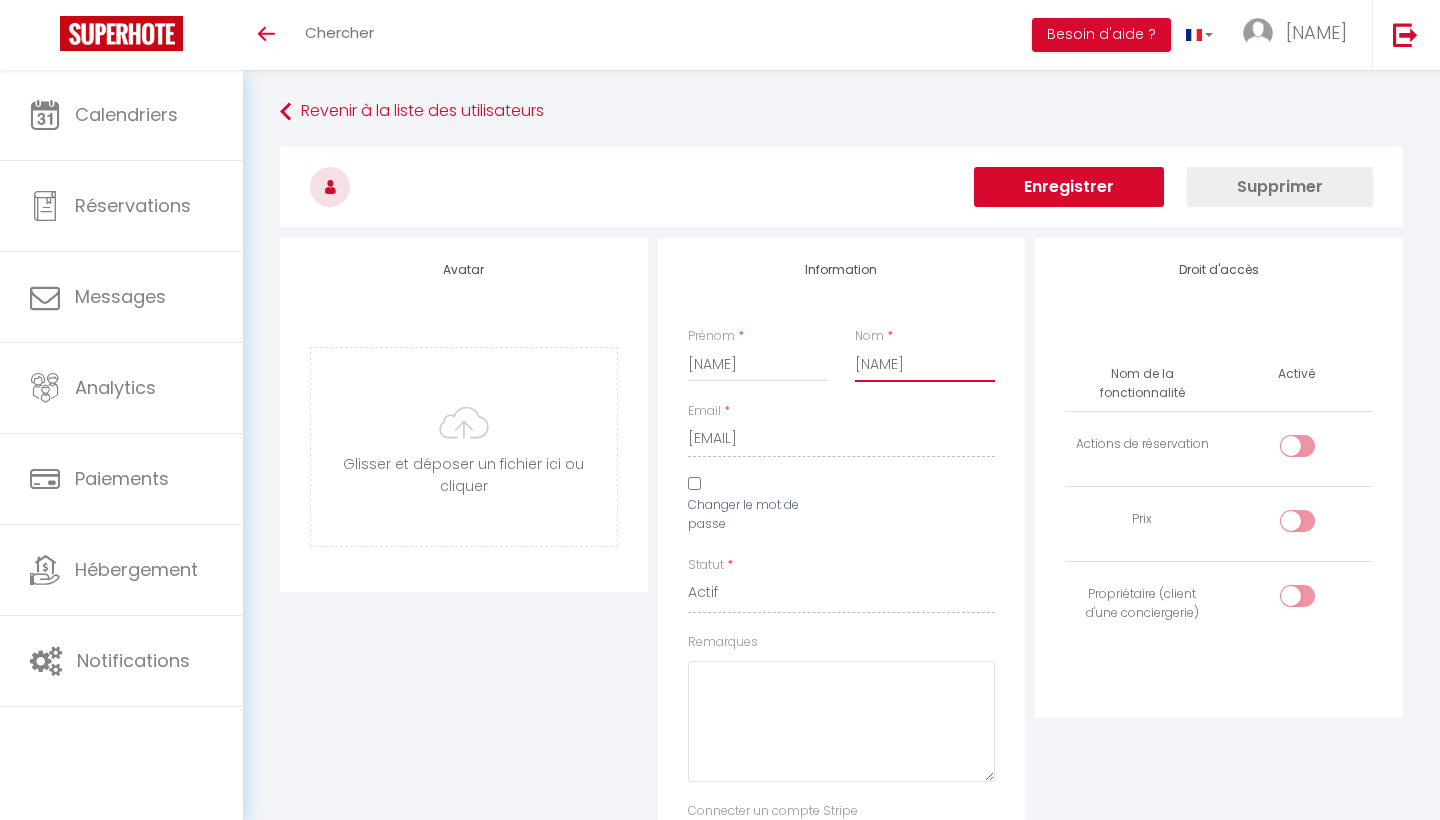 click on "[NAME]" at bounding box center [925, 364] 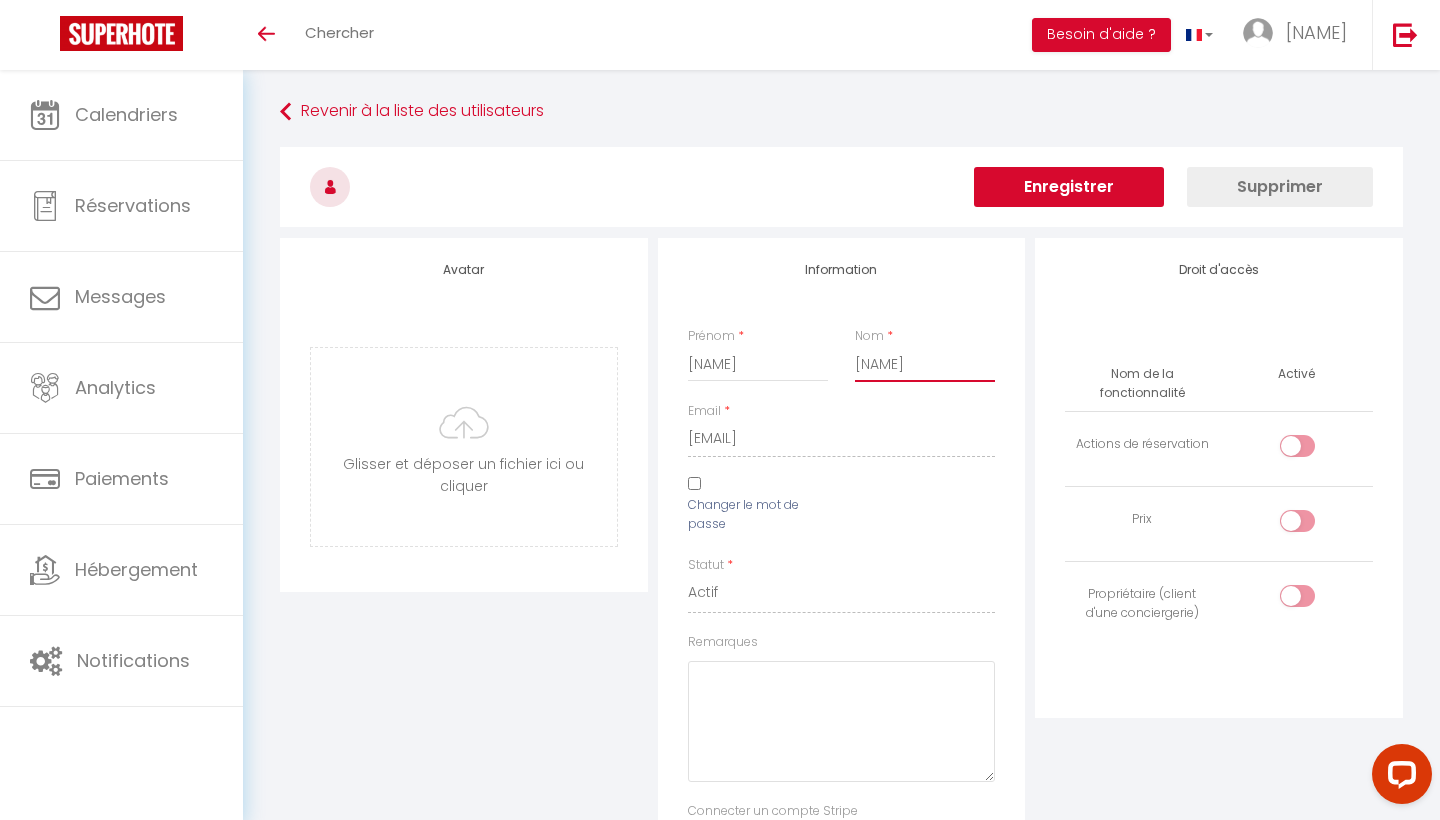 scroll, scrollTop: 0, scrollLeft: 0, axis: both 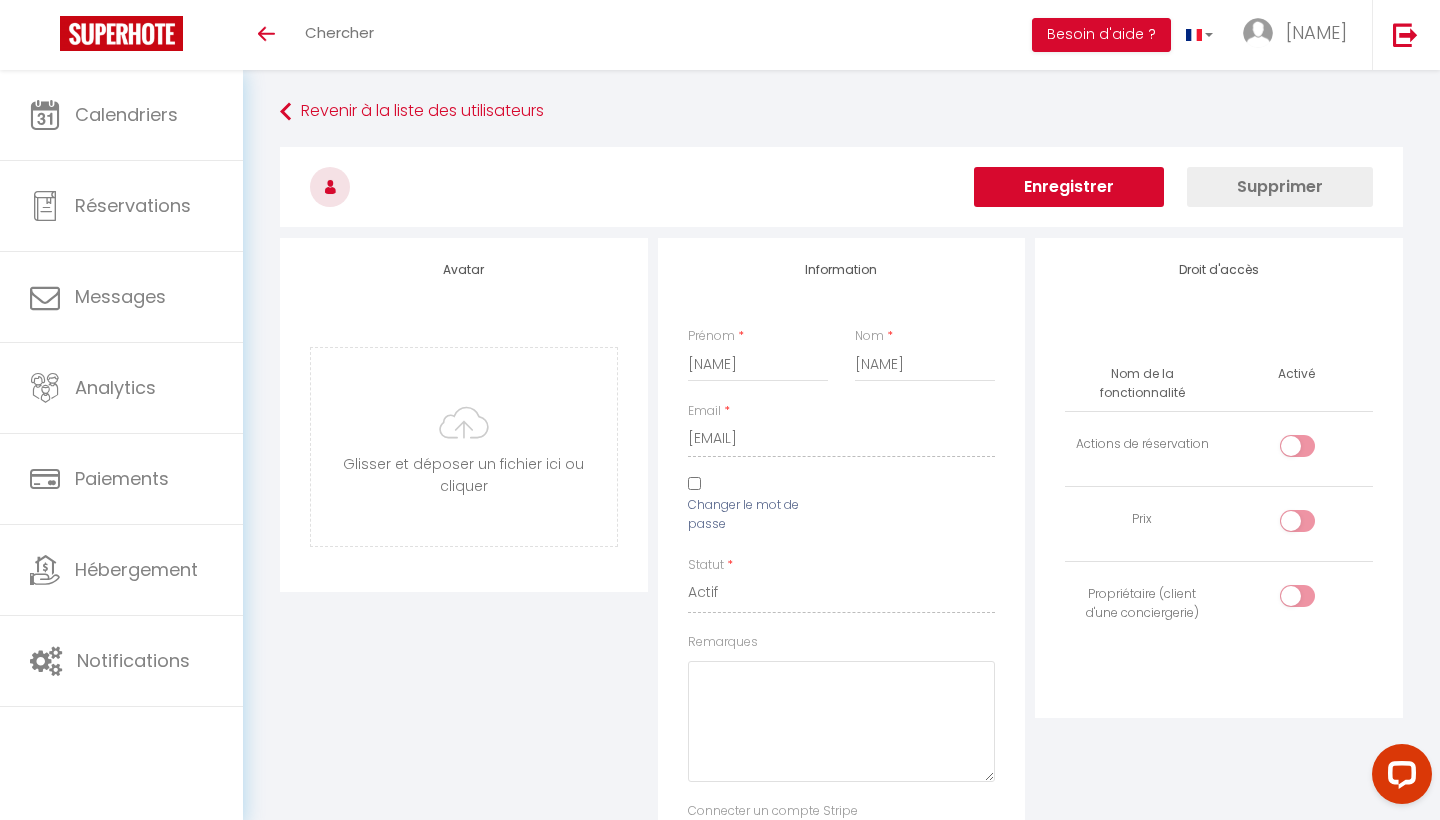 click on "Supprimer" at bounding box center [1280, 187] 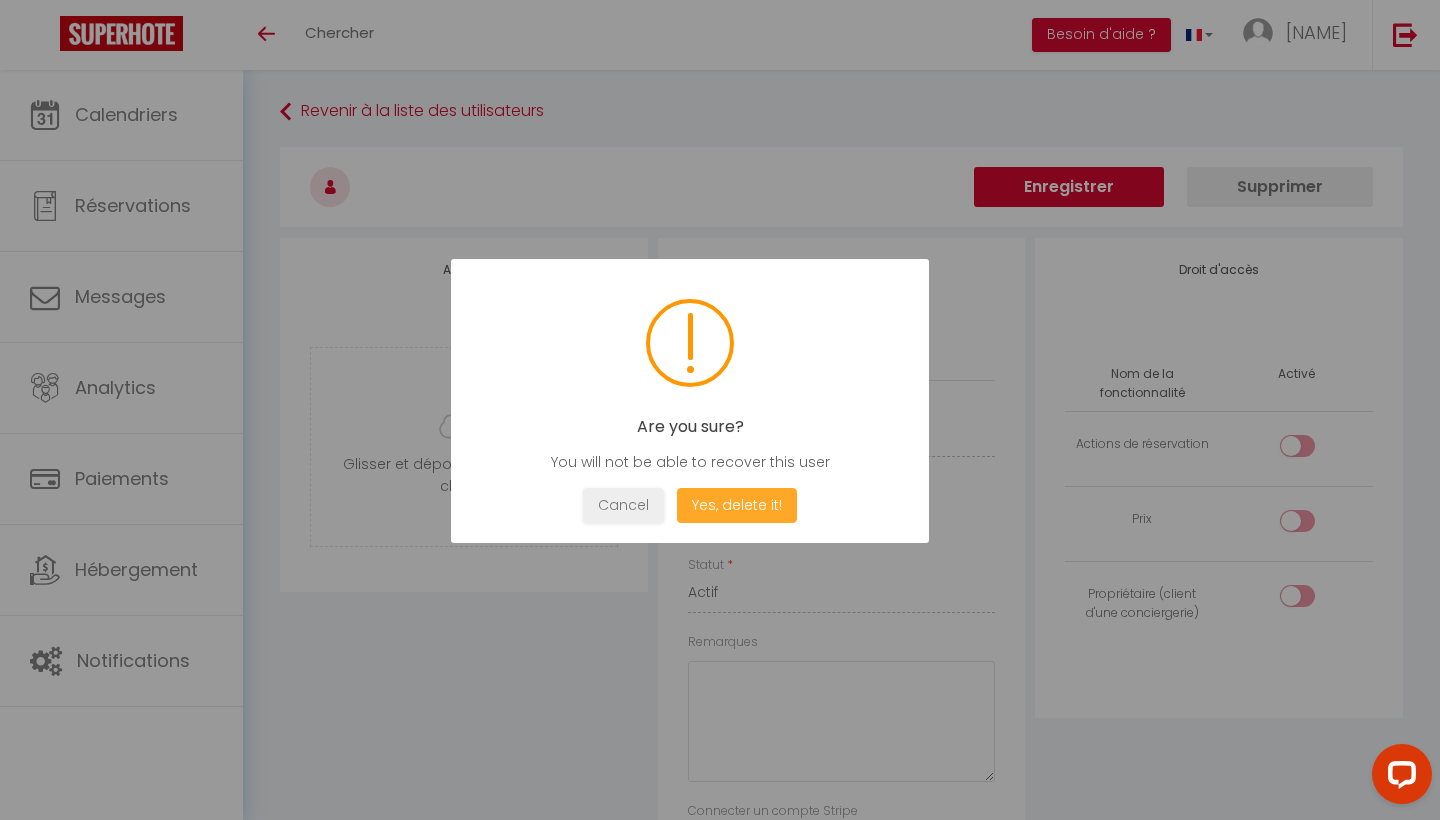 click on "Yes, delete it!" at bounding box center [737, 505] 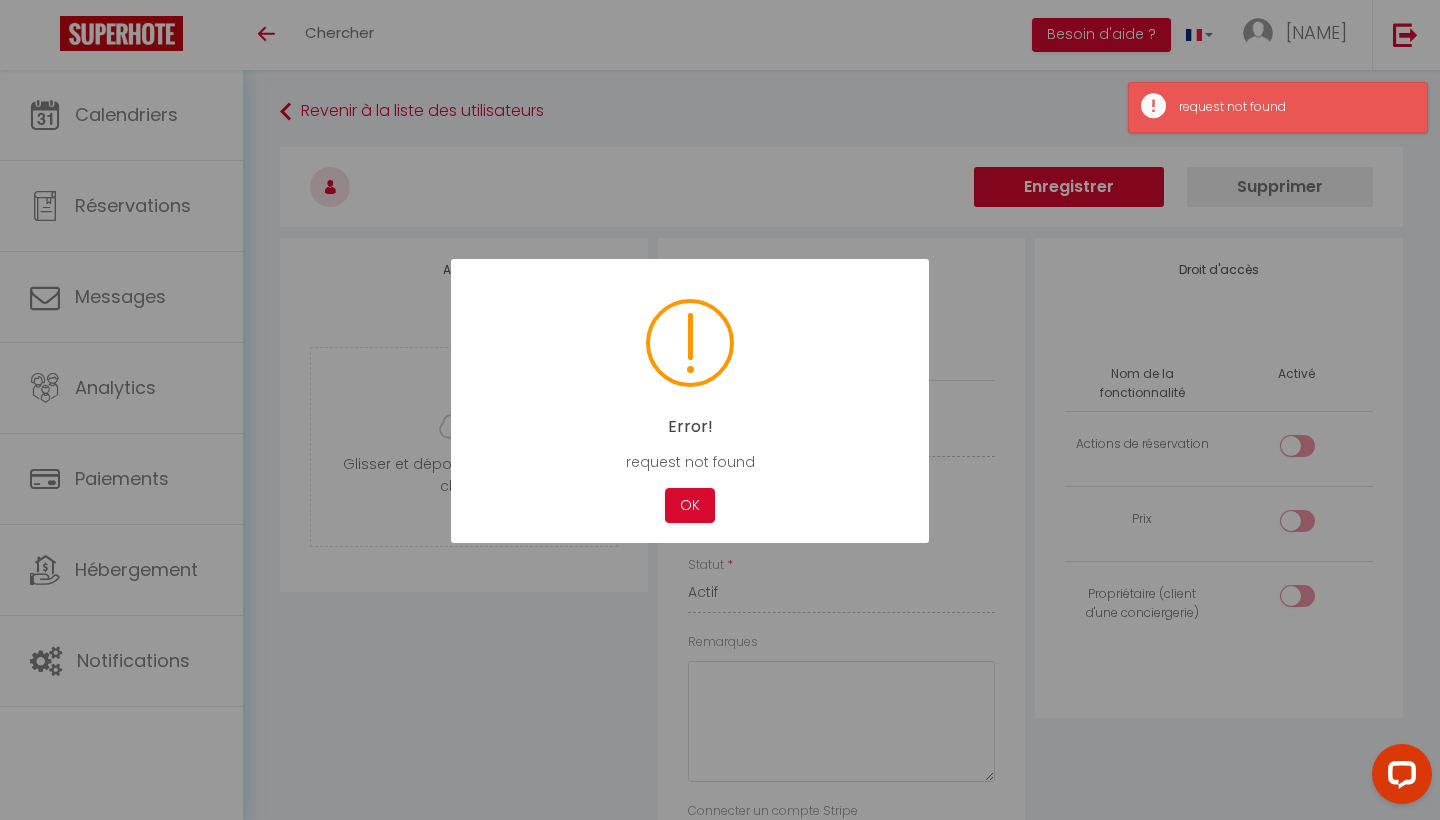 click on "OK" at bounding box center [690, 505] 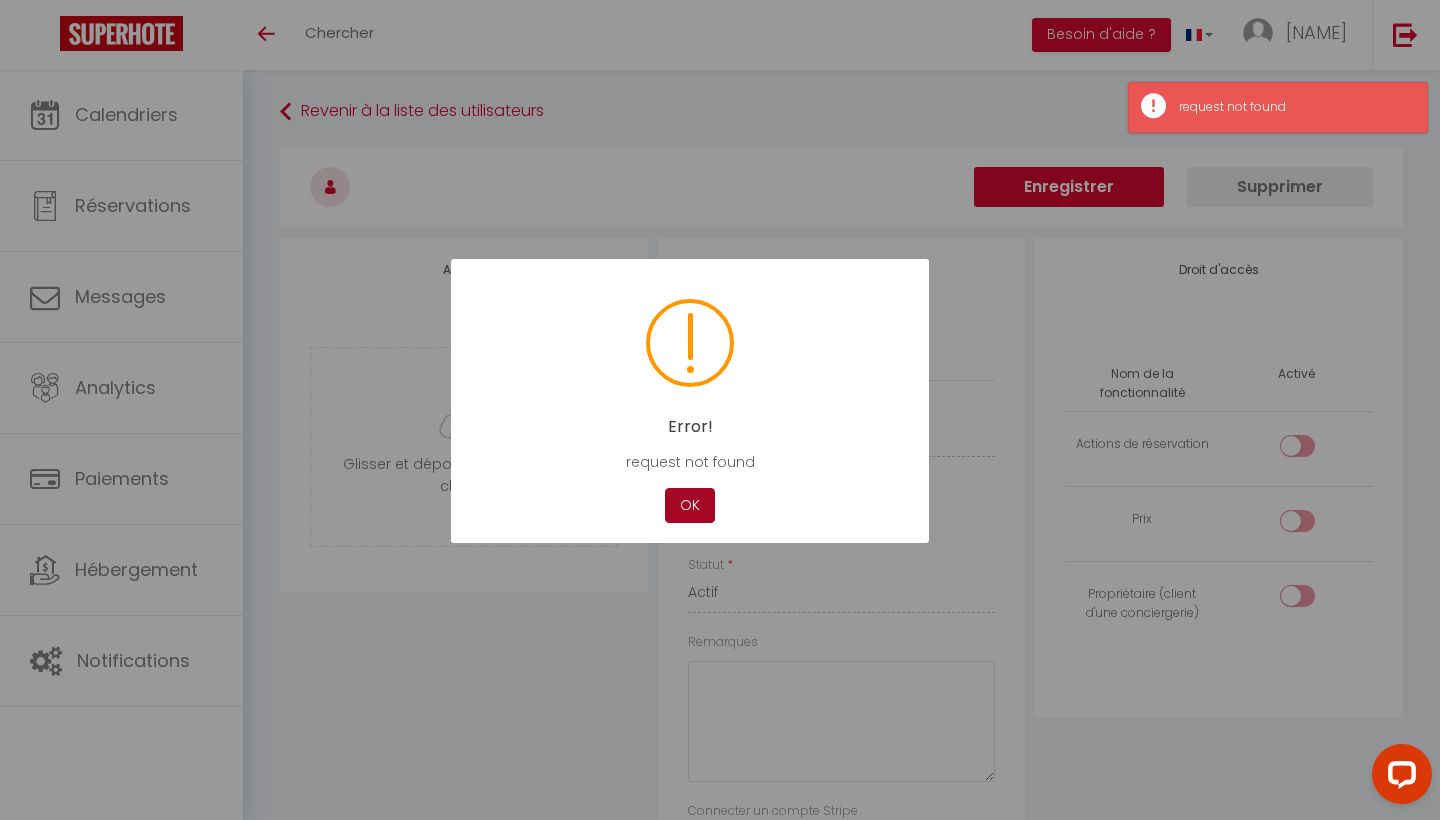 click on "OK" at bounding box center [690, 505] 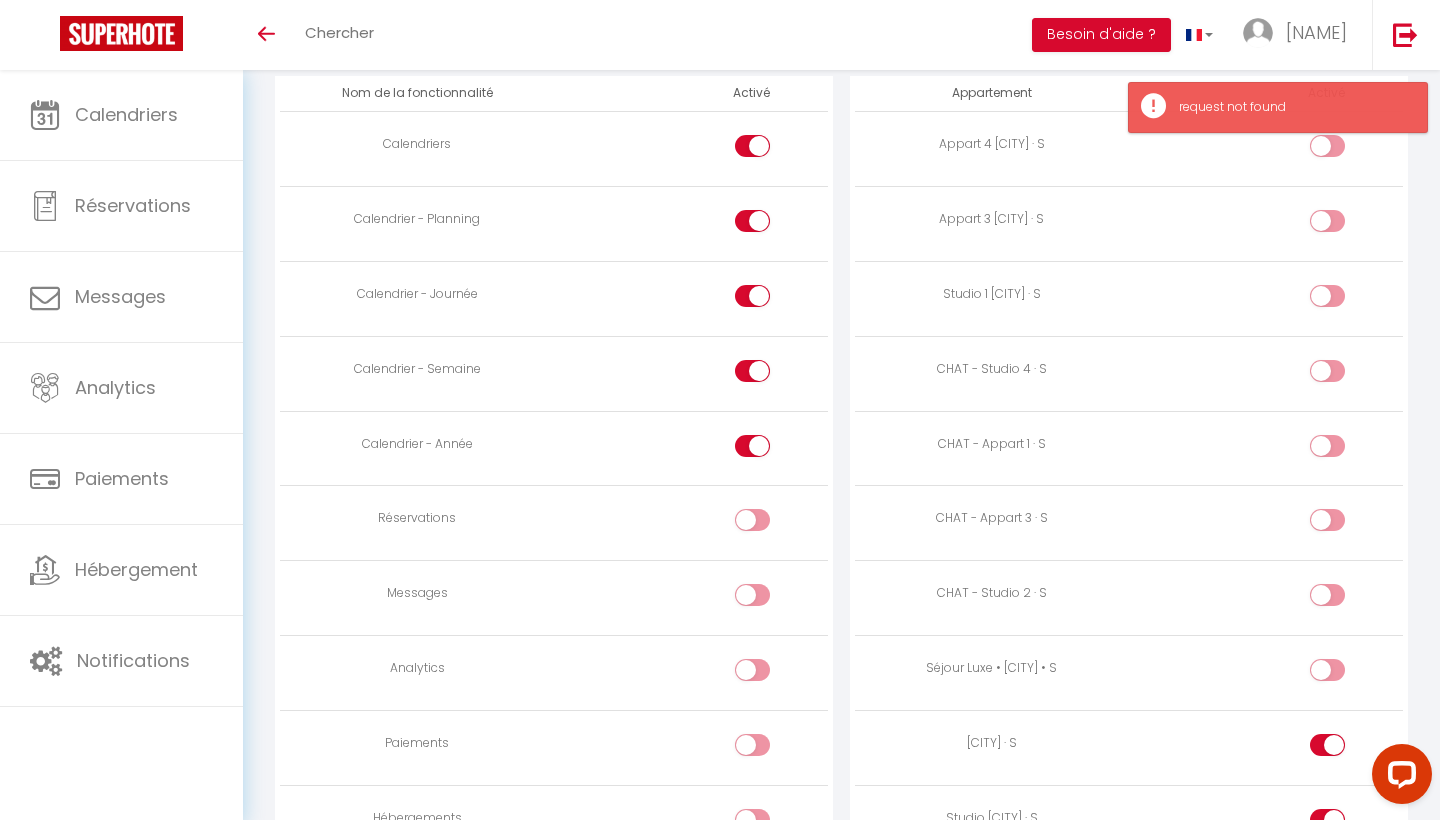 scroll, scrollTop: 1488, scrollLeft: 0, axis: vertical 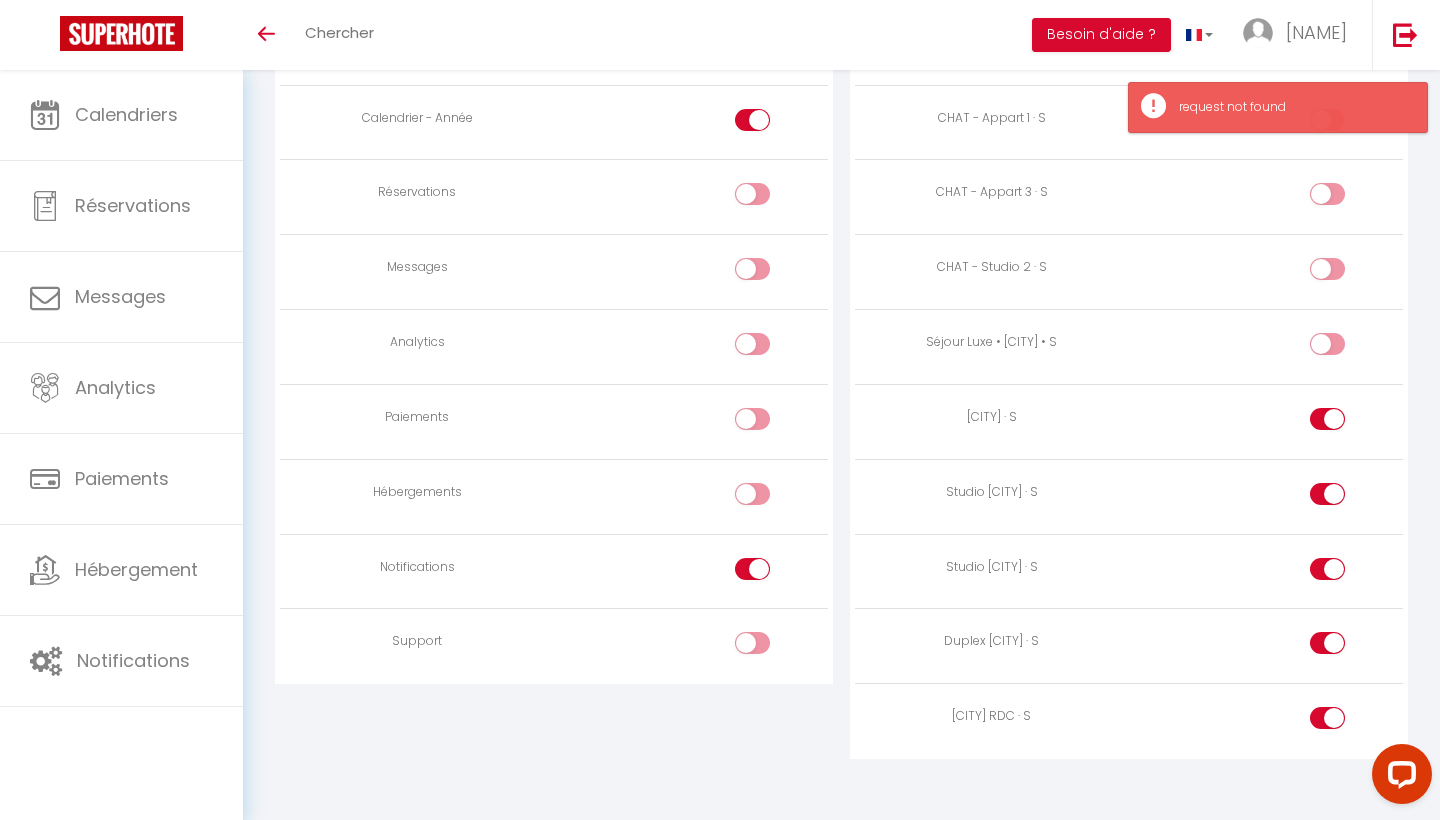 click at bounding box center [1344, 423] 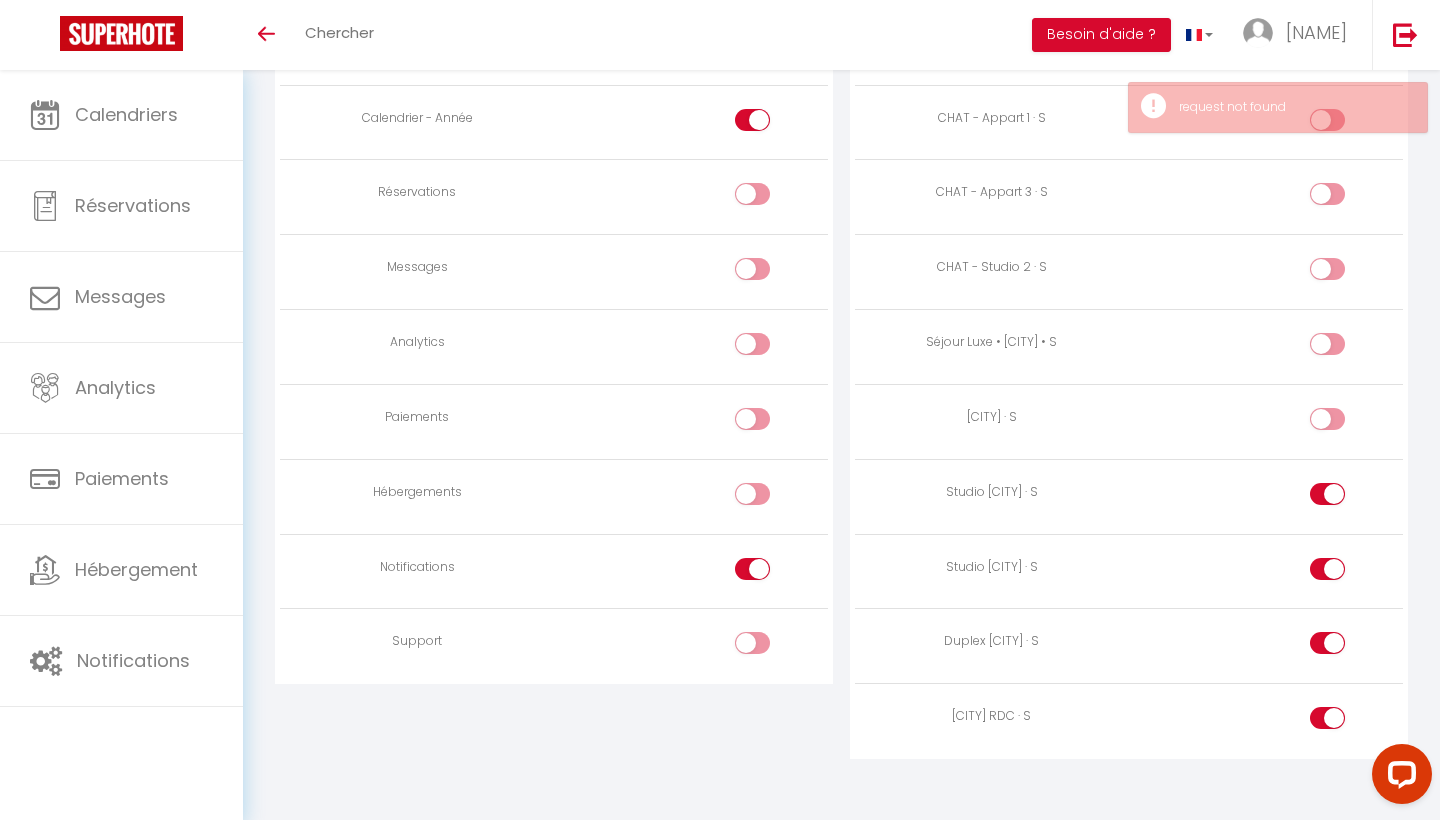 click at bounding box center (1344, 498) 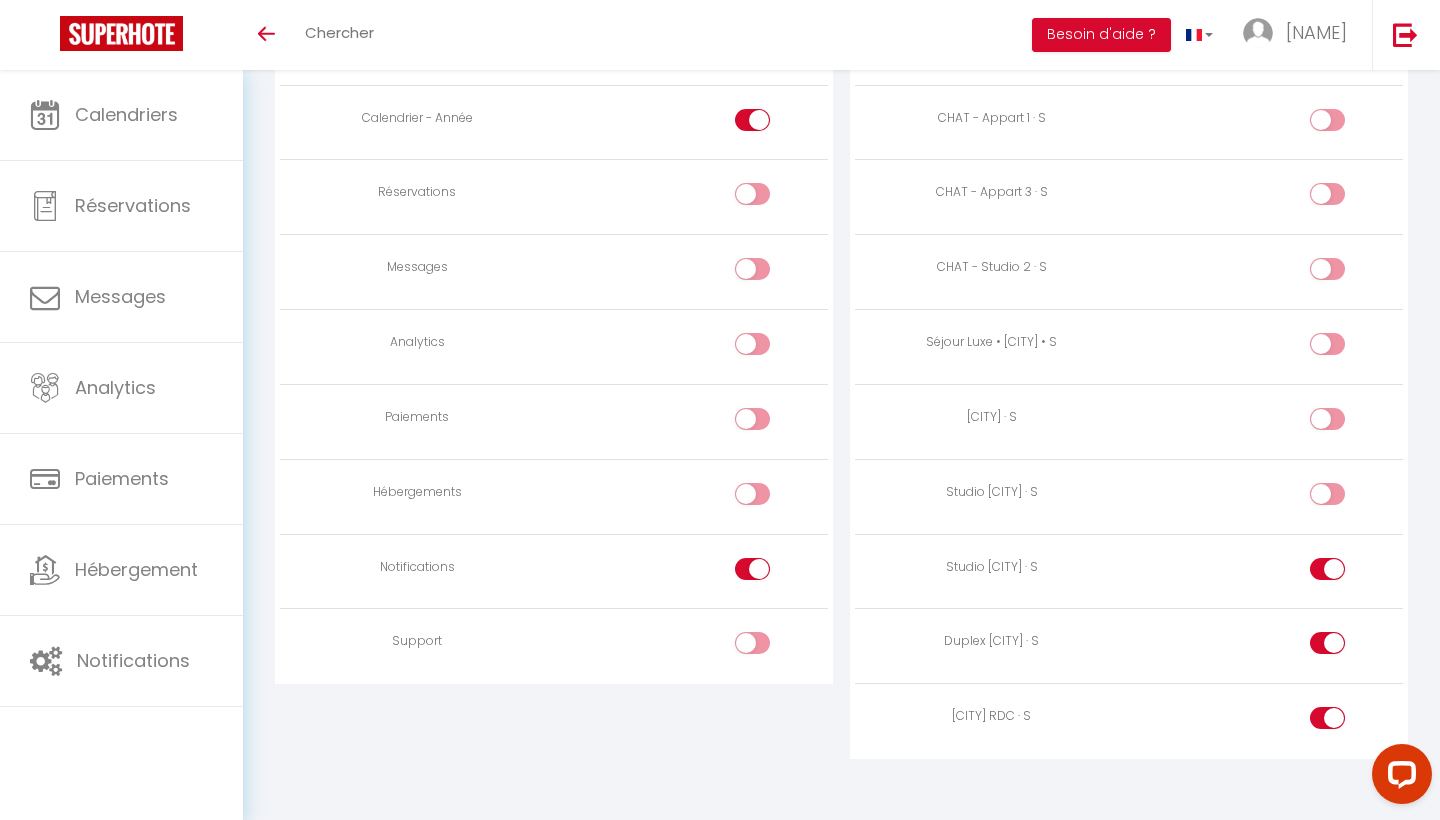 click at bounding box center [1327, 569] 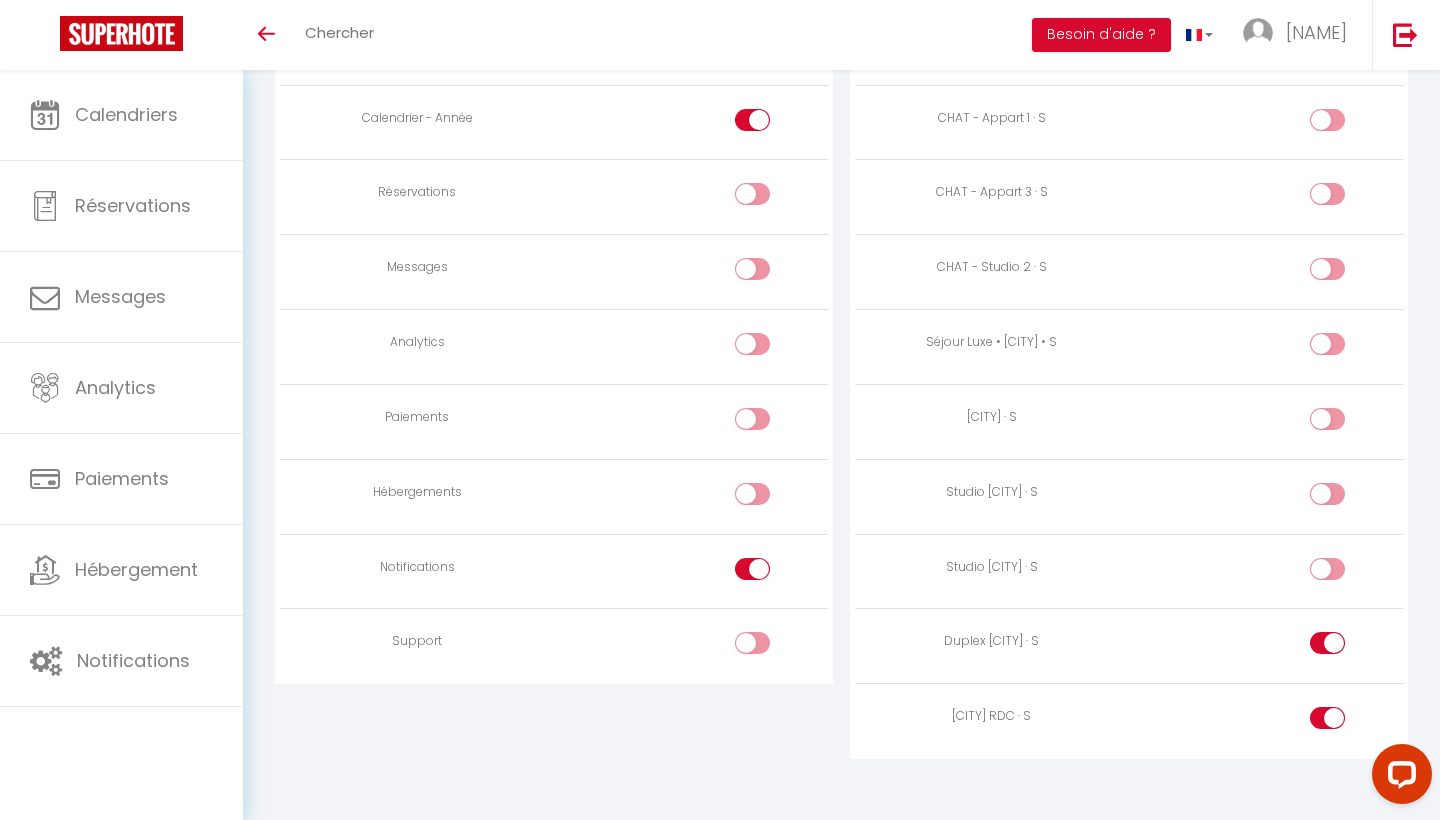 click at bounding box center (1327, 643) 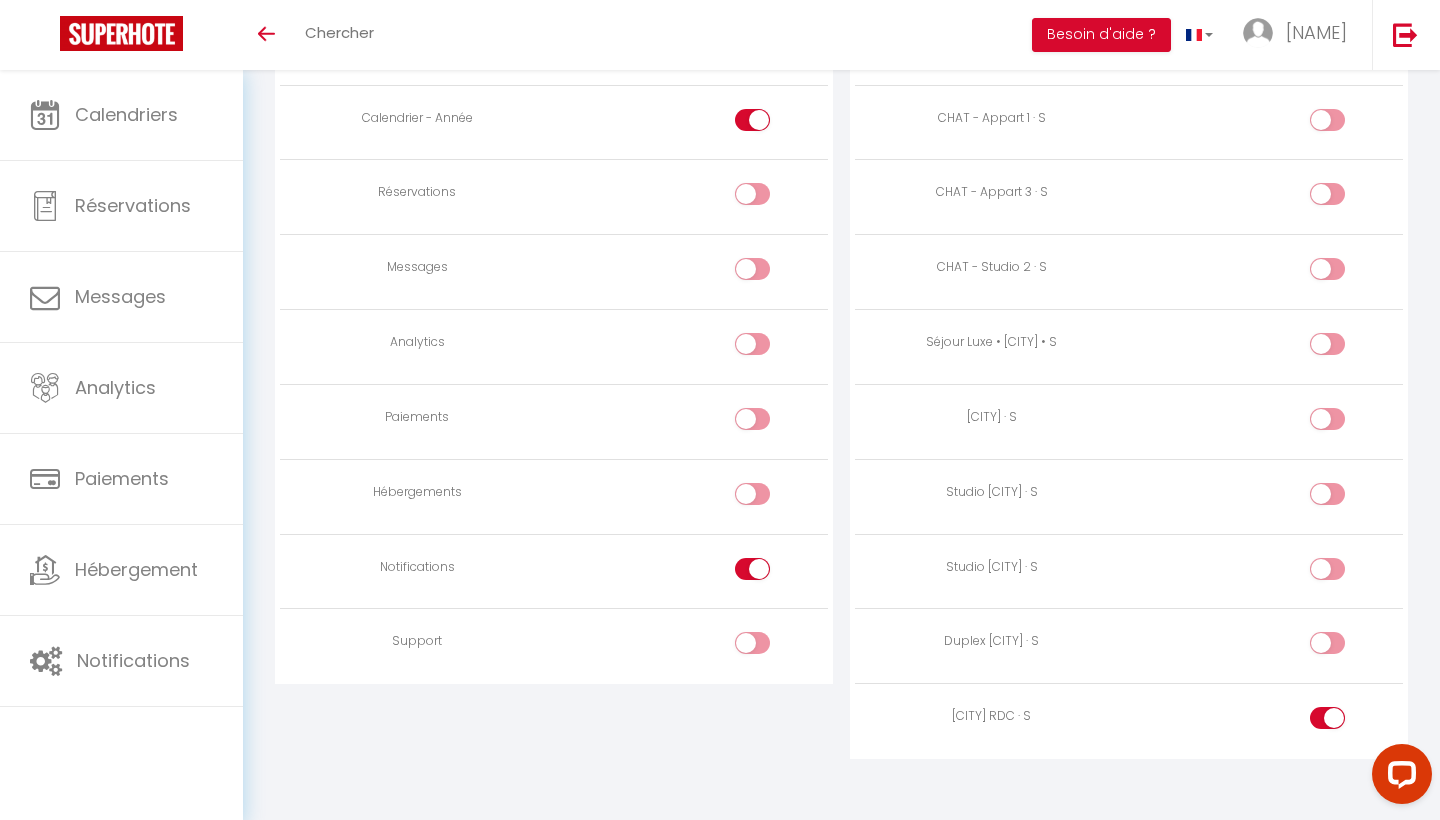 click at bounding box center [1344, 722] 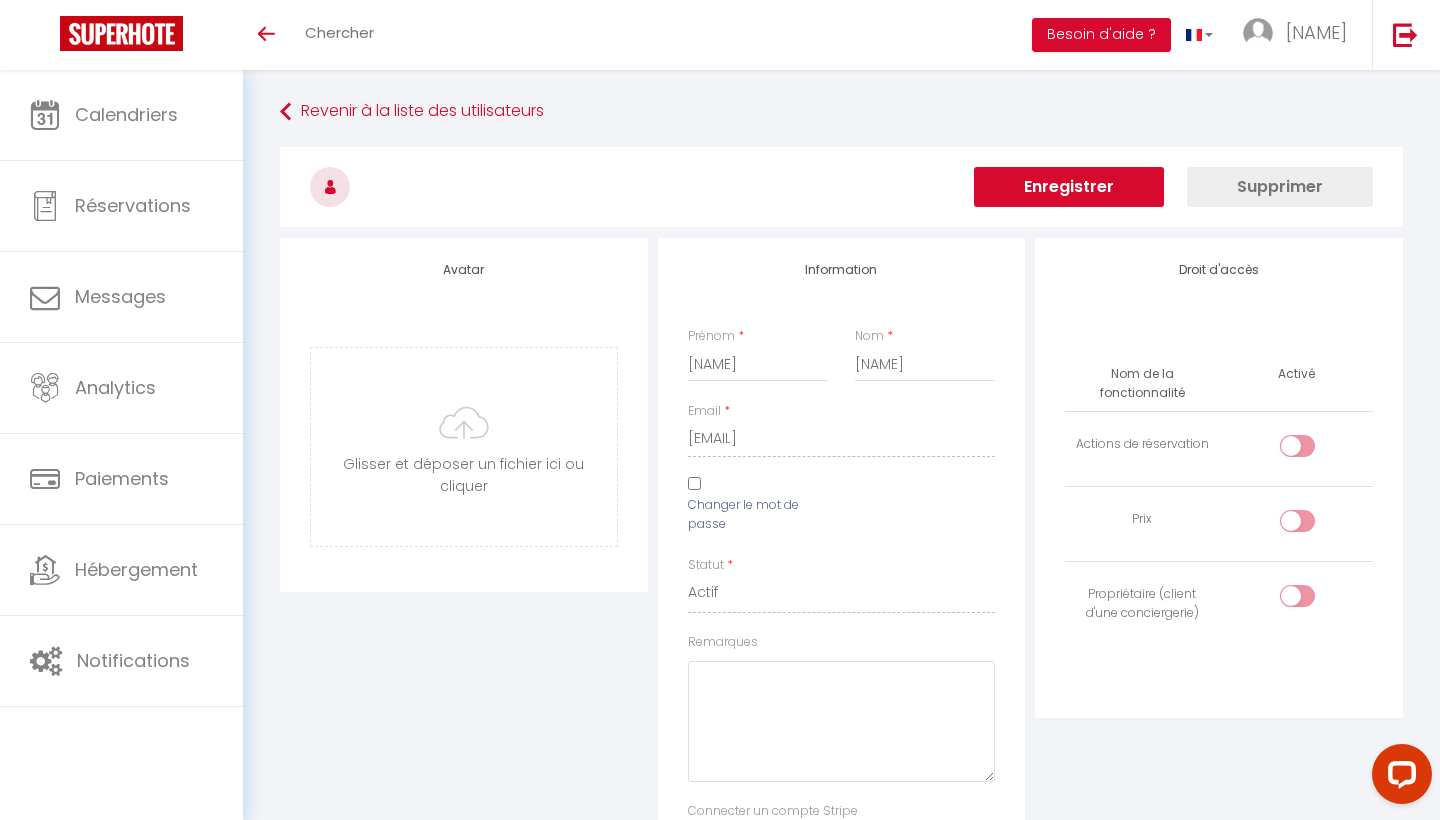 scroll, scrollTop: 0, scrollLeft: 0, axis: both 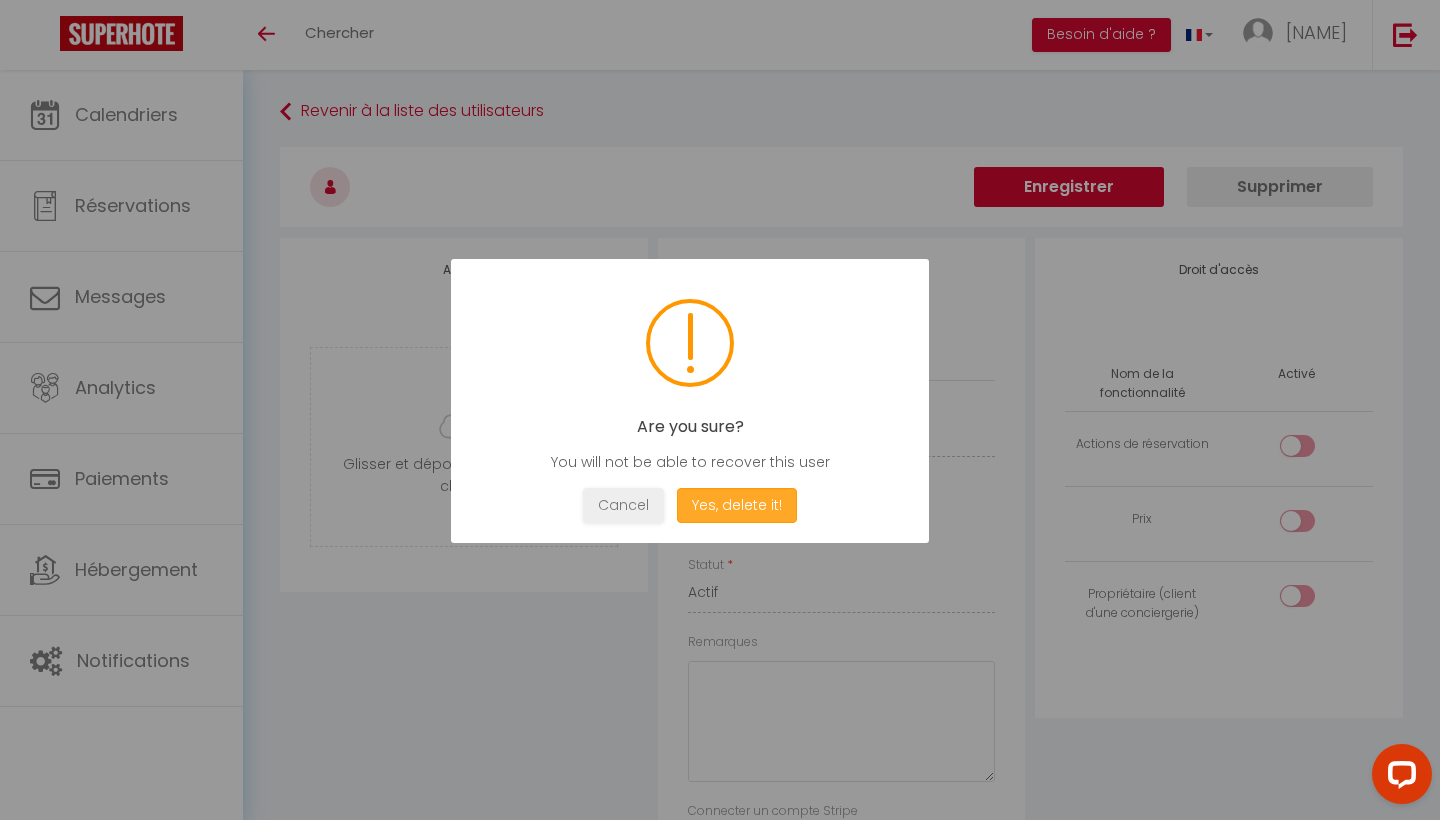 click on "Yes, delete it!" at bounding box center (737, 505) 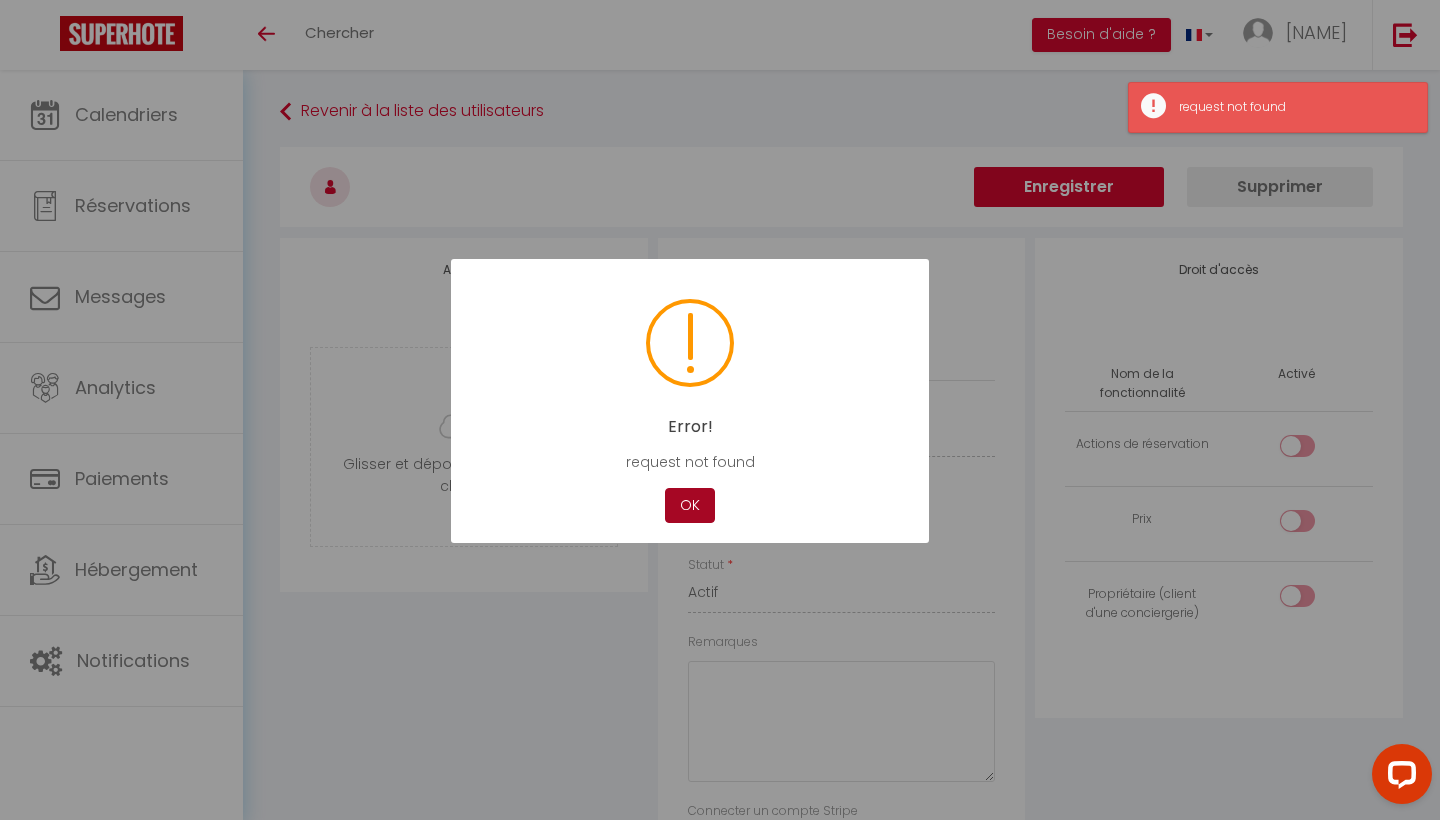 click on "OK" at bounding box center [690, 505] 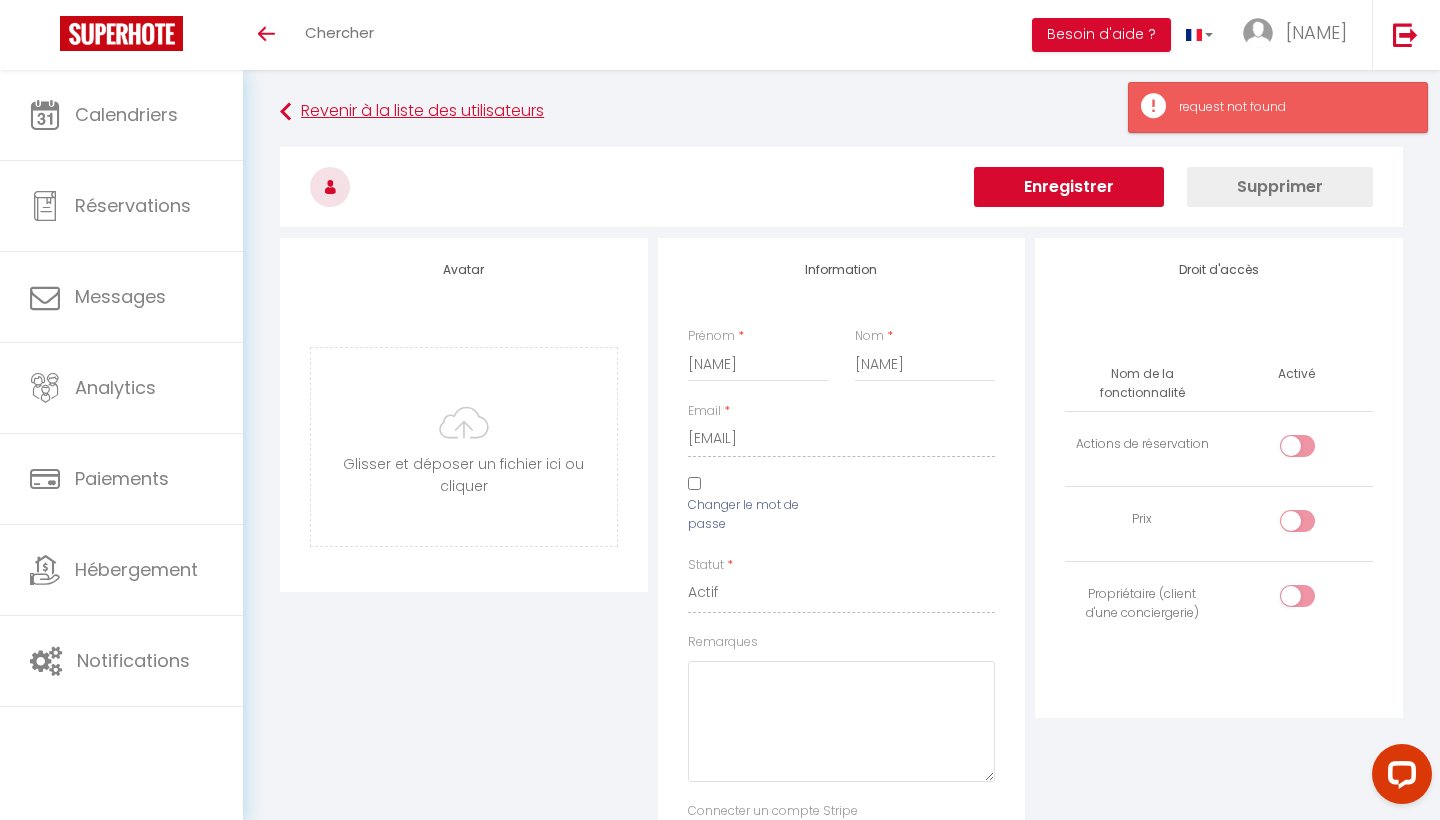 click on "Revenir à la liste des utilisateurs" at bounding box center (841, 112) 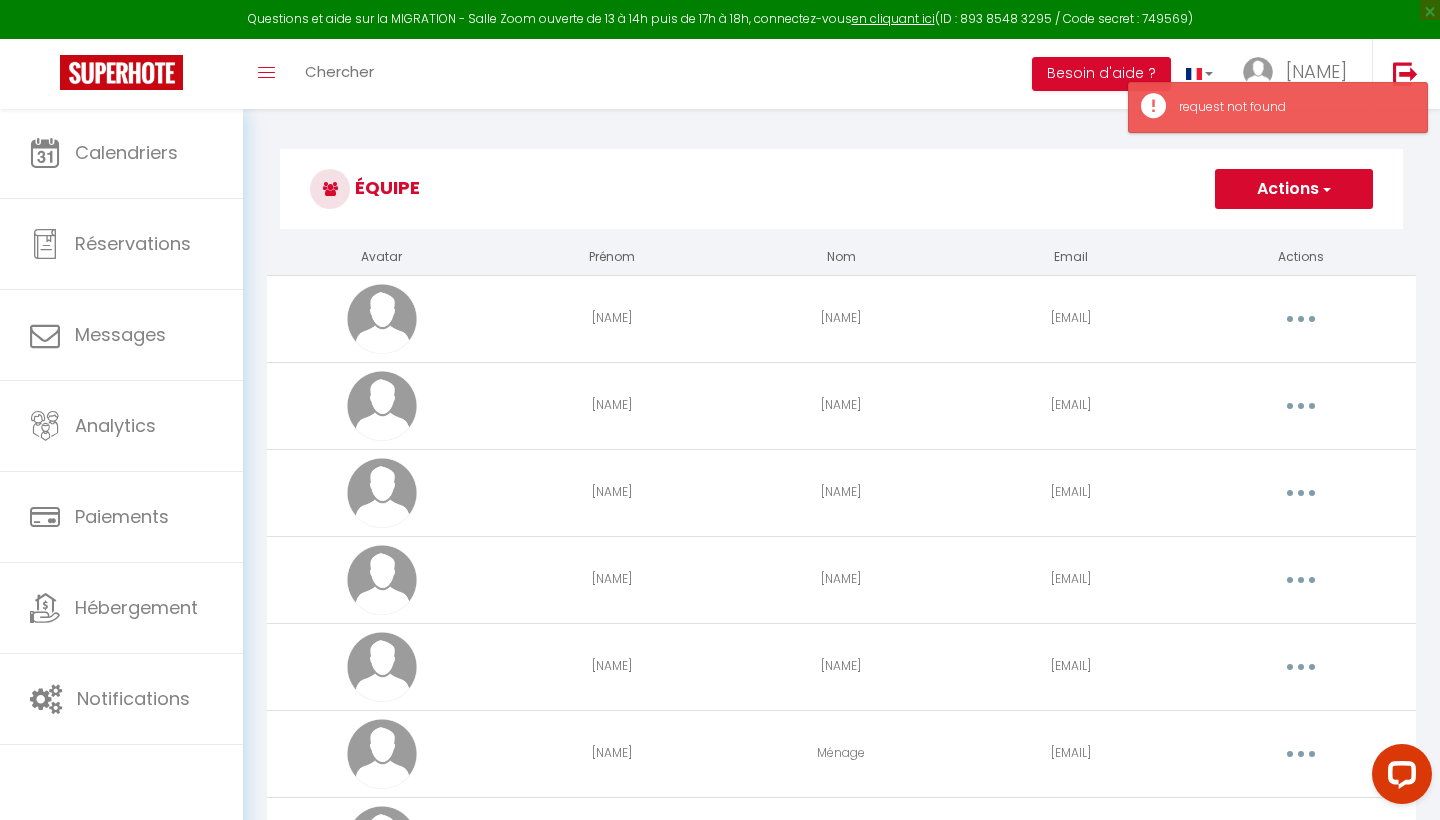 click on "Actions" at bounding box center (1294, 189) 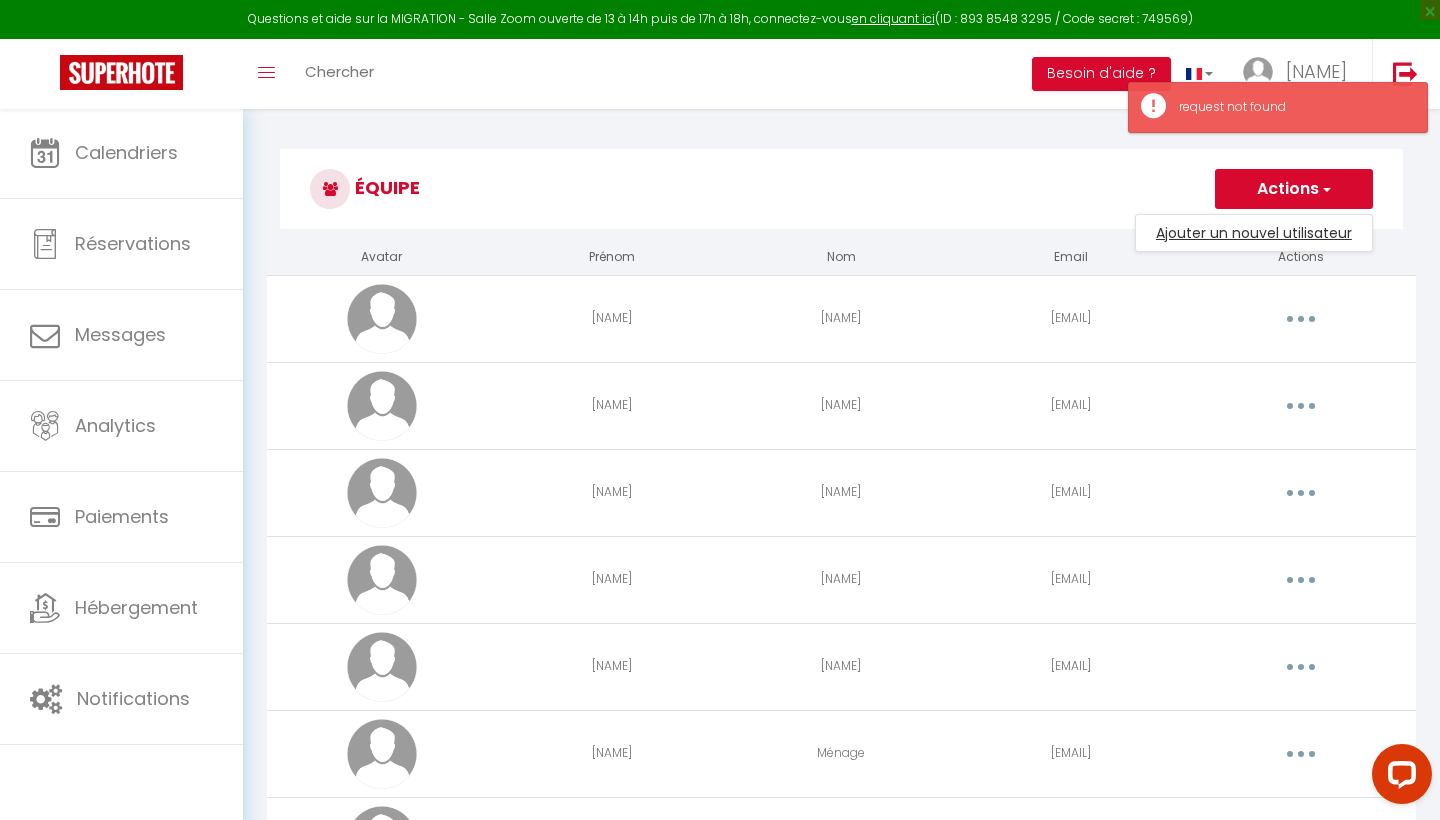 click on "Ajouter un nouvel utilisateur" at bounding box center (1254, 233) 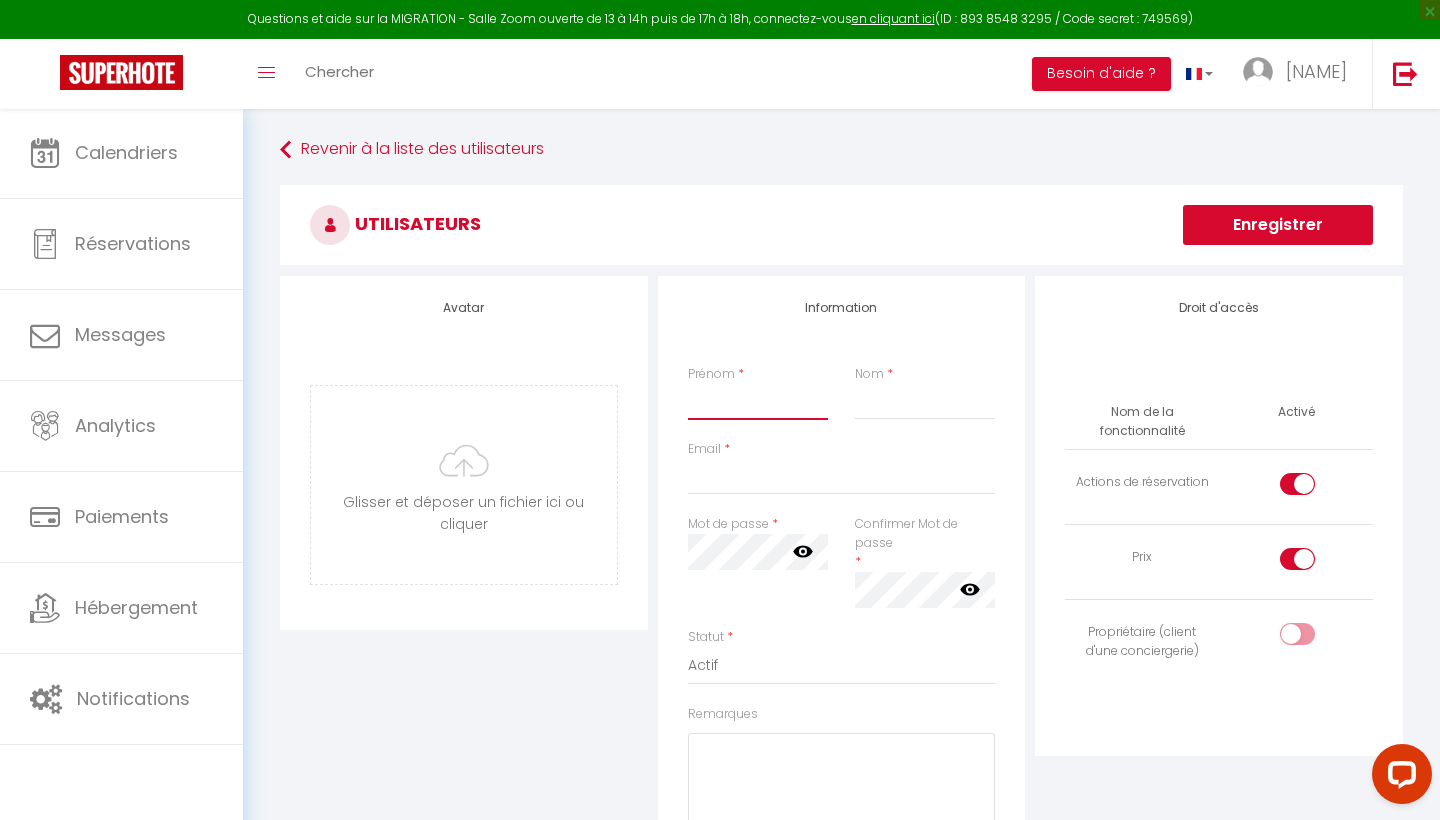paste on "[EMAIL]" 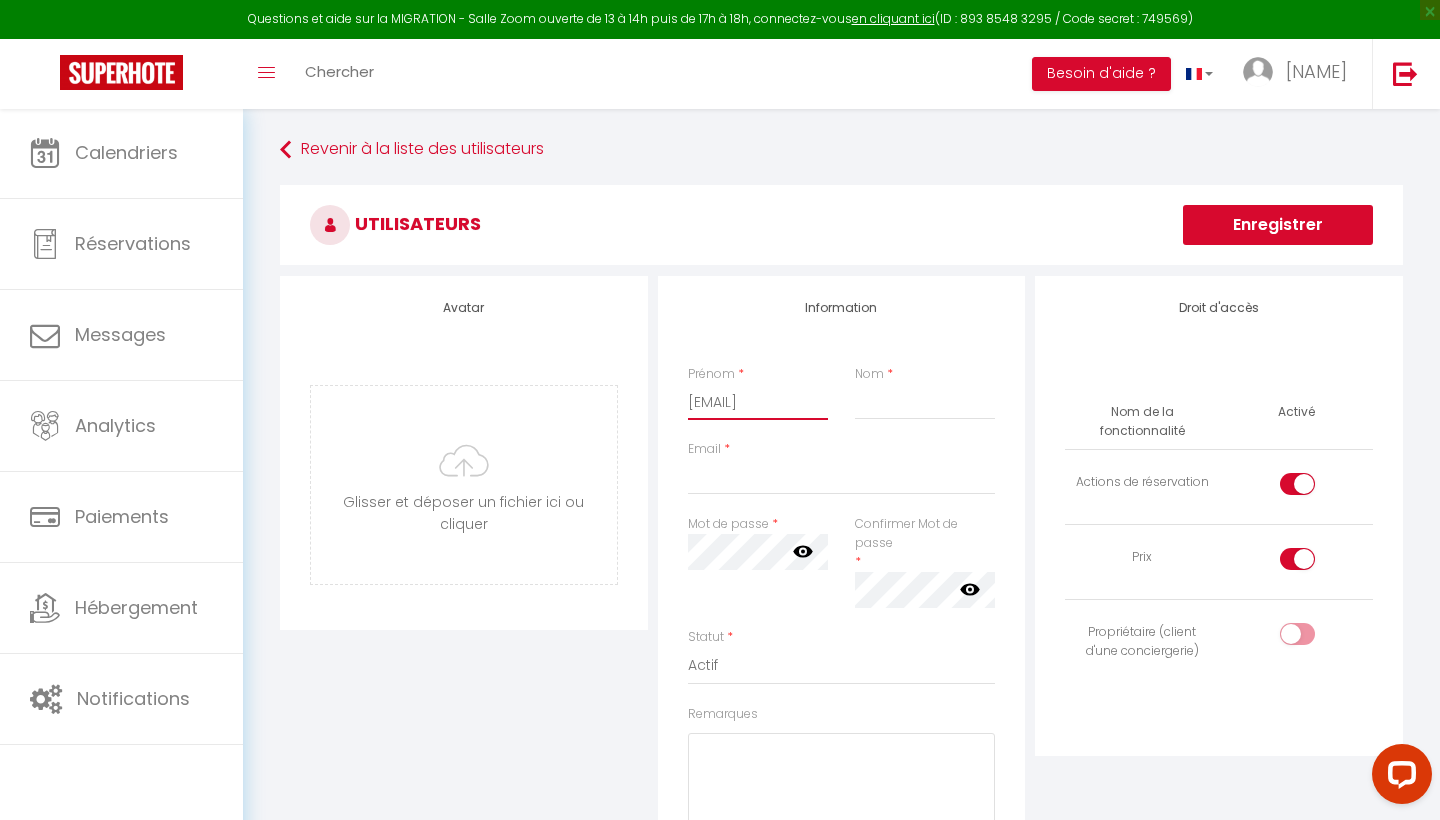 type on "[EMAIL]" 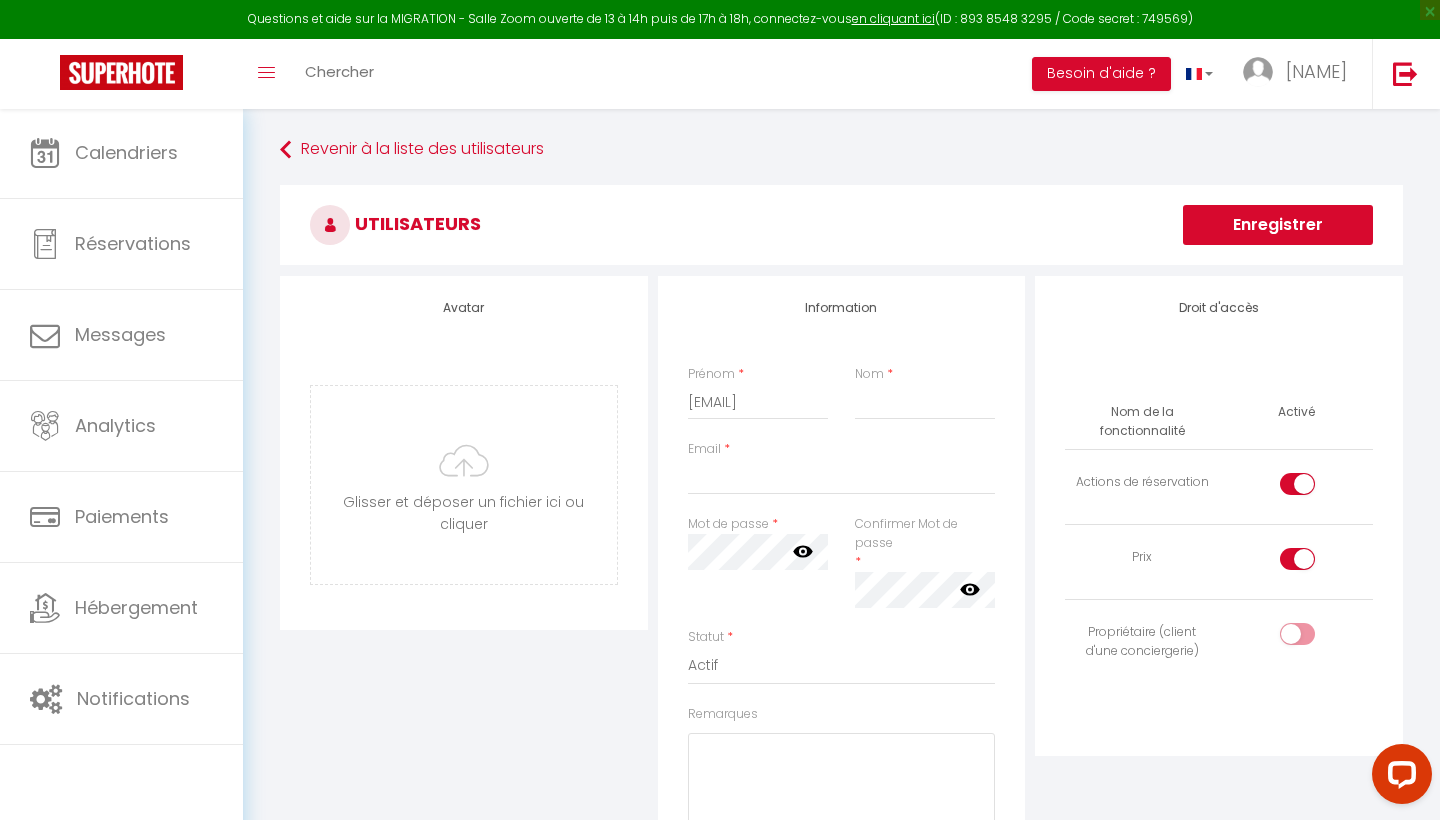 click on "Information   Prénom   *   [EMAIL]   Nom   *     Email   *       Mot de passe   *
Votre mot de passe doit comporter au moins 8 caractères et contenir au moins un chiffre, une lettre minuscule, une lettre majuscule et un caractère spécial.
Confirmer Mot de passe   *
false
Statut   *   Actif   Inactif   Remarques         Description" at bounding box center [842, 640] 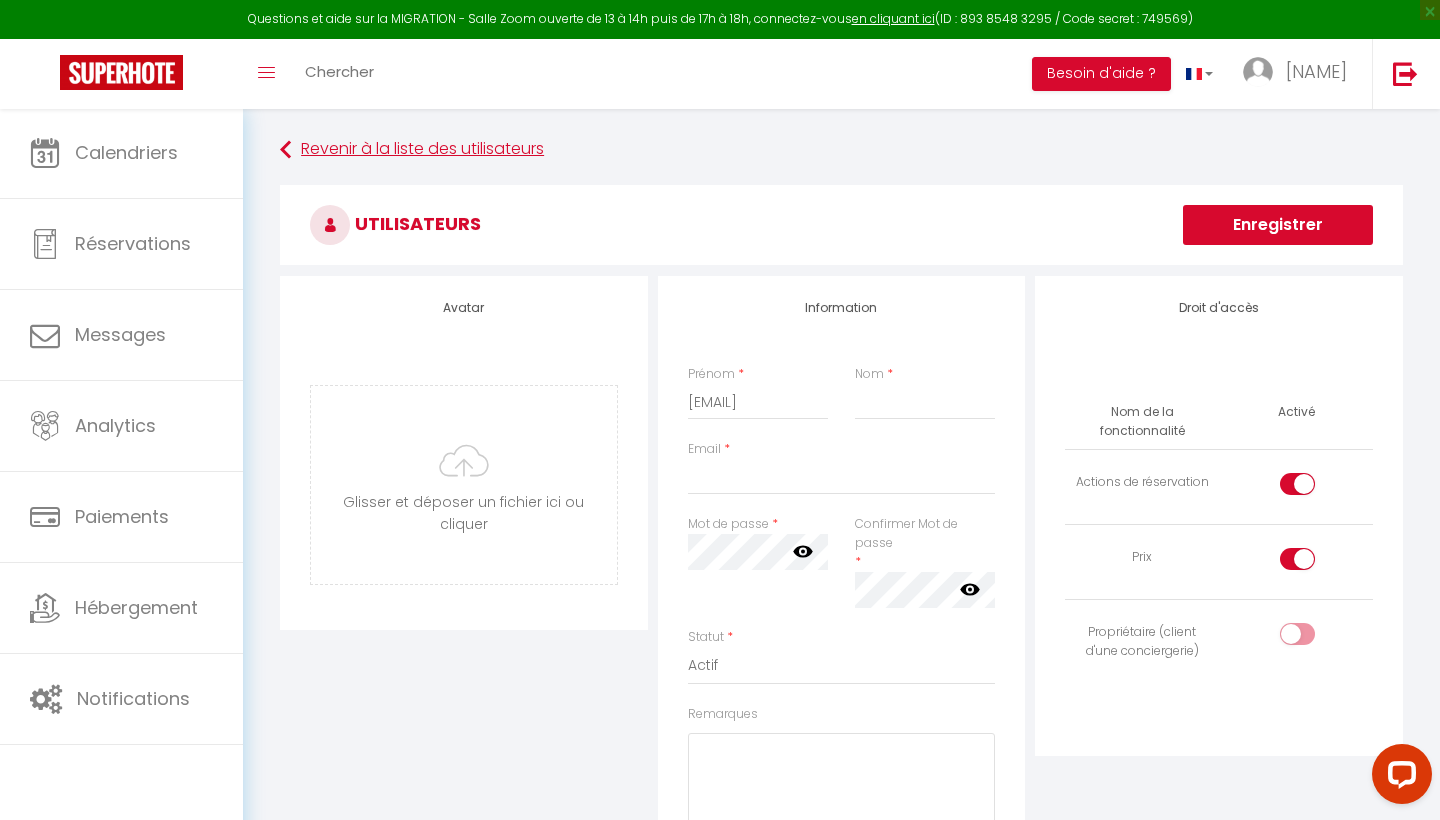 click on "Revenir à la liste des utilisateurs" at bounding box center [841, 150] 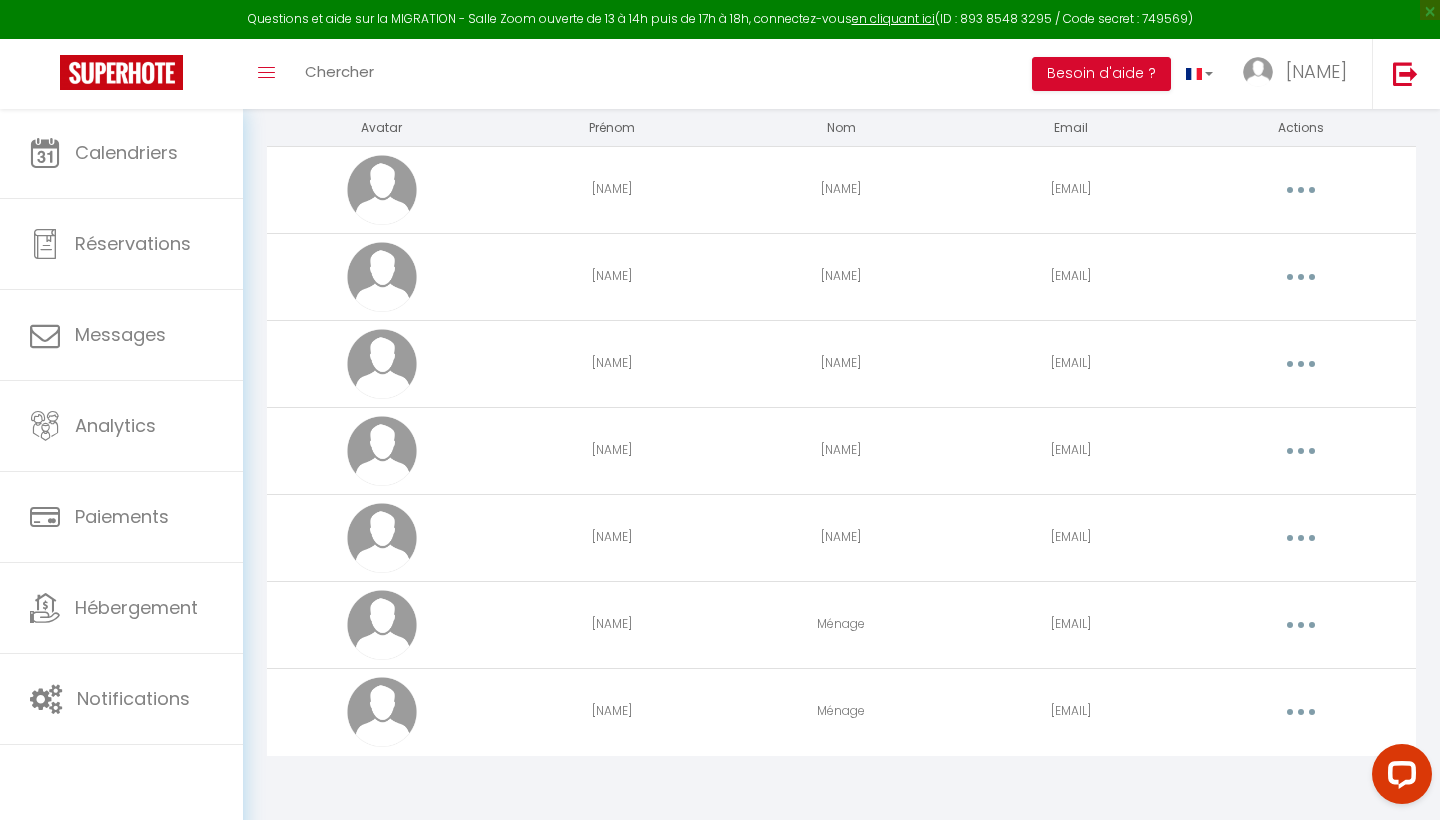scroll, scrollTop: 128, scrollLeft: 0, axis: vertical 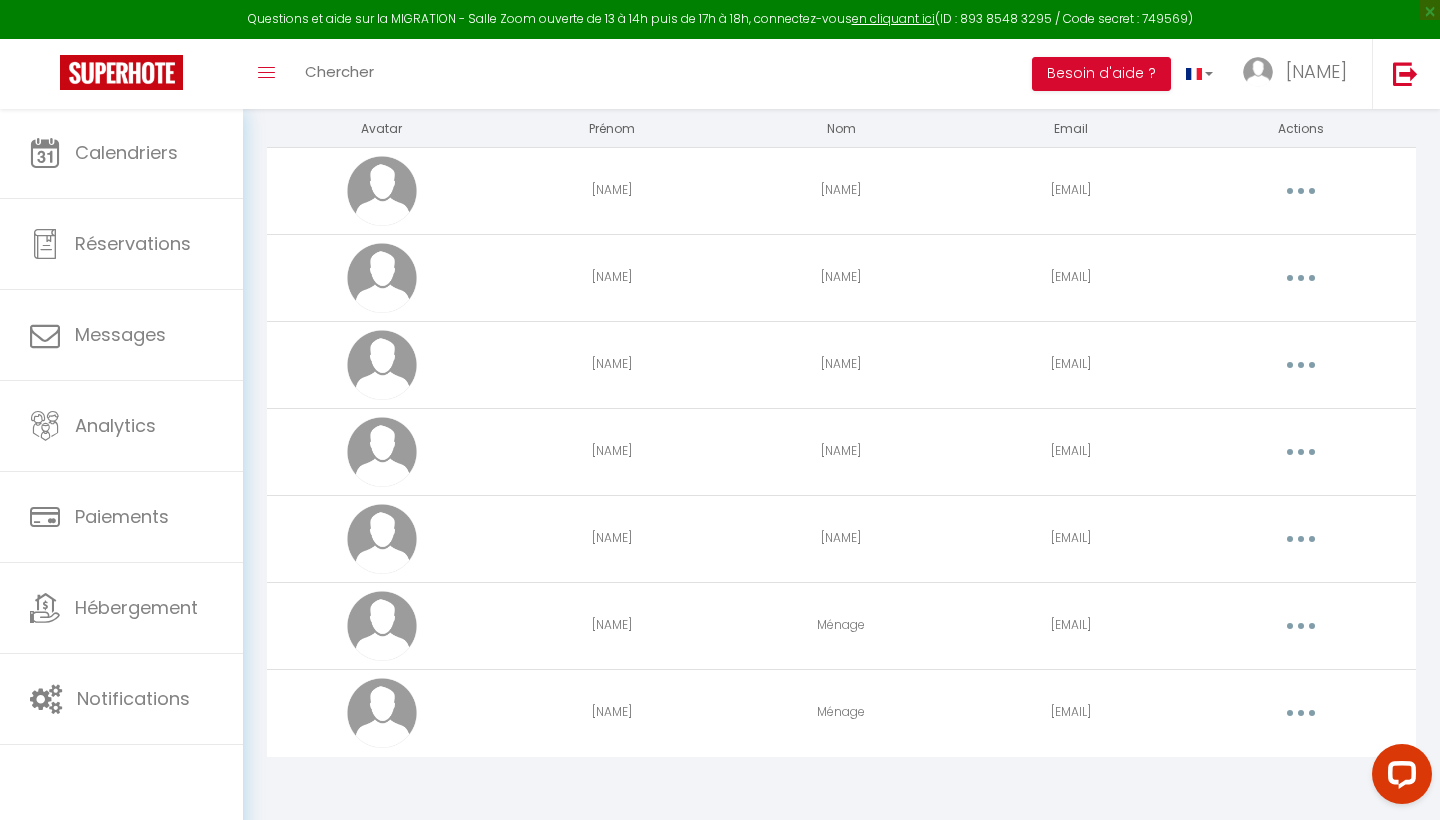 click at bounding box center (1301, 539) 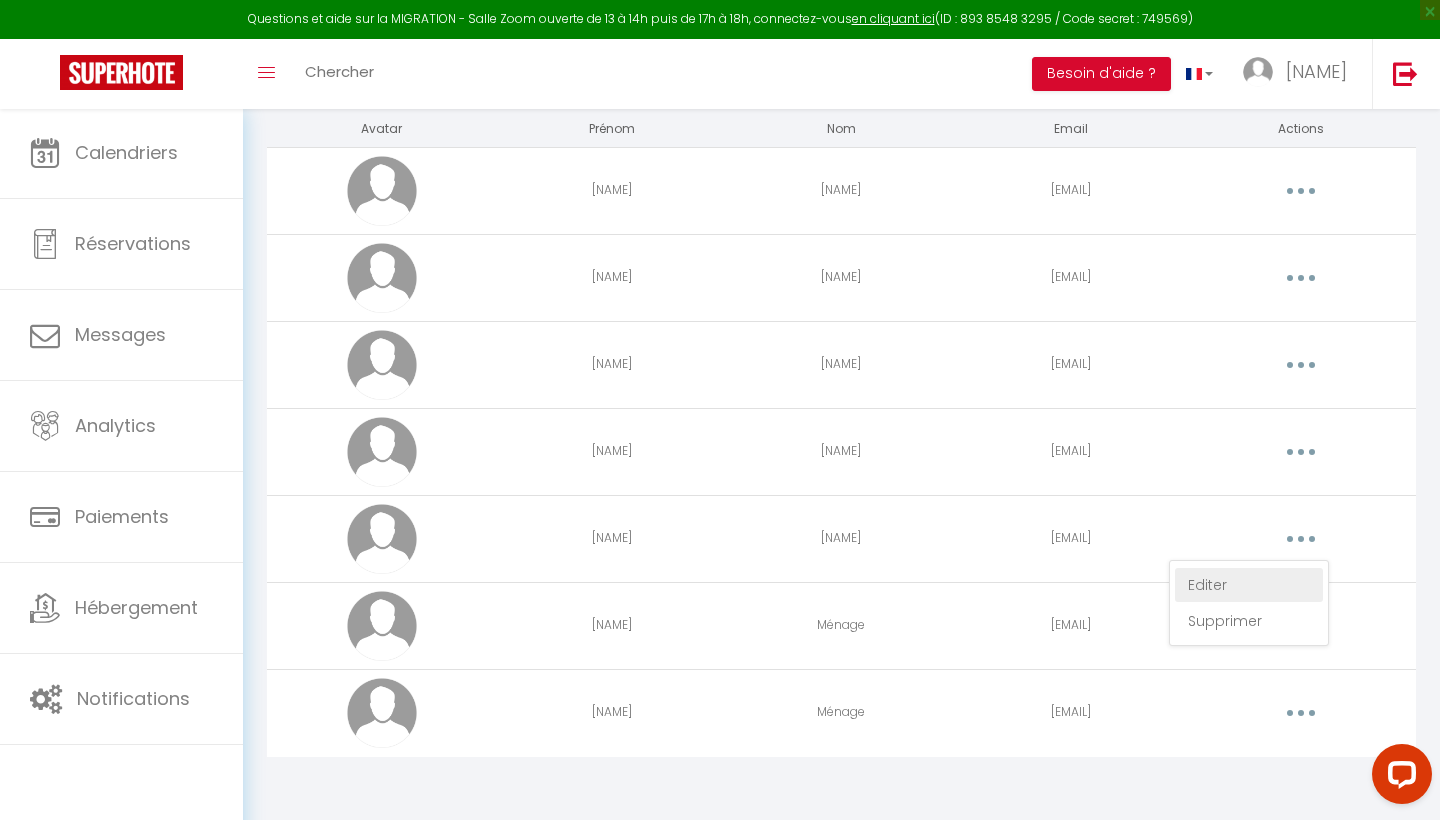 click on "Editer" at bounding box center (1249, 585) 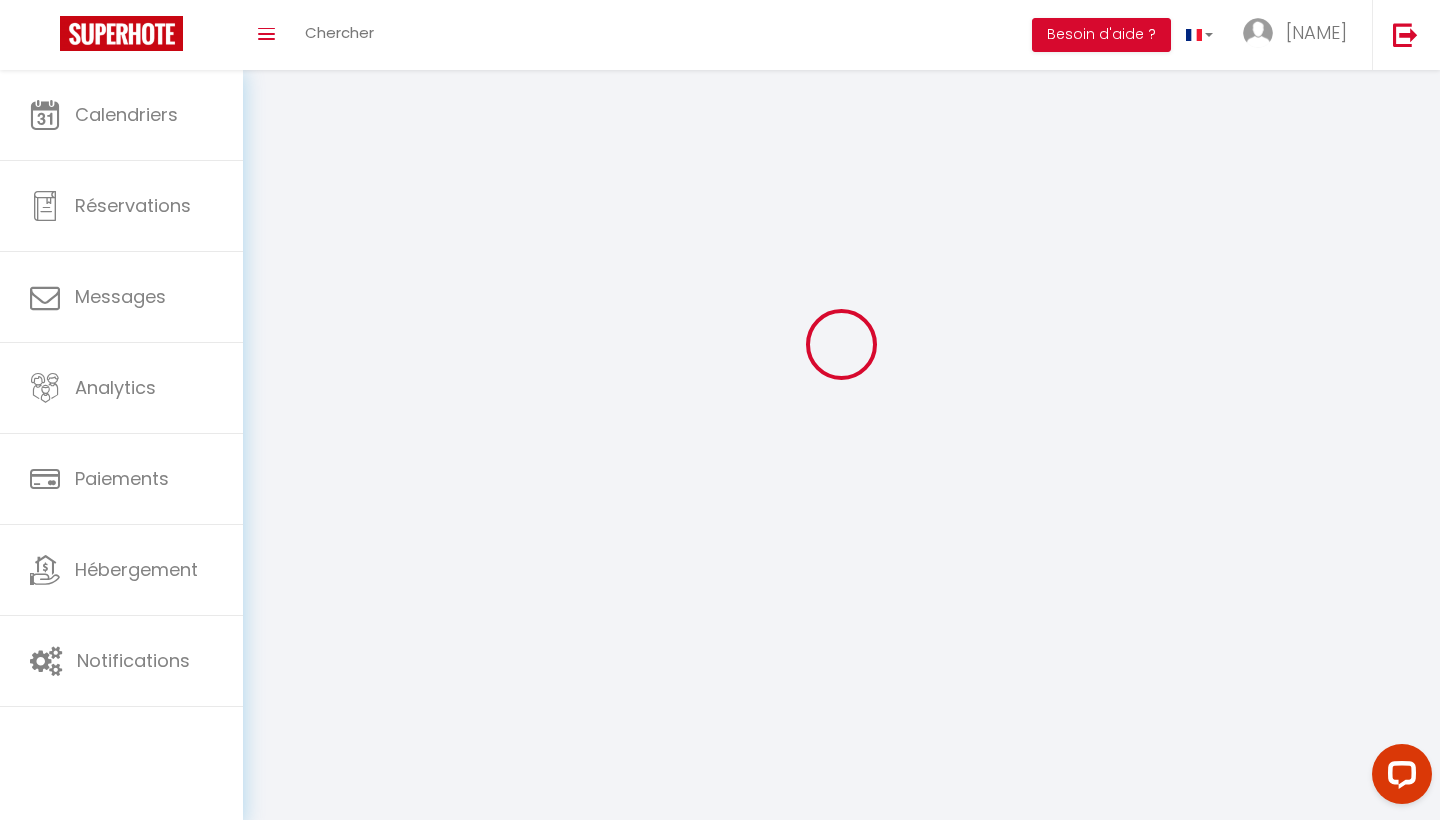 type on "[NAME]" 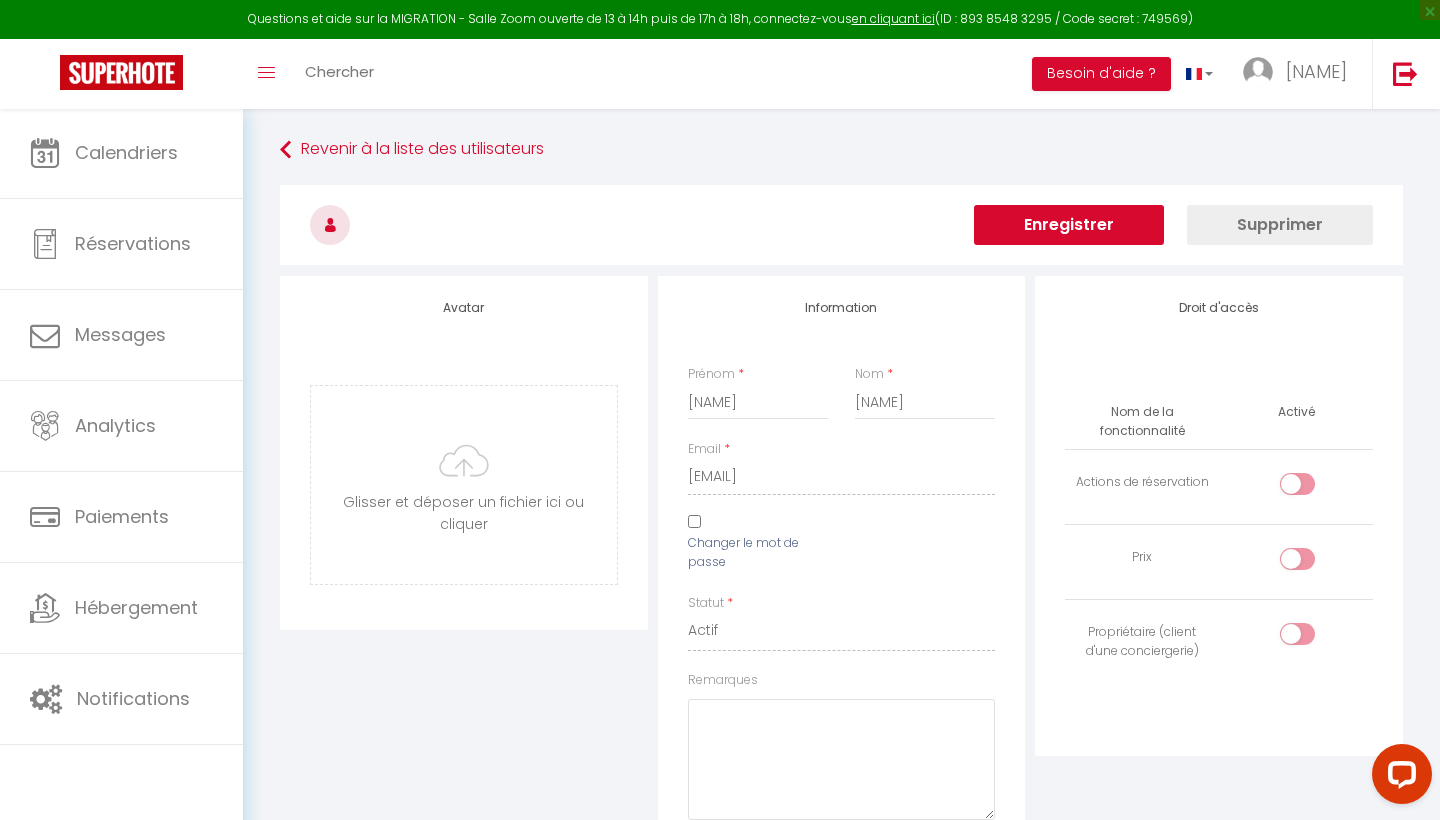 scroll, scrollTop: 0, scrollLeft: 0, axis: both 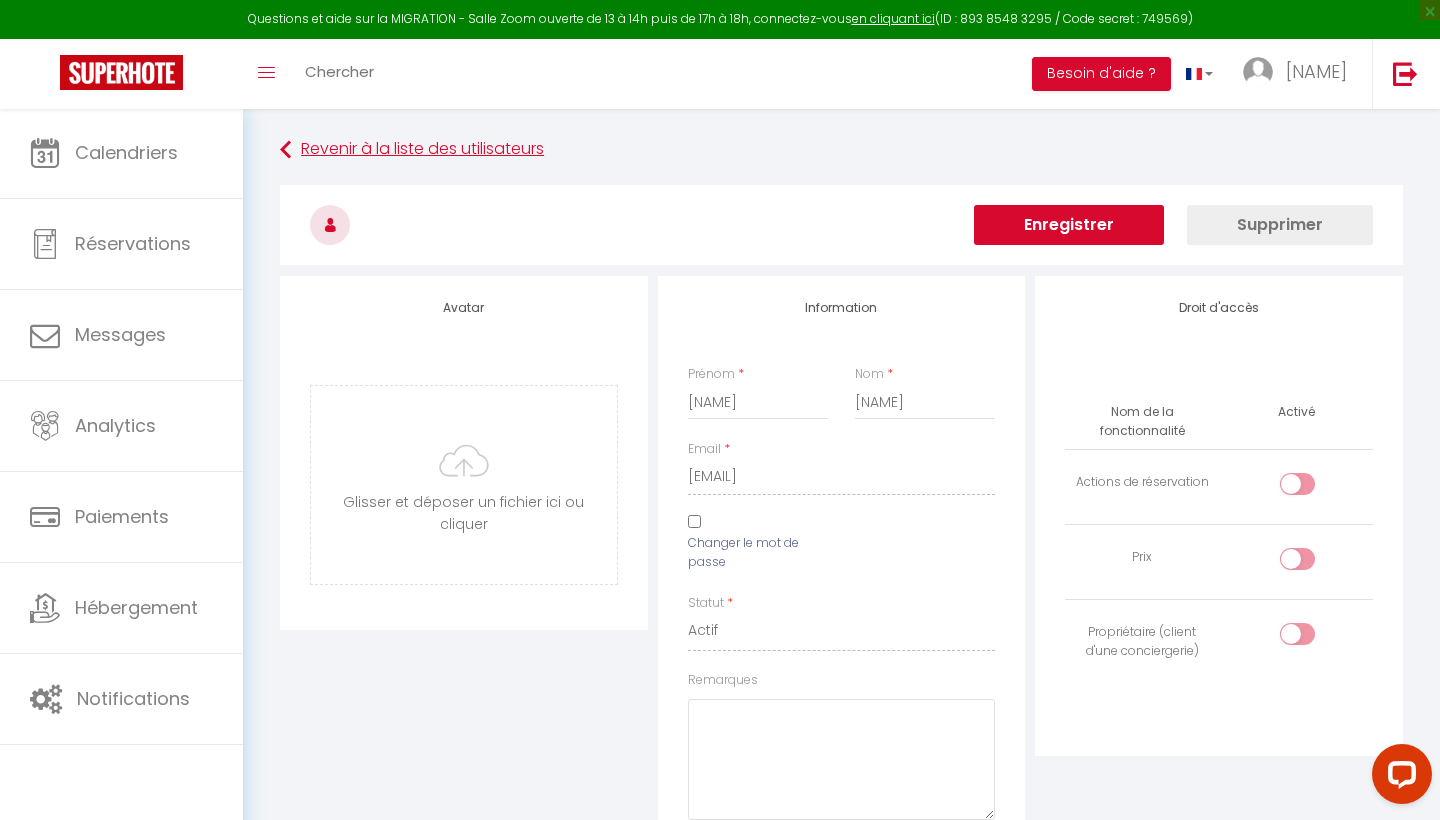 click on "Revenir à la liste des utilisateurs" at bounding box center (841, 150) 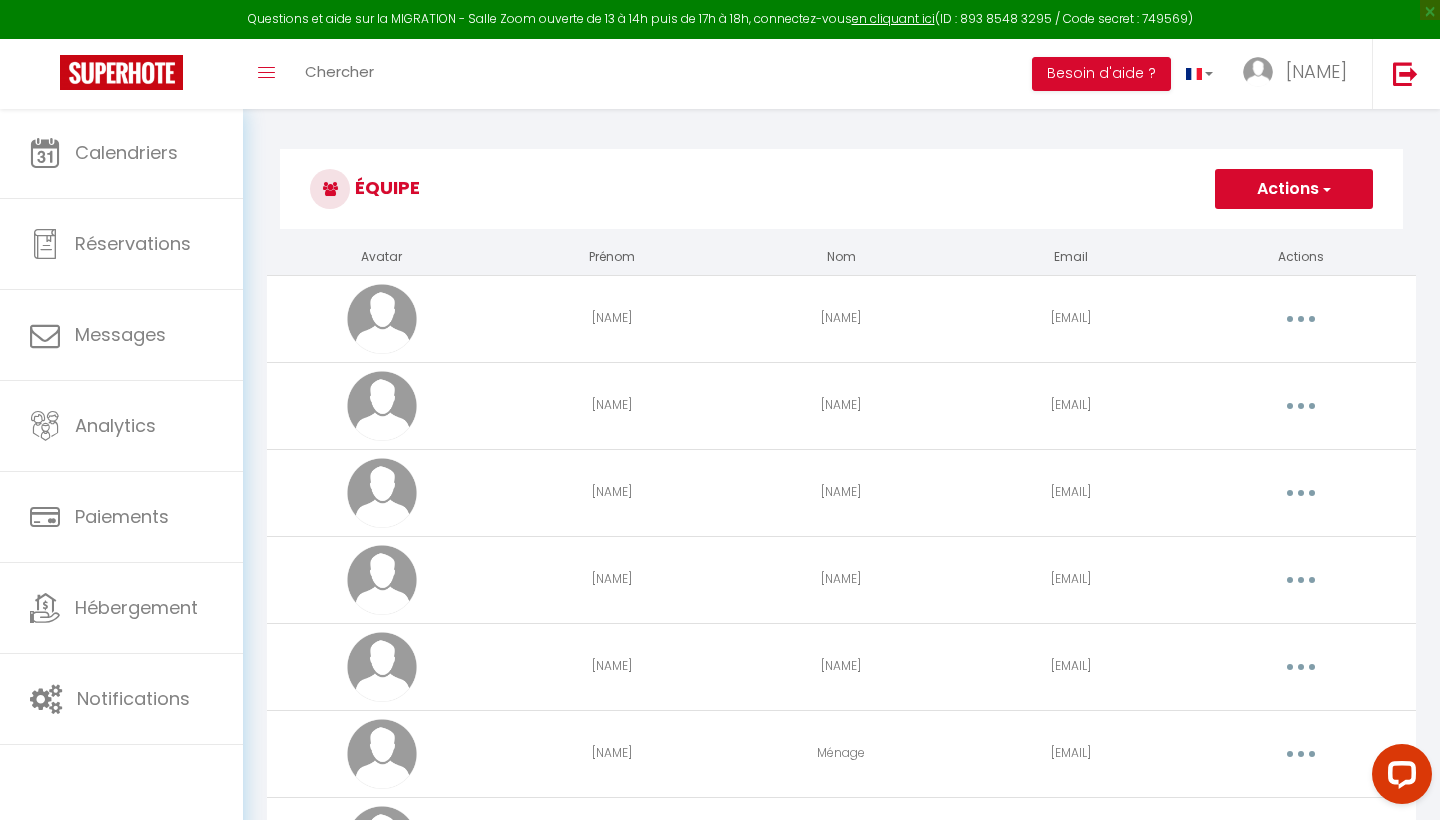 click on "Actions" at bounding box center (1294, 189) 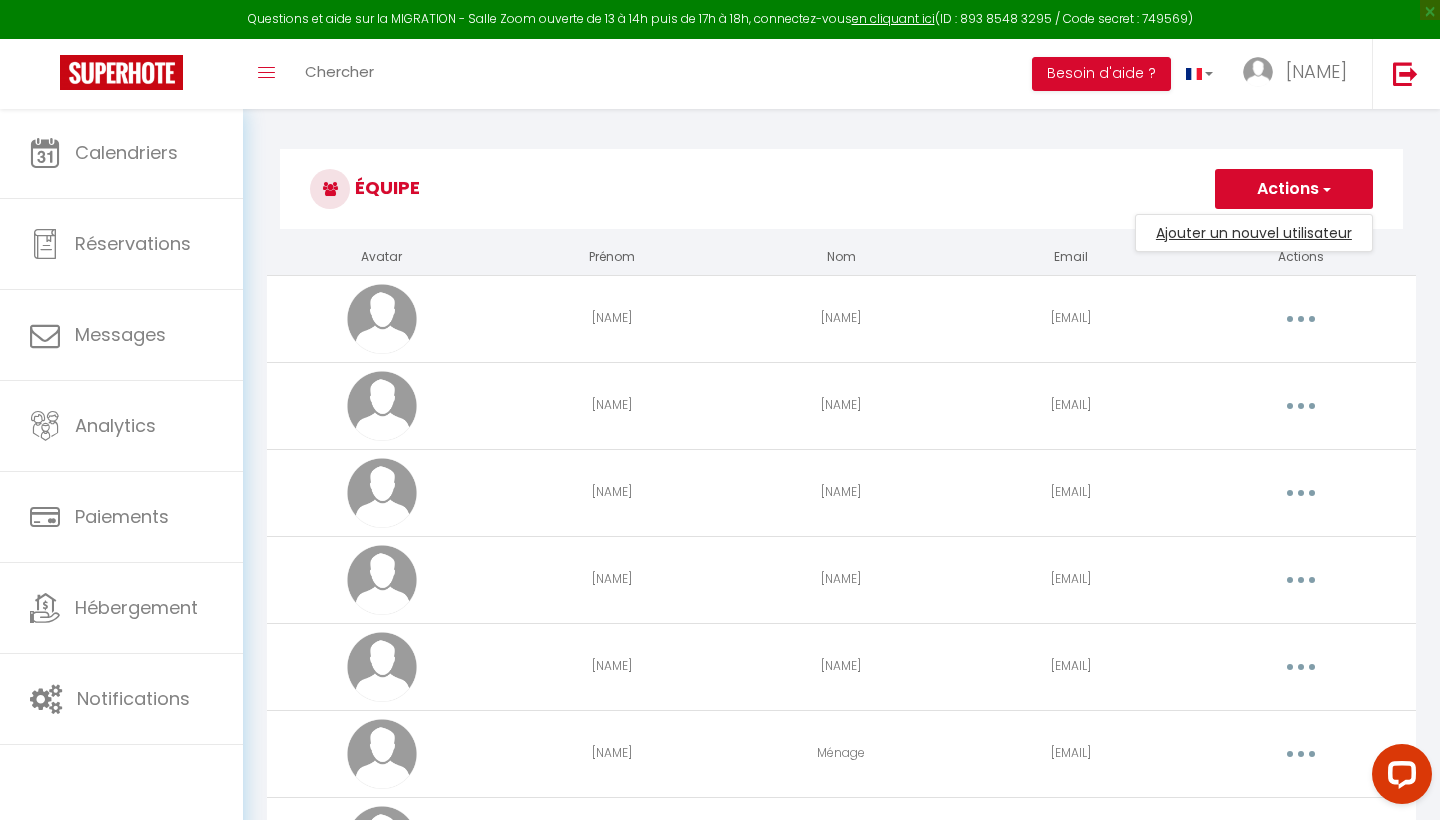 click on "Ajouter un nouvel utilisateur" at bounding box center [1254, 233] 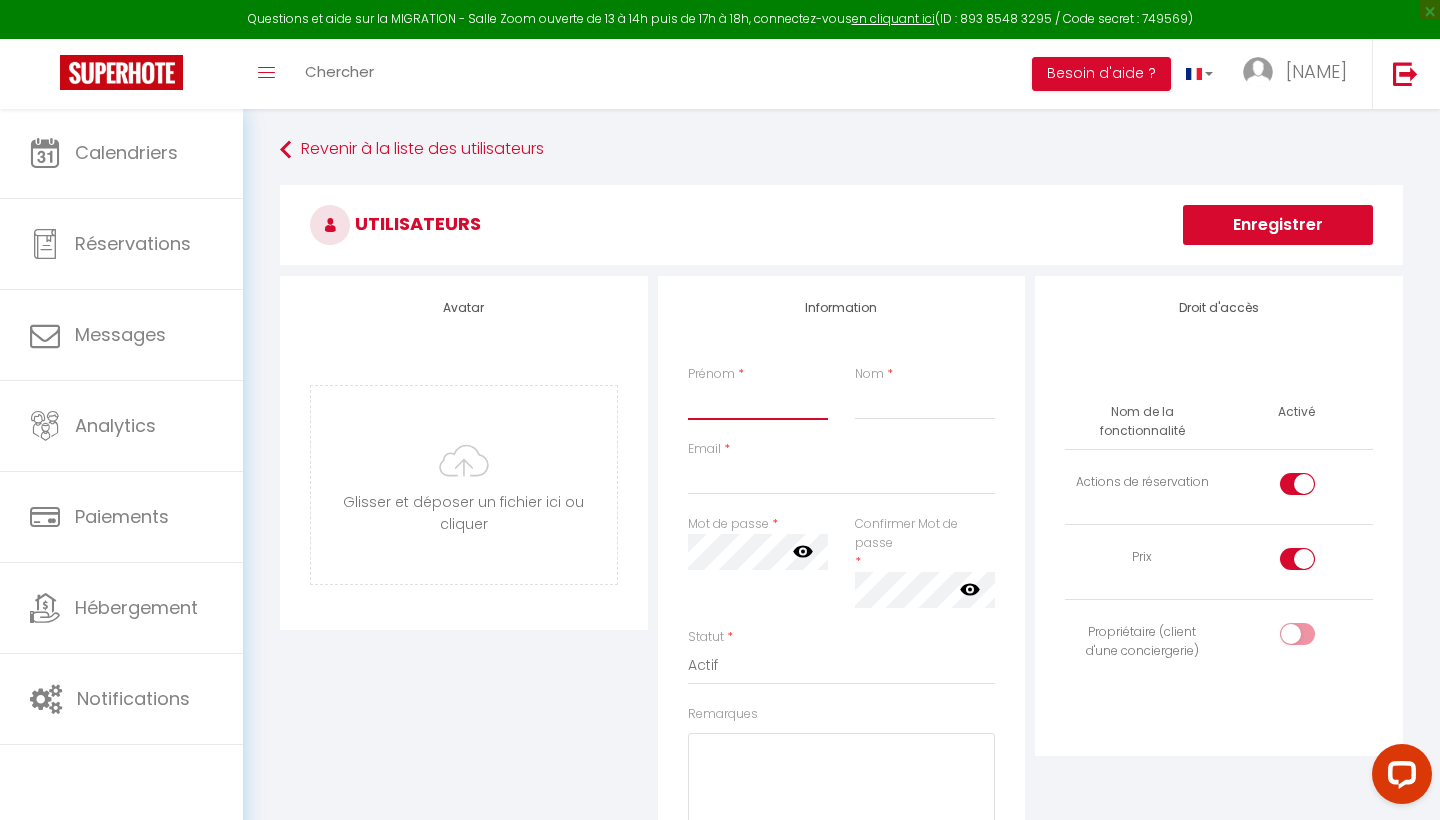 paste on "➡️ Code :  [NUMBER]" 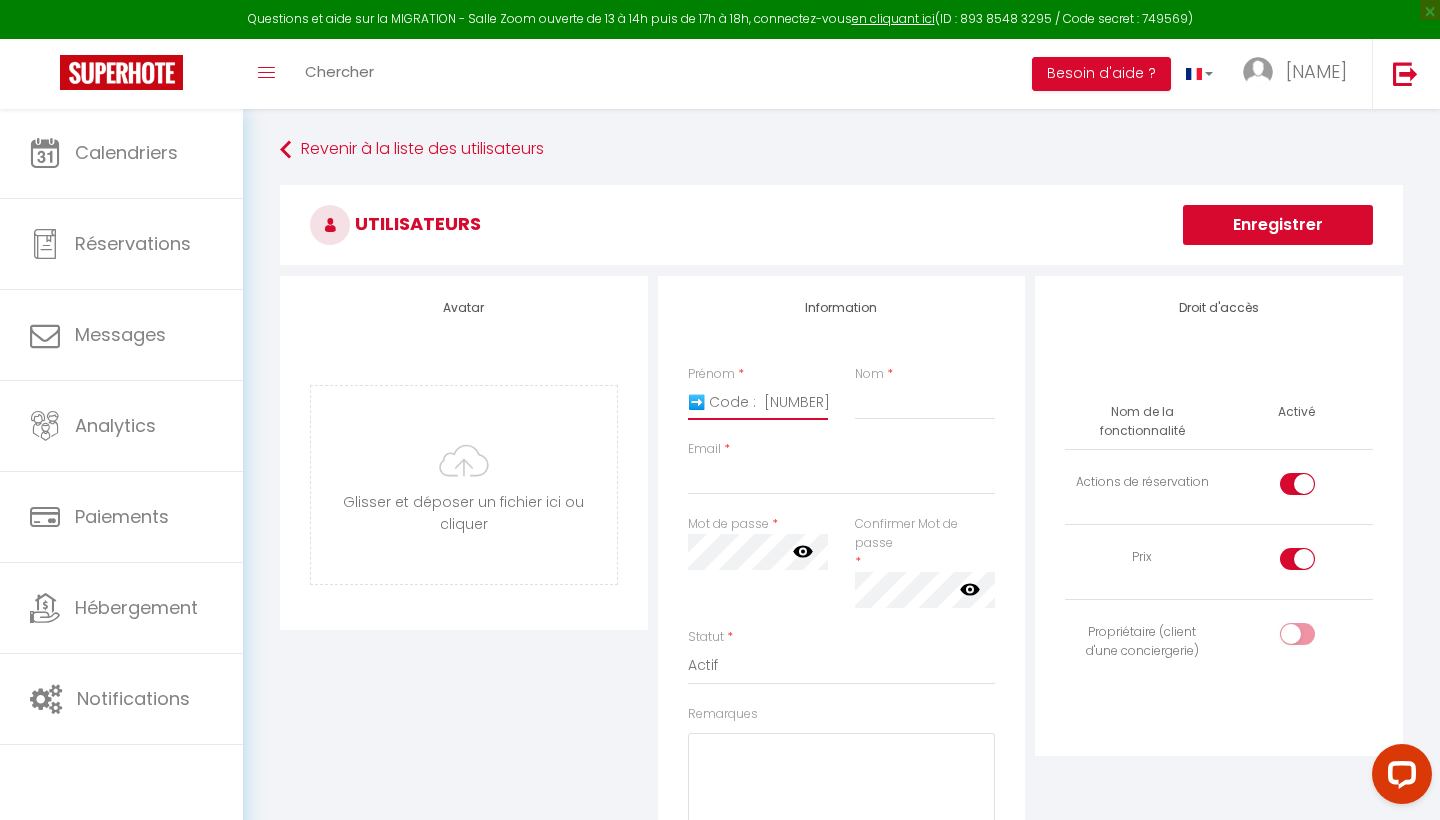 click on "➡️ Code :  [NUMBER]" at bounding box center (758, 402) 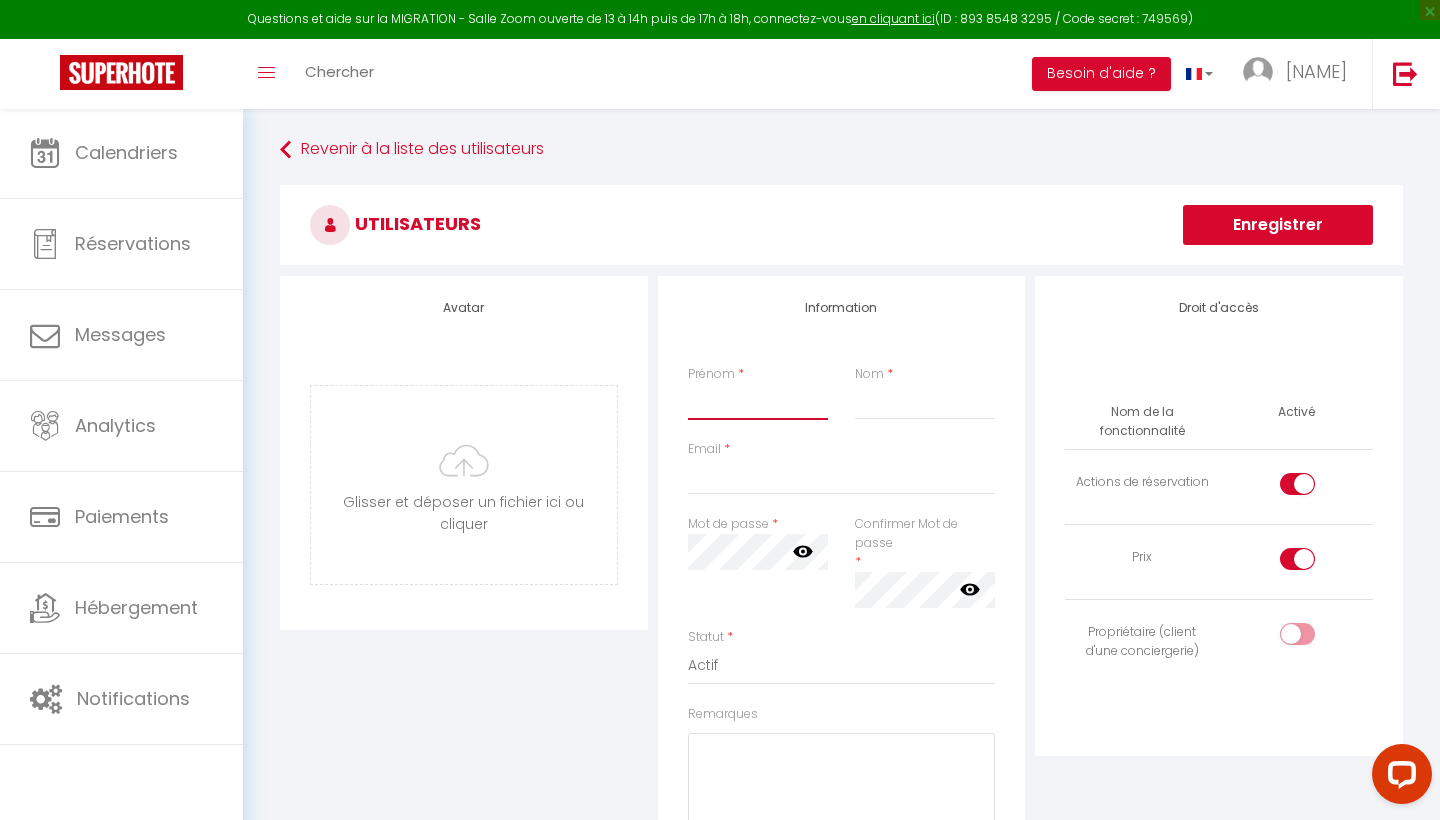 paste on "[EMAIL]" 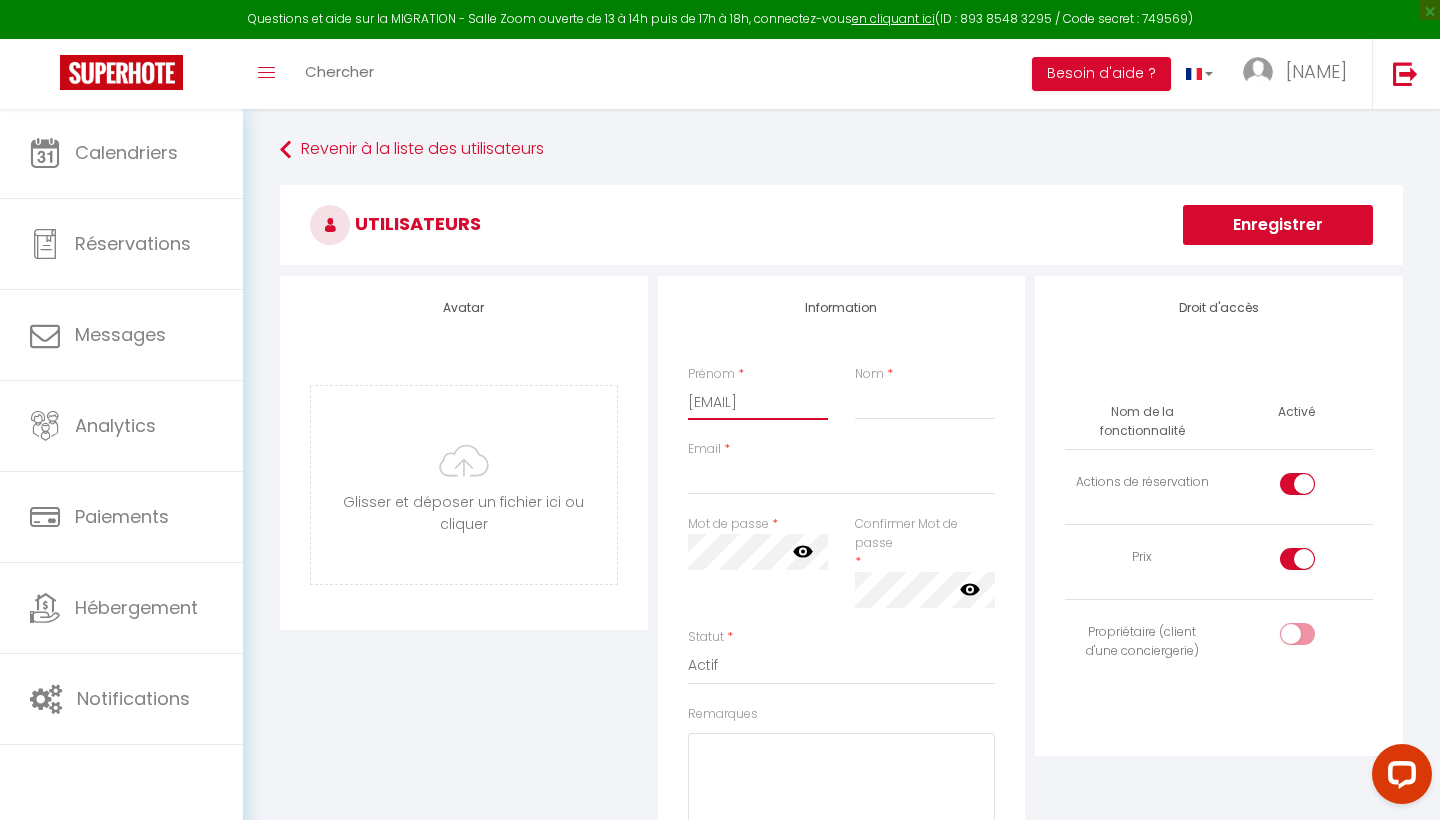 click on "[EMAIL]" at bounding box center (758, 402) 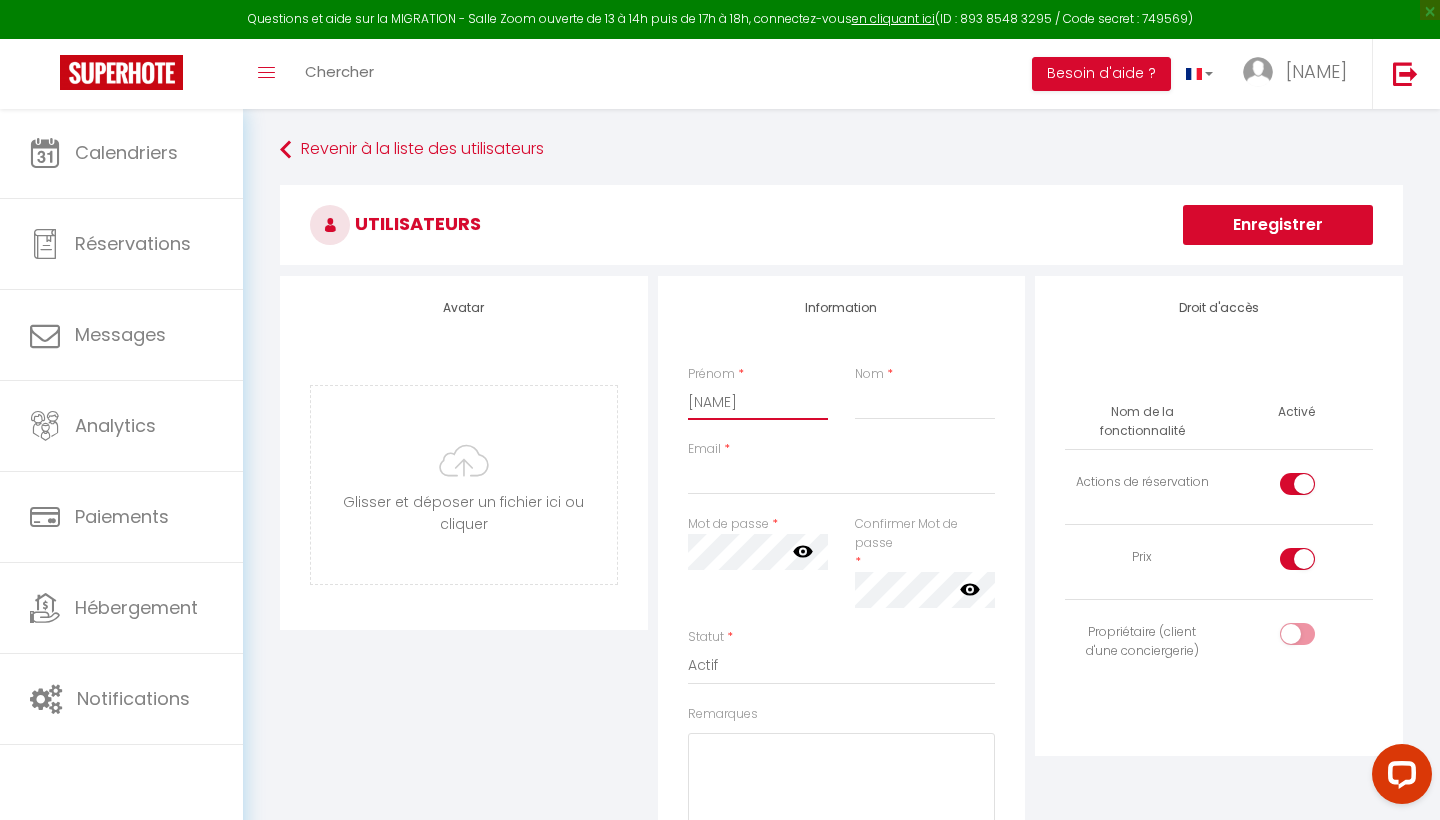click on "[NAME]" at bounding box center [758, 402] 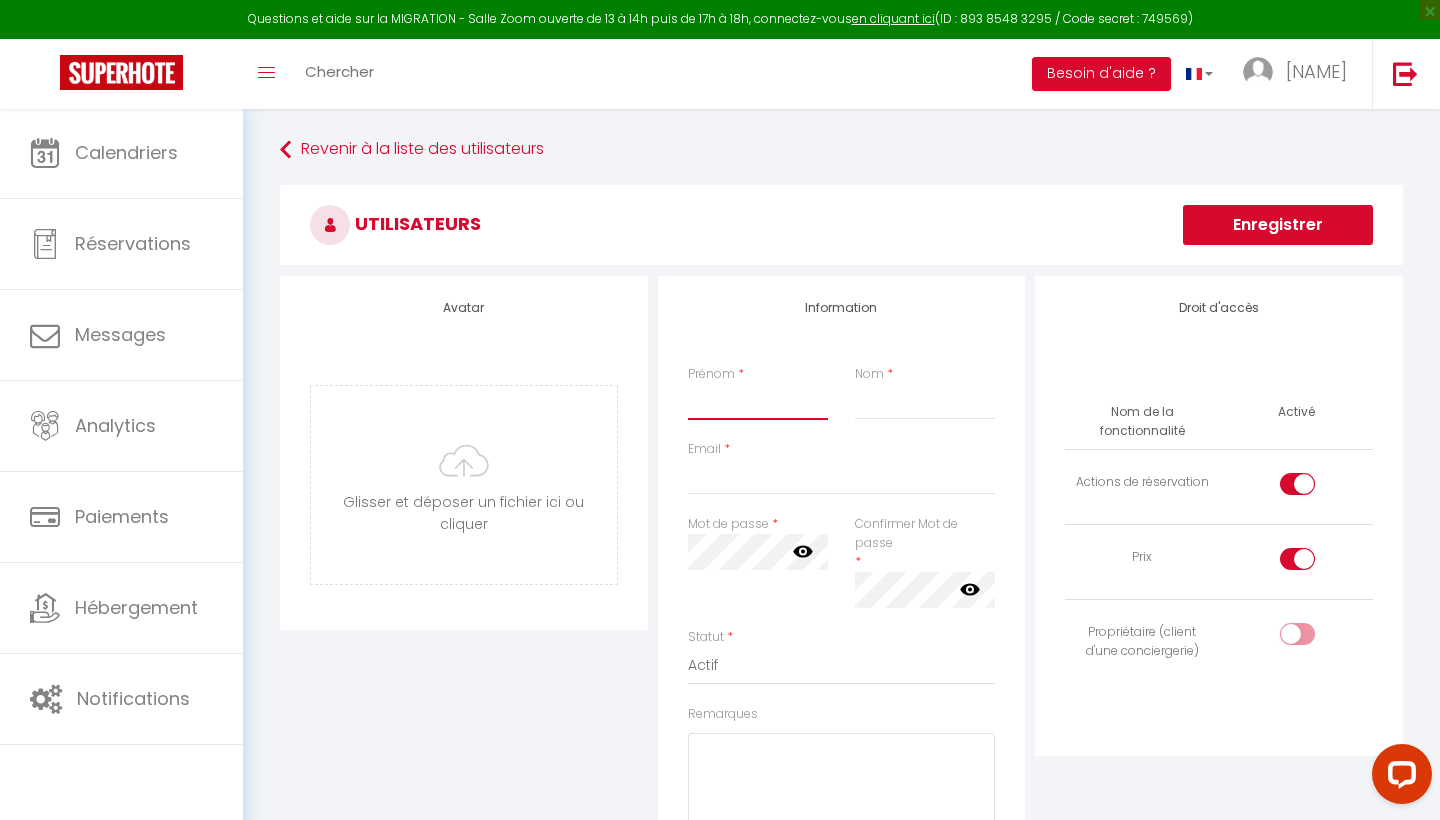 type 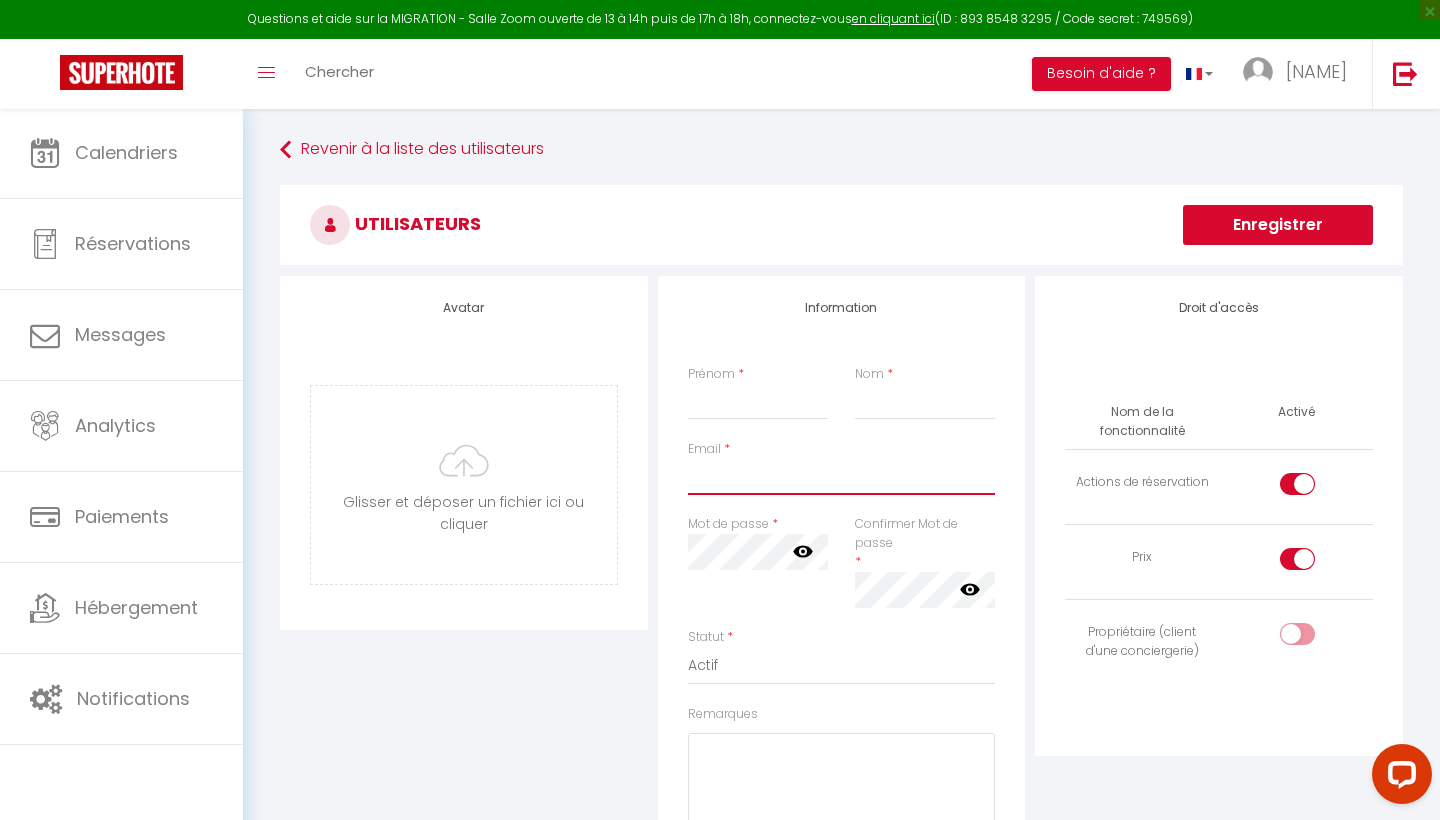 click on "Email" at bounding box center (842, 477) 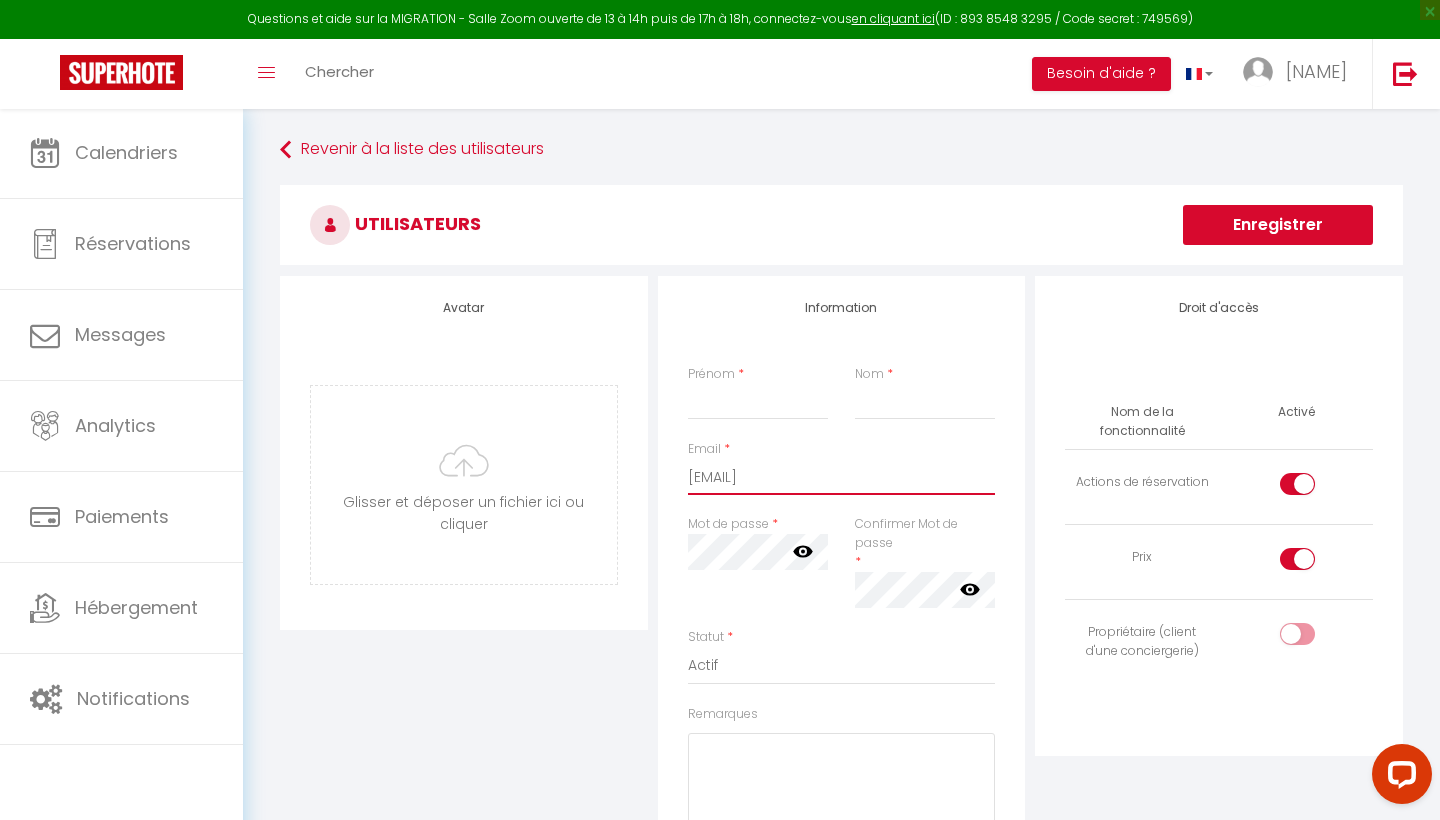 type on "[EMAIL]" 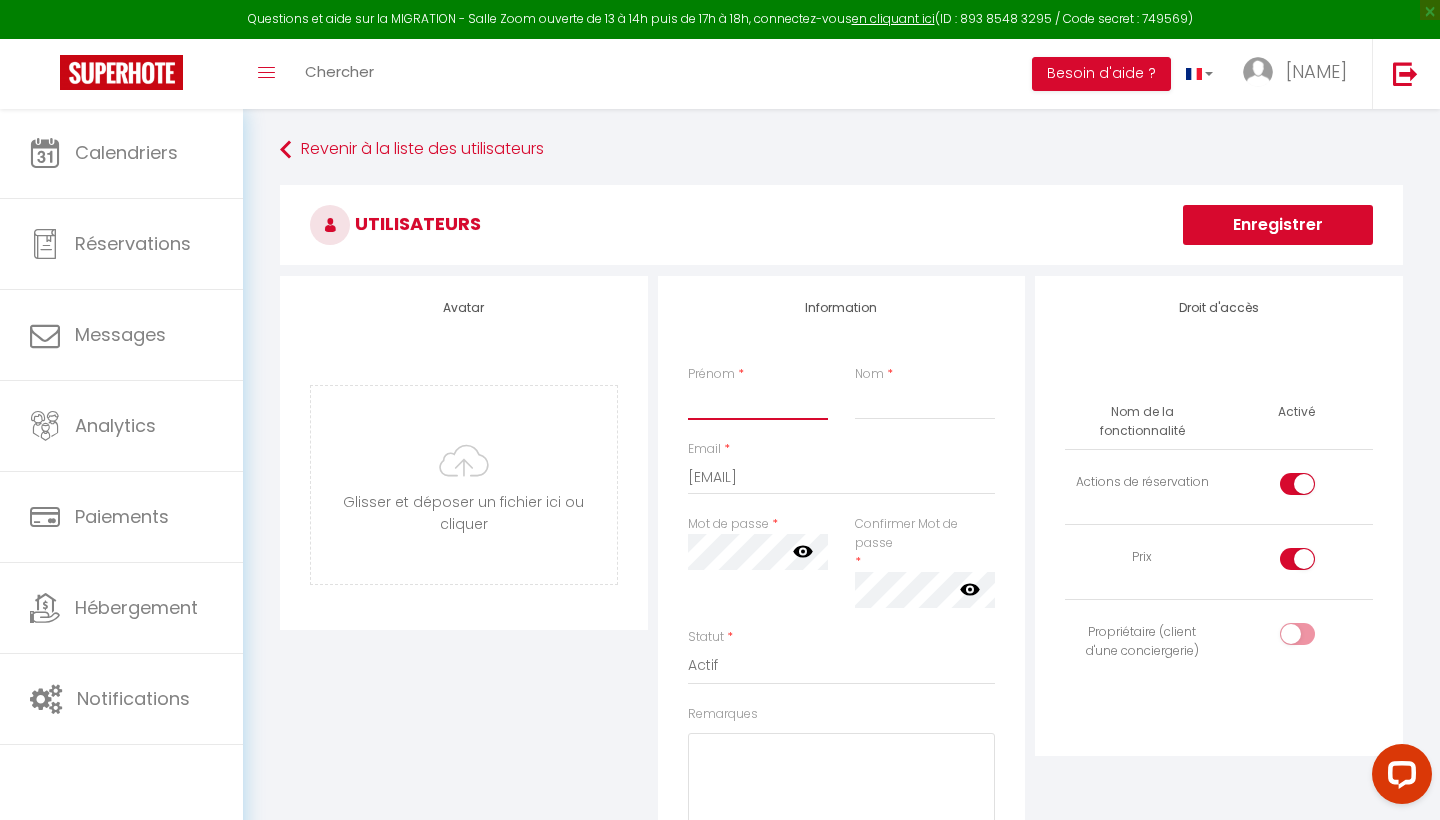 click on "Prénom" at bounding box center (758, 402) 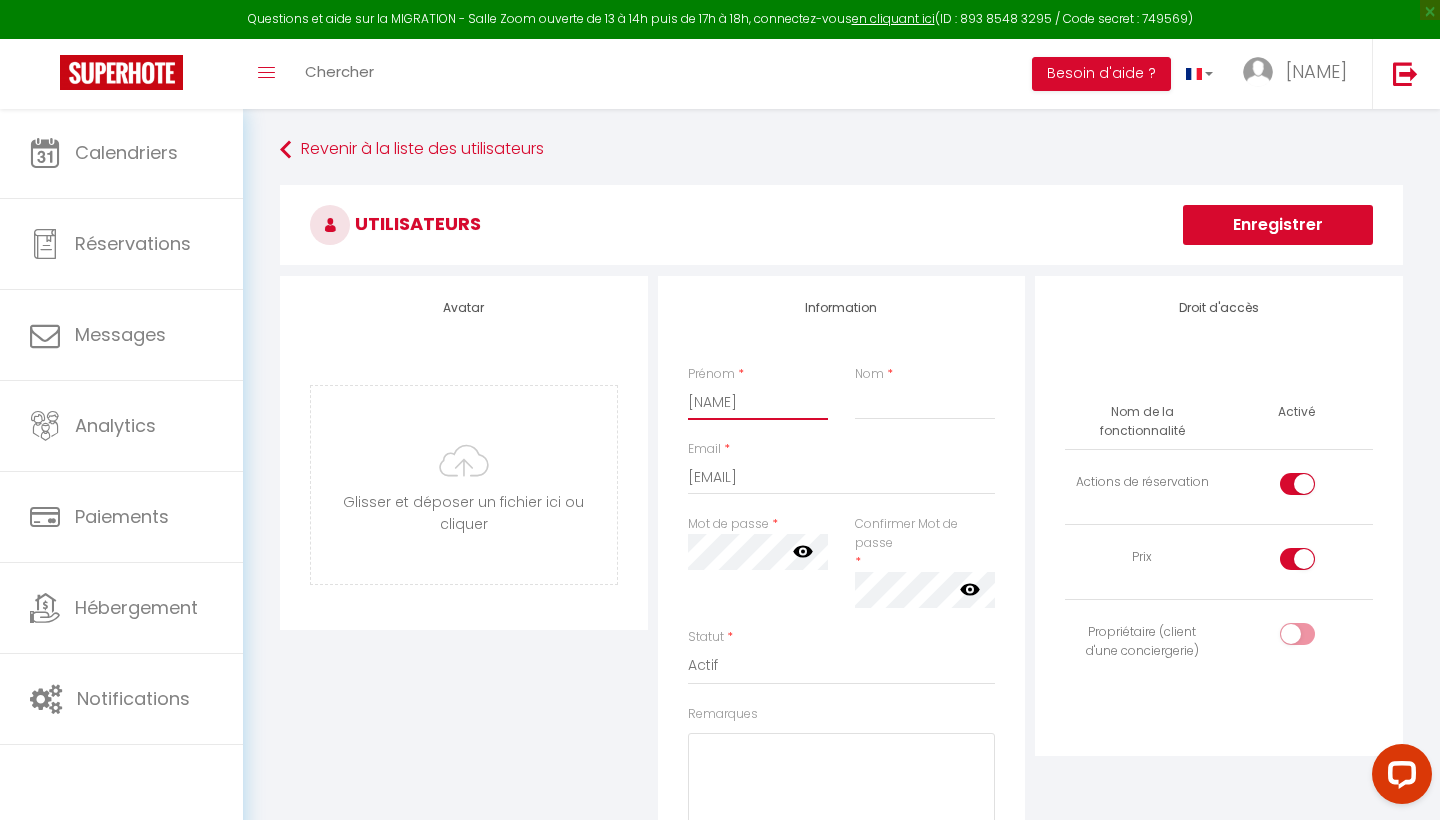 type on "[NAME]" 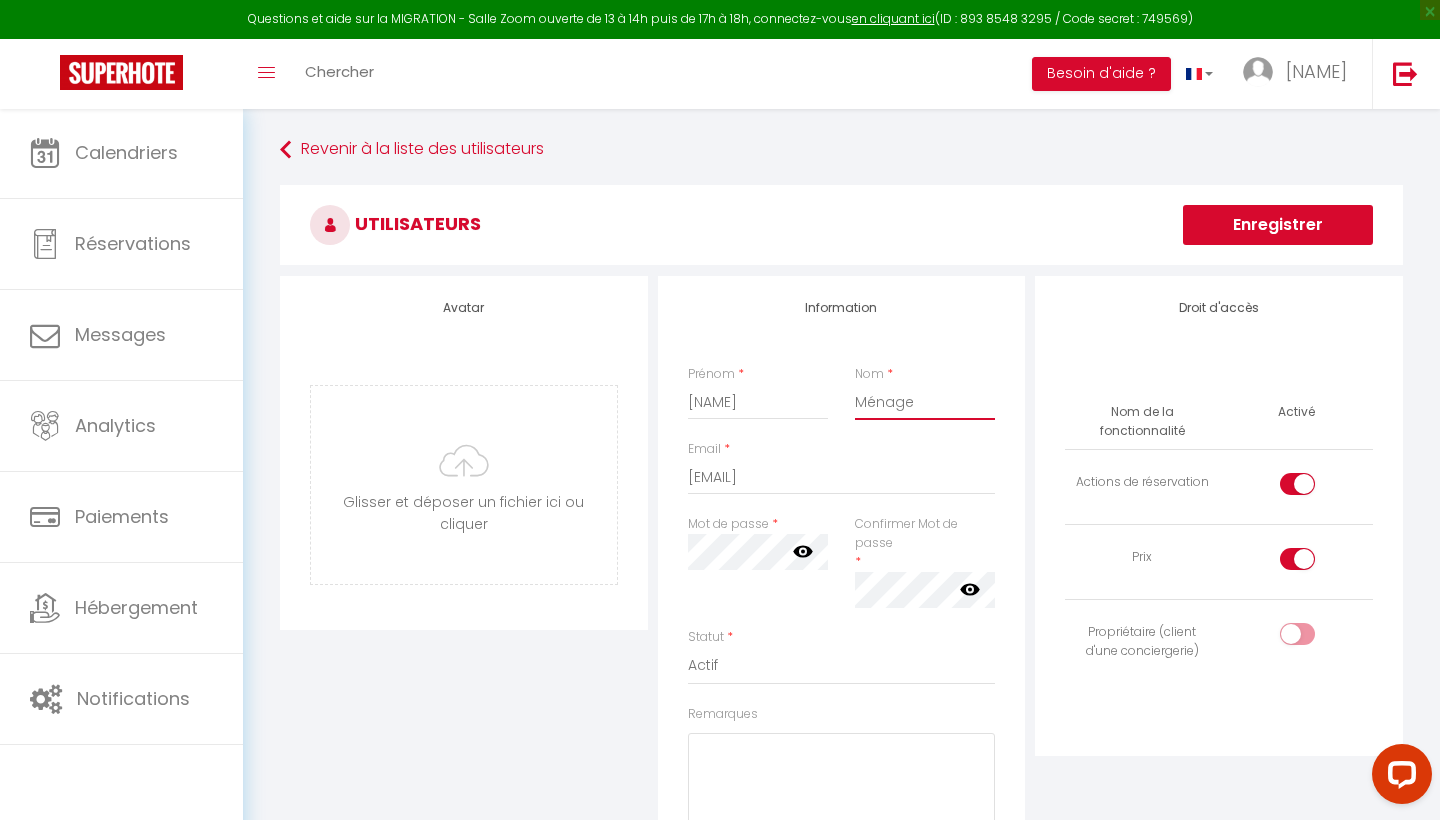 type on "Ménage" 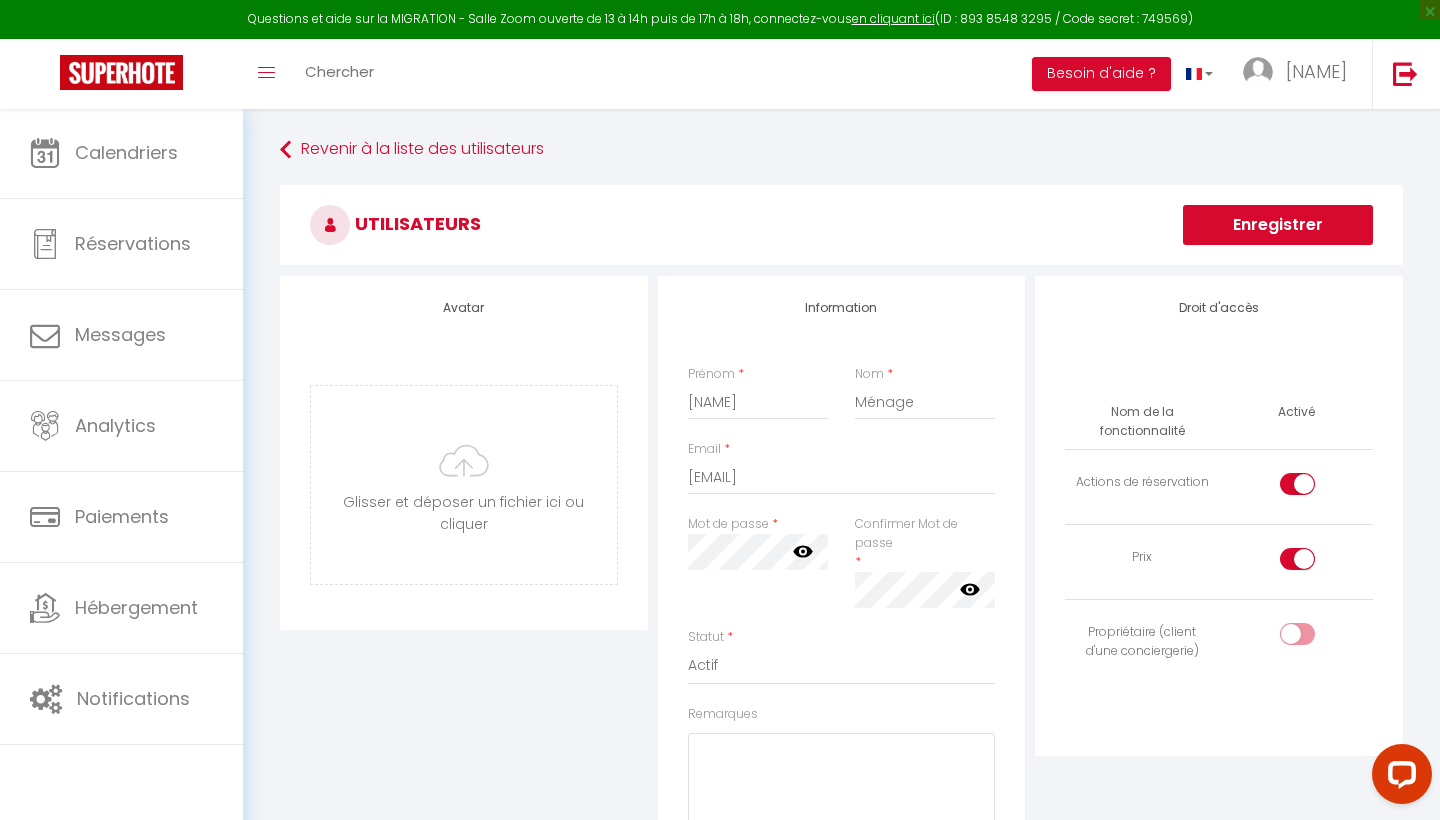 click 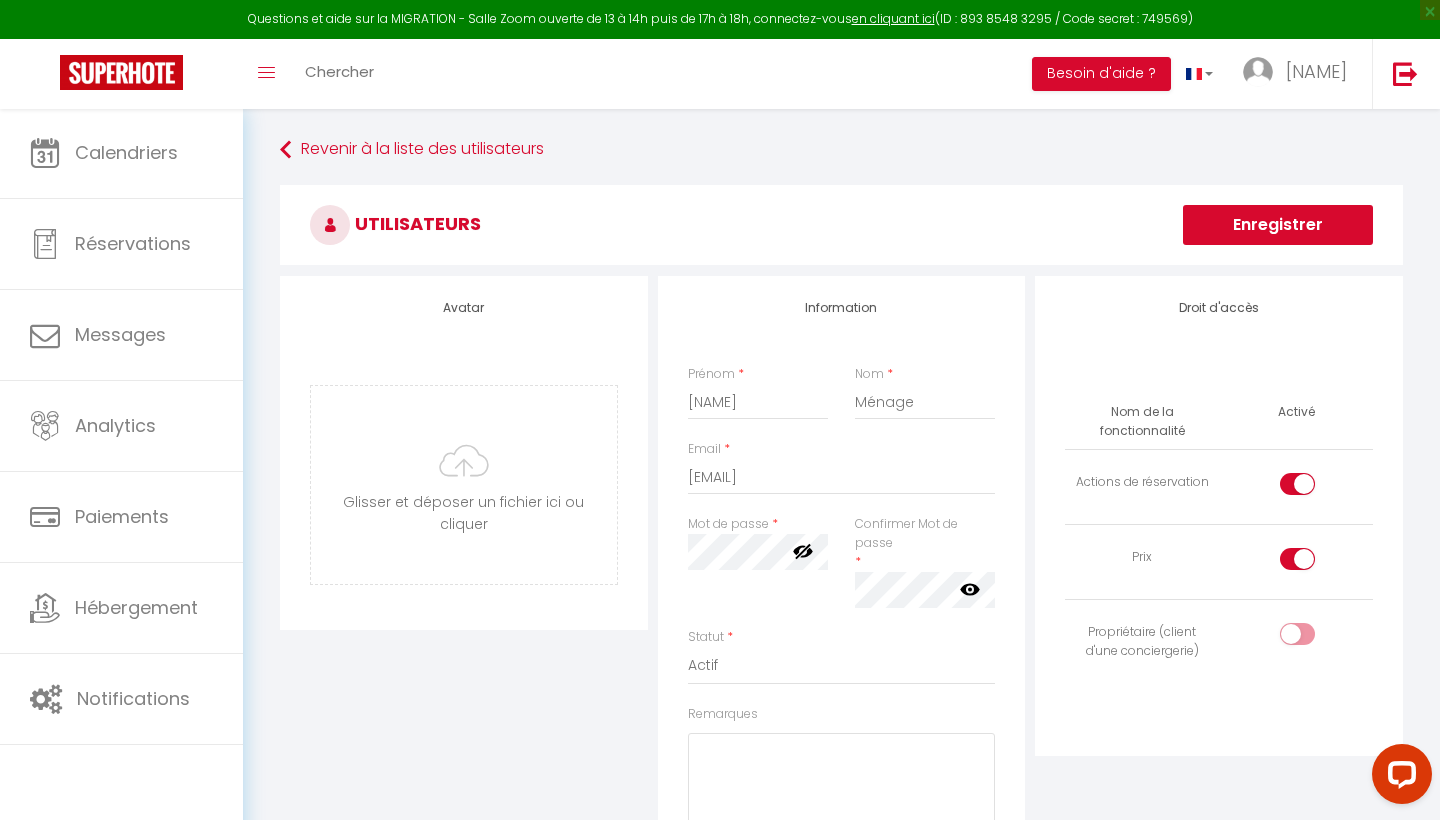 click 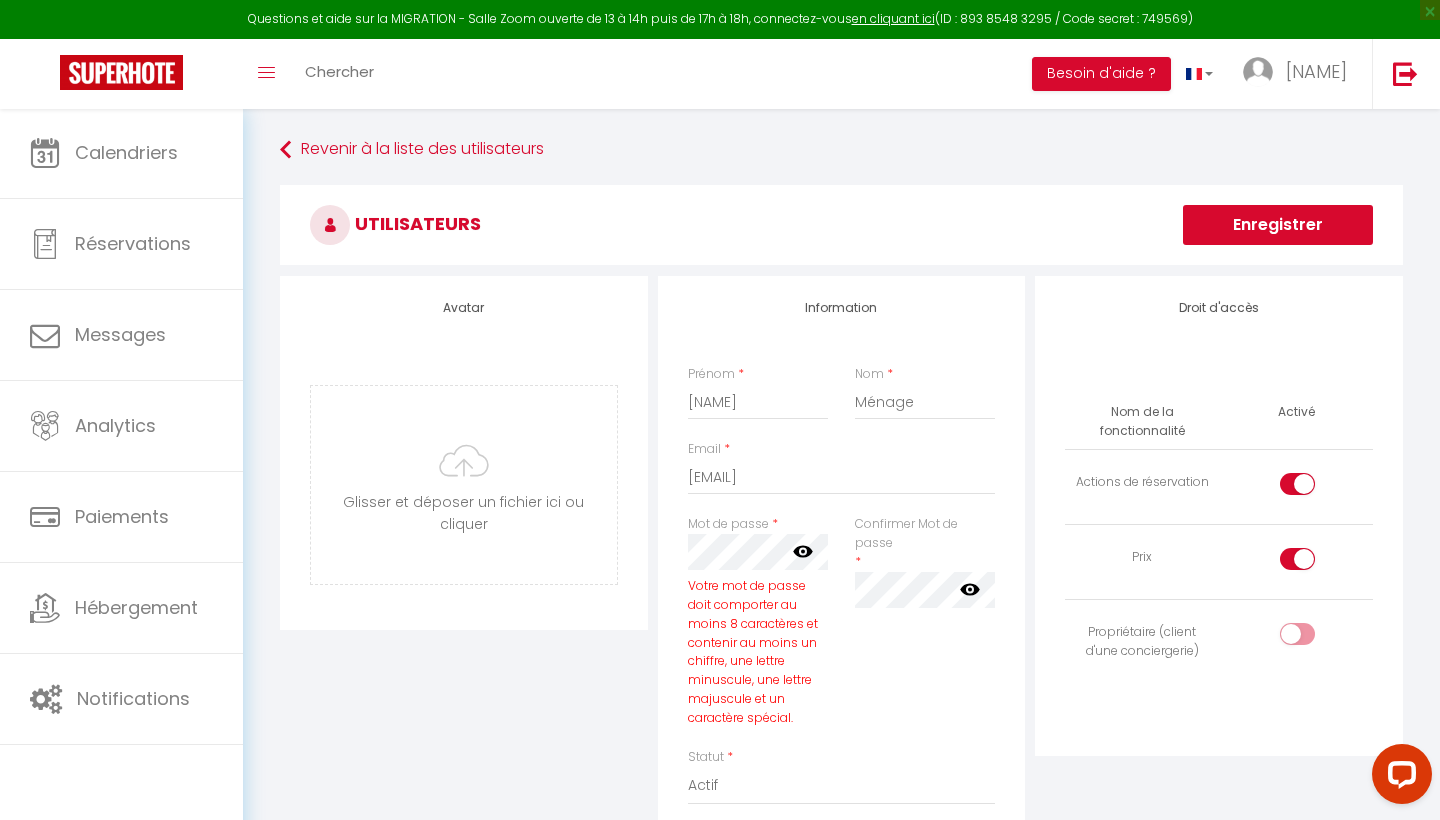 click 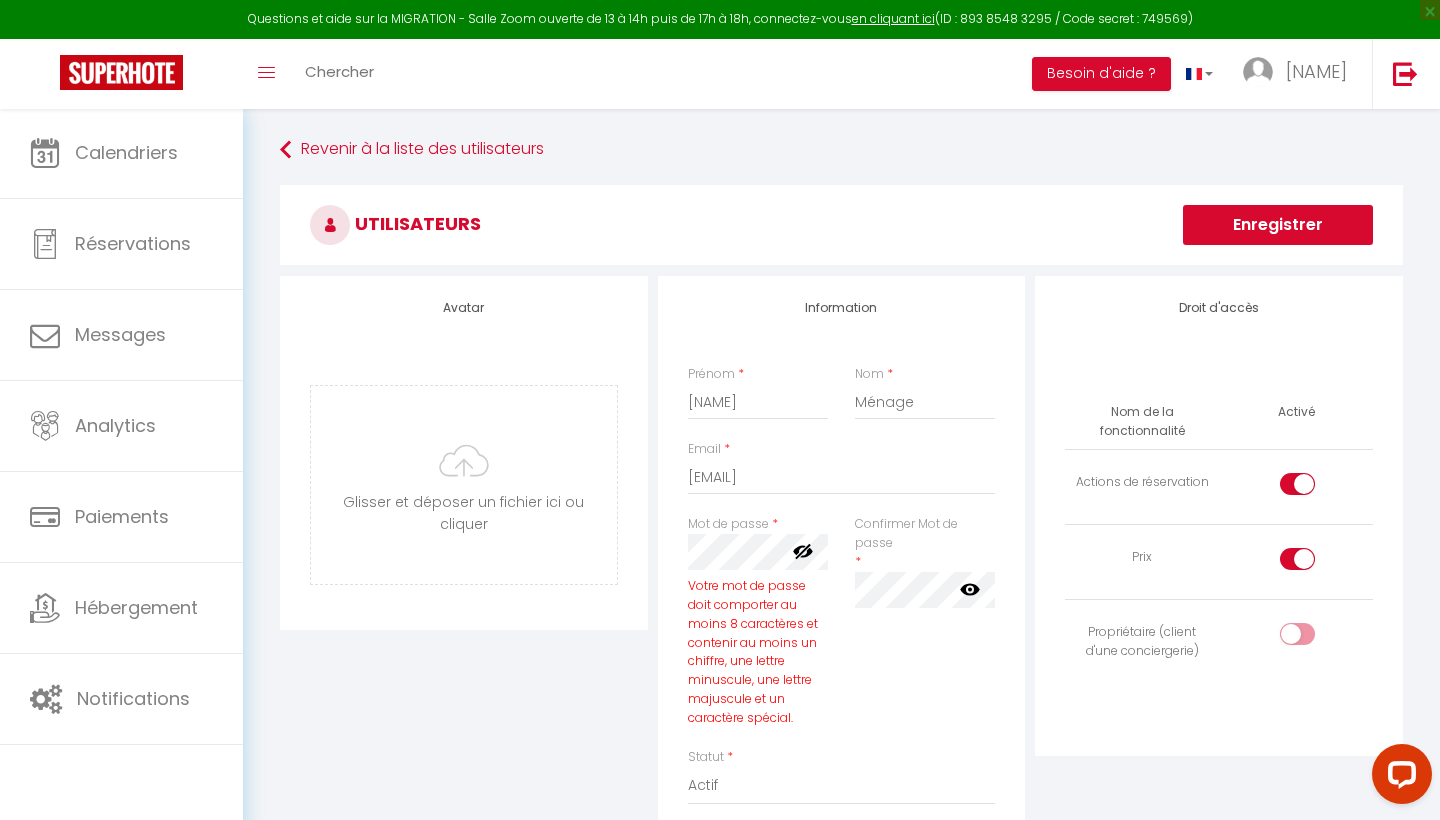 click on "Confirmer Mot de passe   *
false" at bounding box center [924, 631] 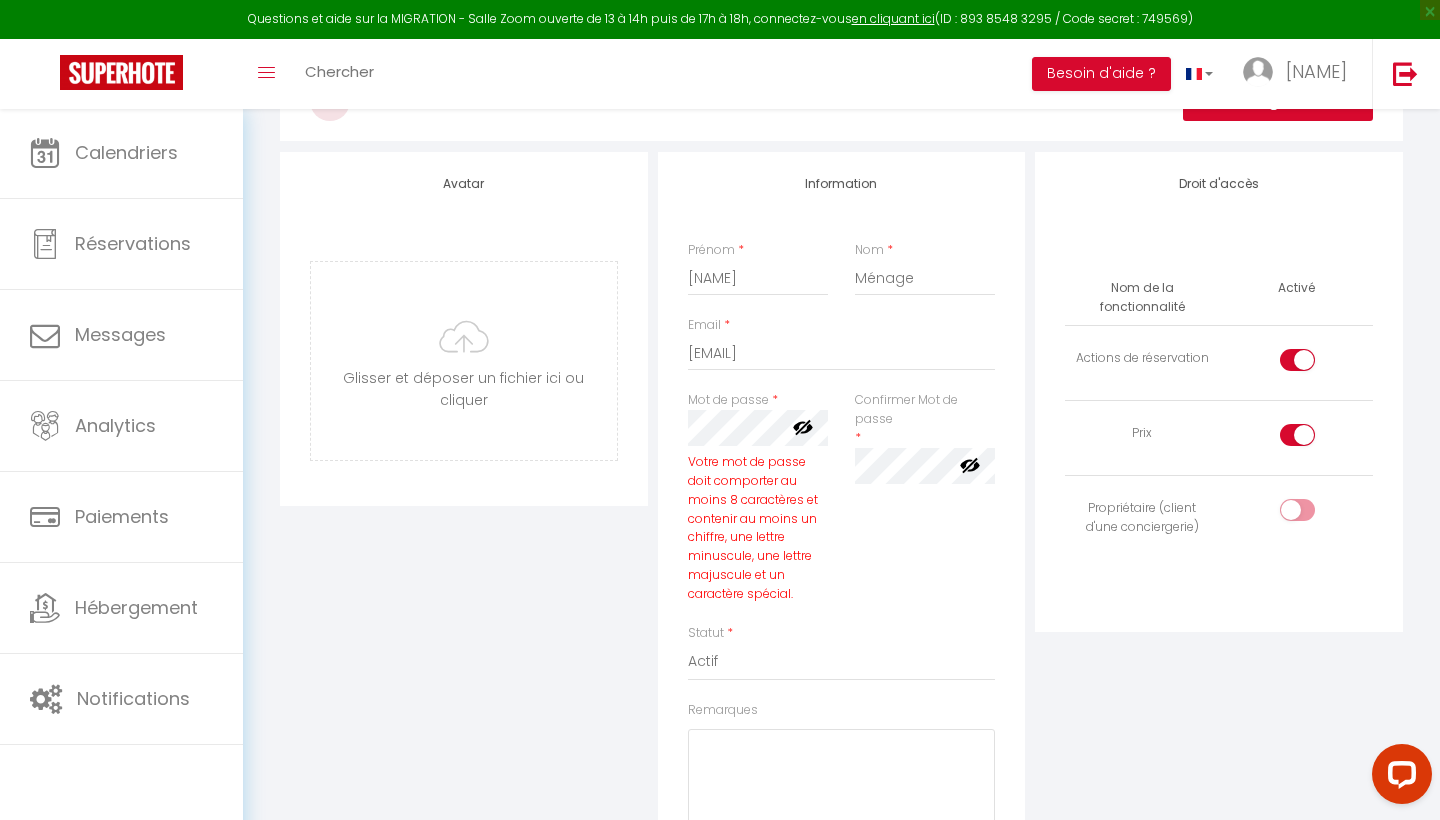 scroll, scrollTop: 250, scrollLeft: 0, axis: vertical 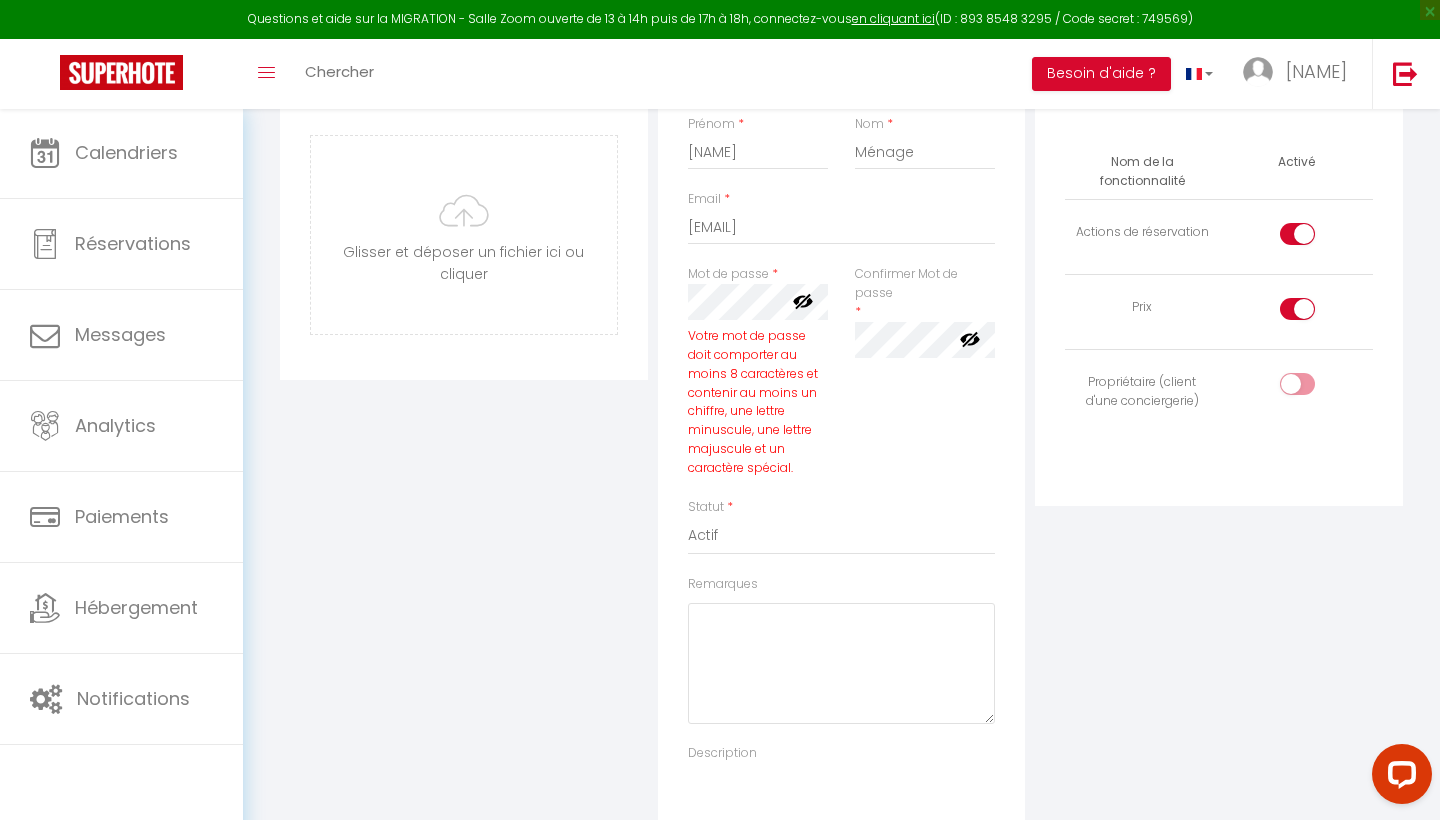 click at bounding box center [1314, 313] 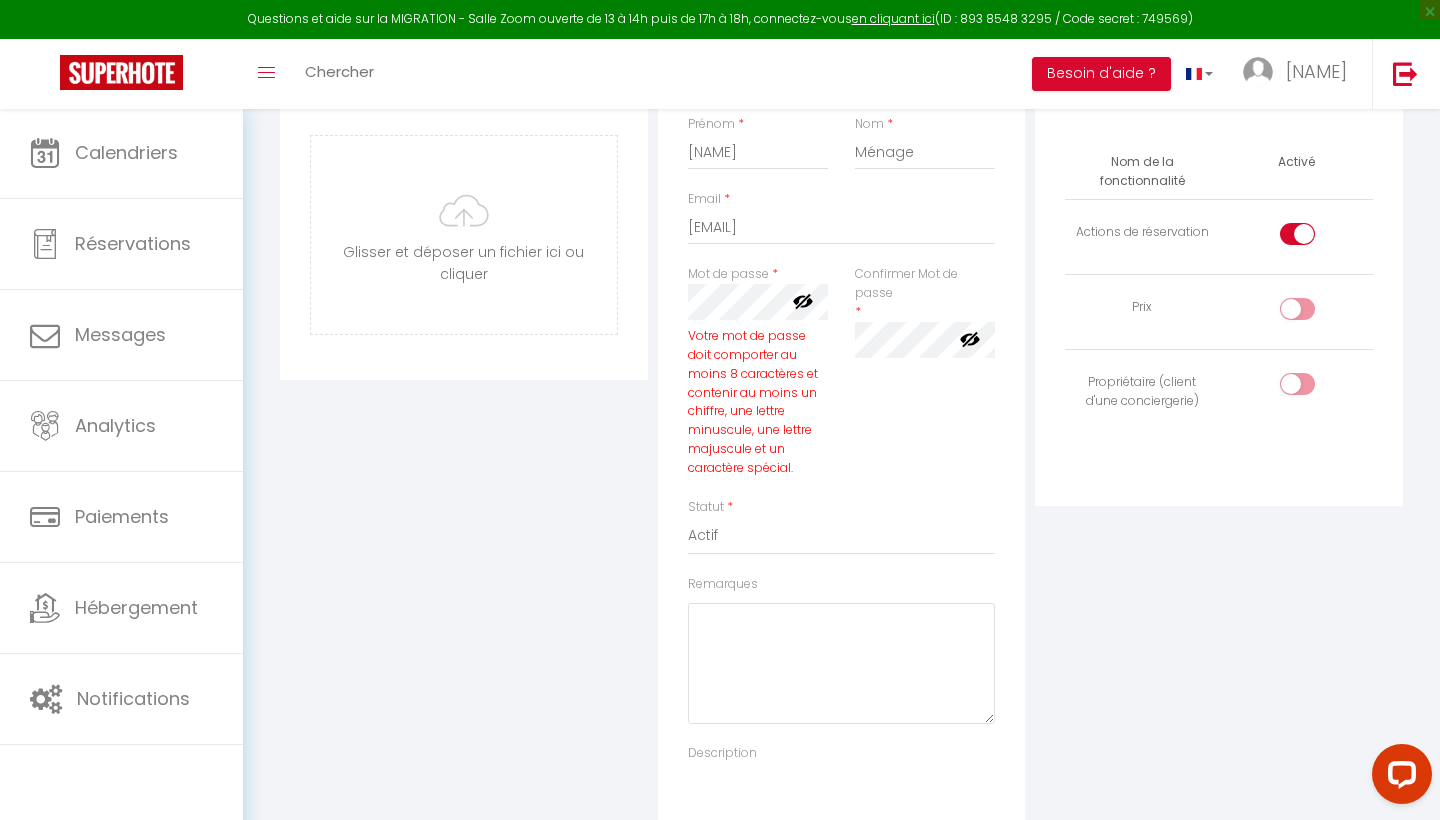 click at bounding box center (1296, 237) 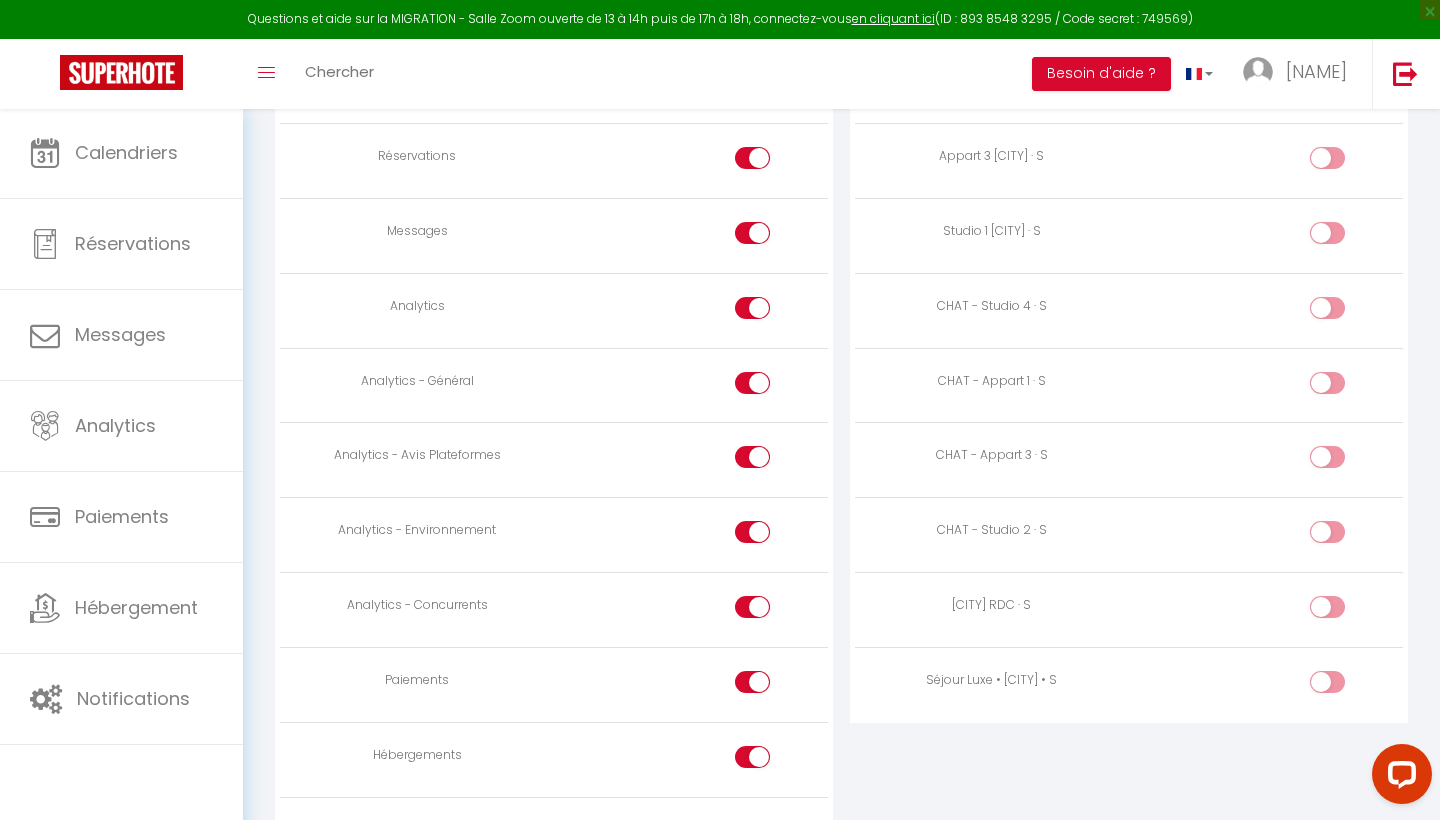 scroll, scrollTop: 1445, scrollLeft: 0, axis: vertical 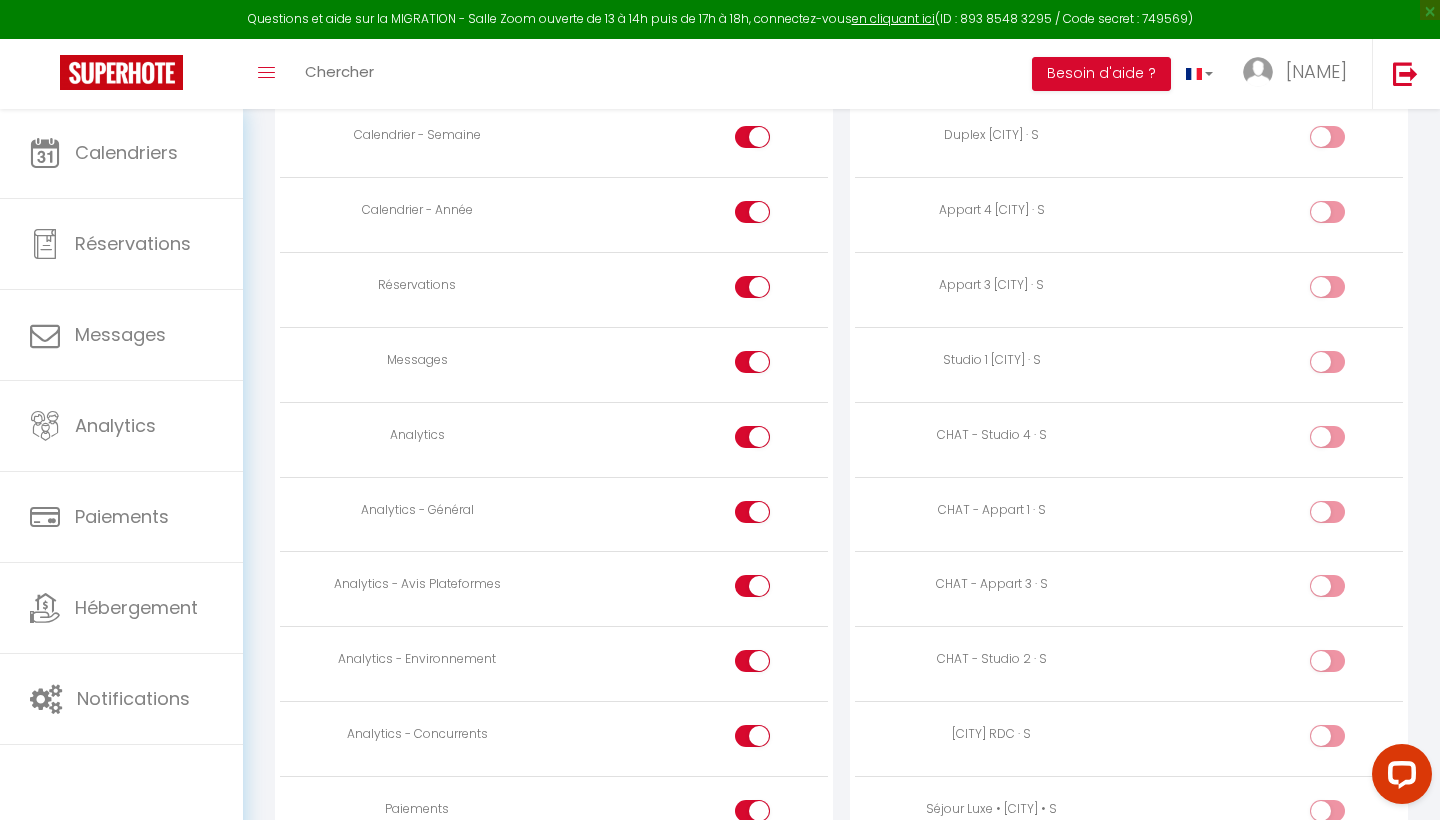 click at bounding box center (770, 441) 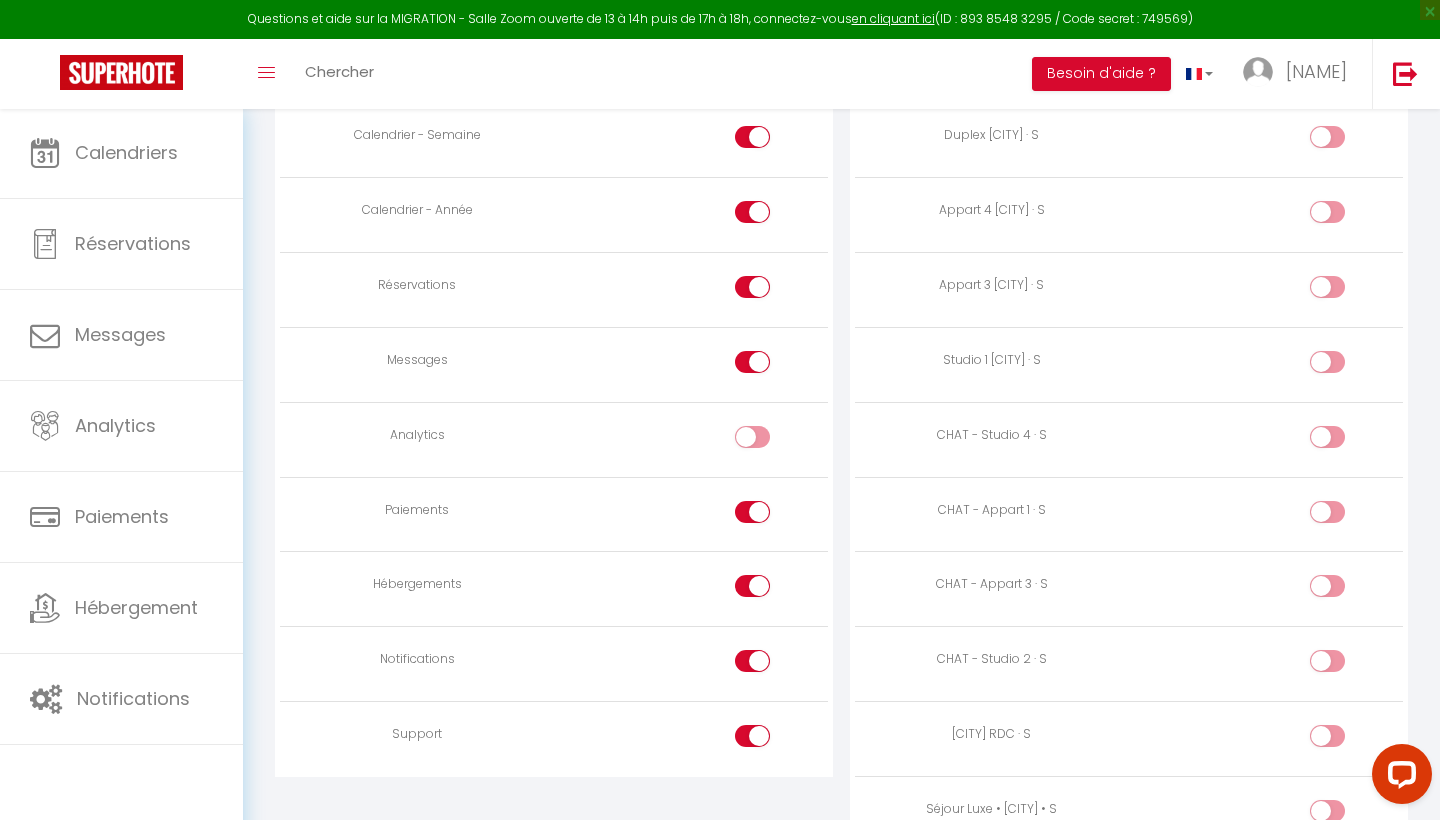 click at bounding box center [752, 512] 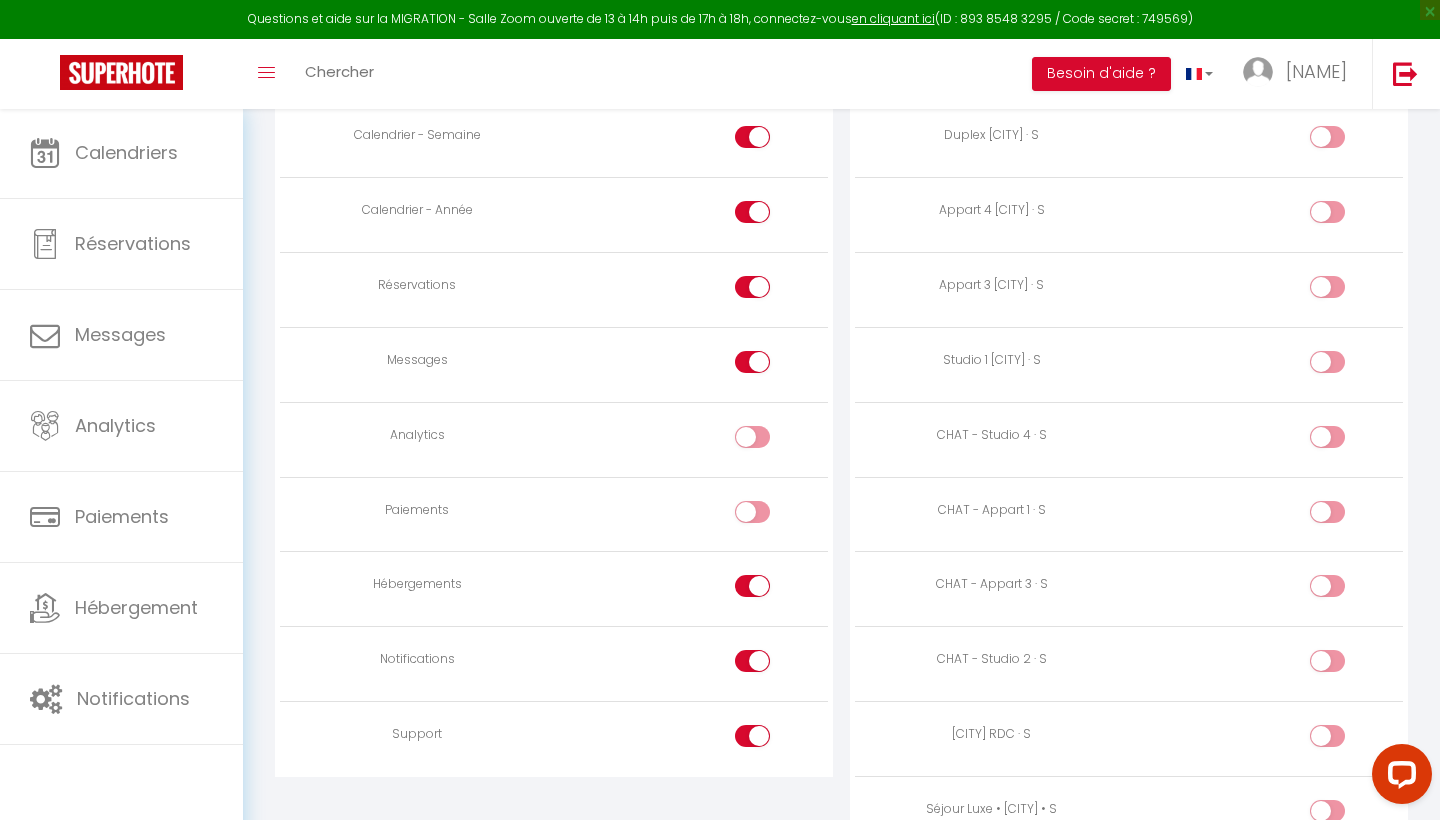 click at bounding box center (752, 586) 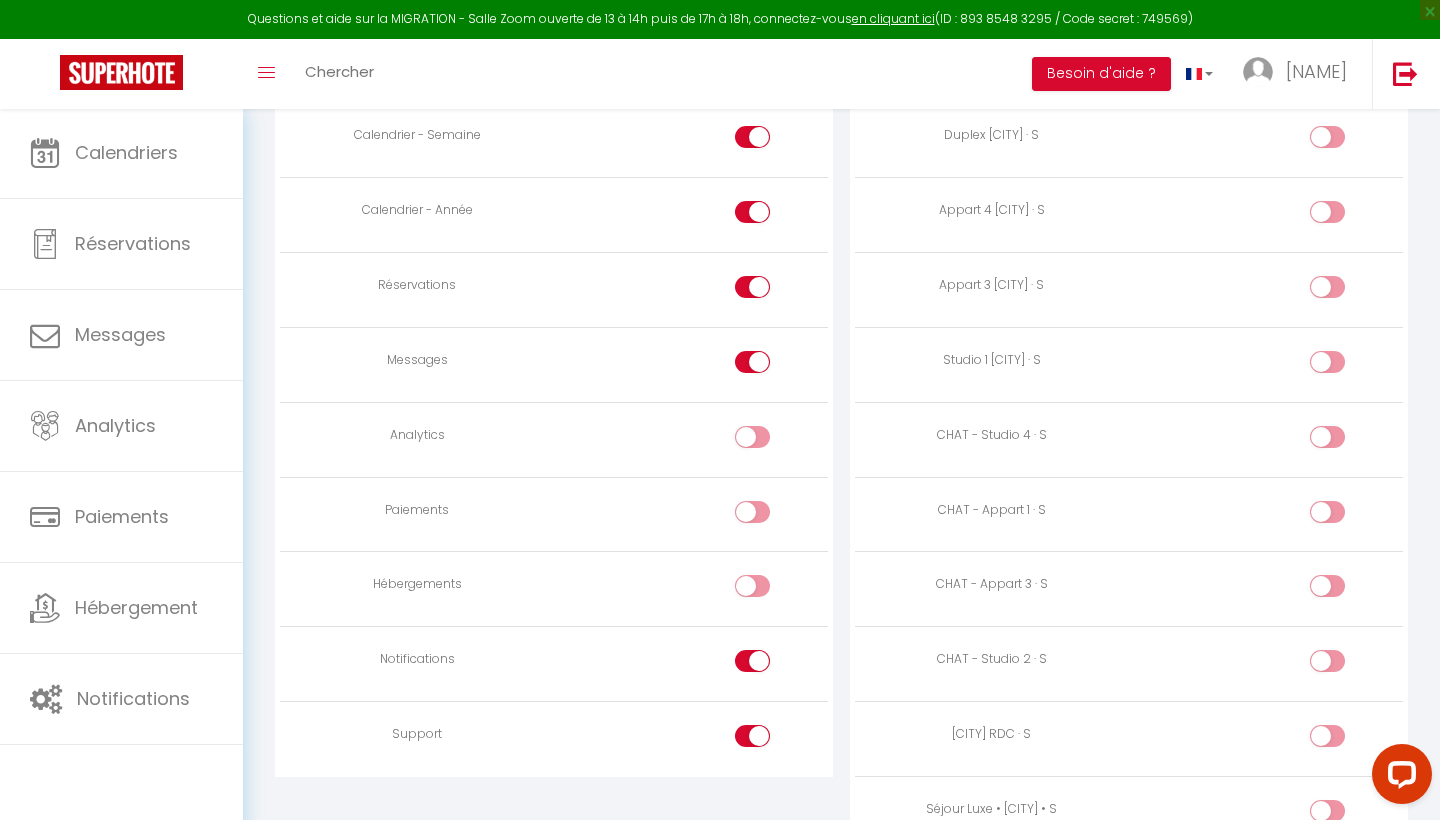 click at bounding box center (770, 740) 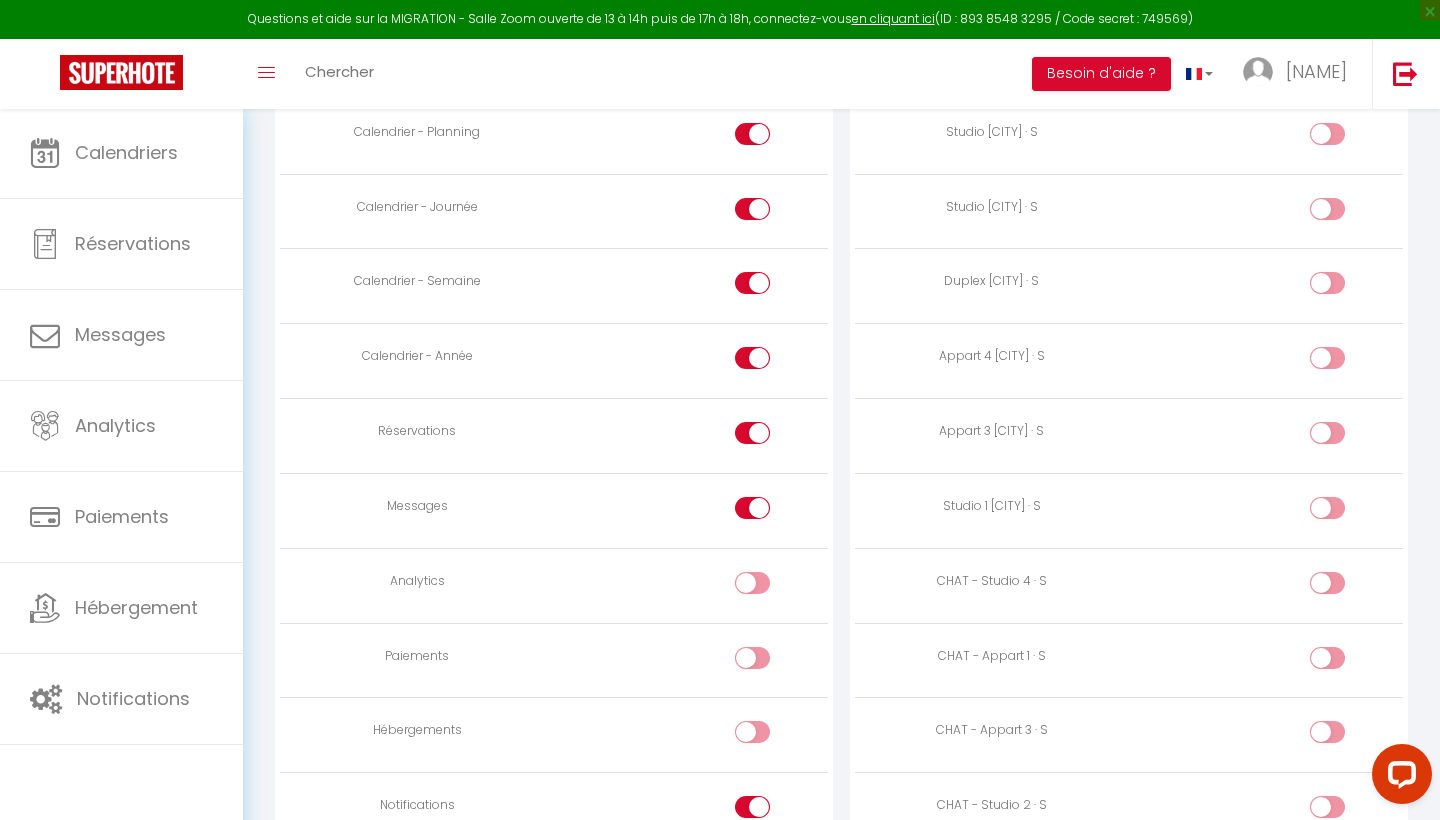 scroll, scrollTop: 1219, scrollLeft: 0, axis: vertical 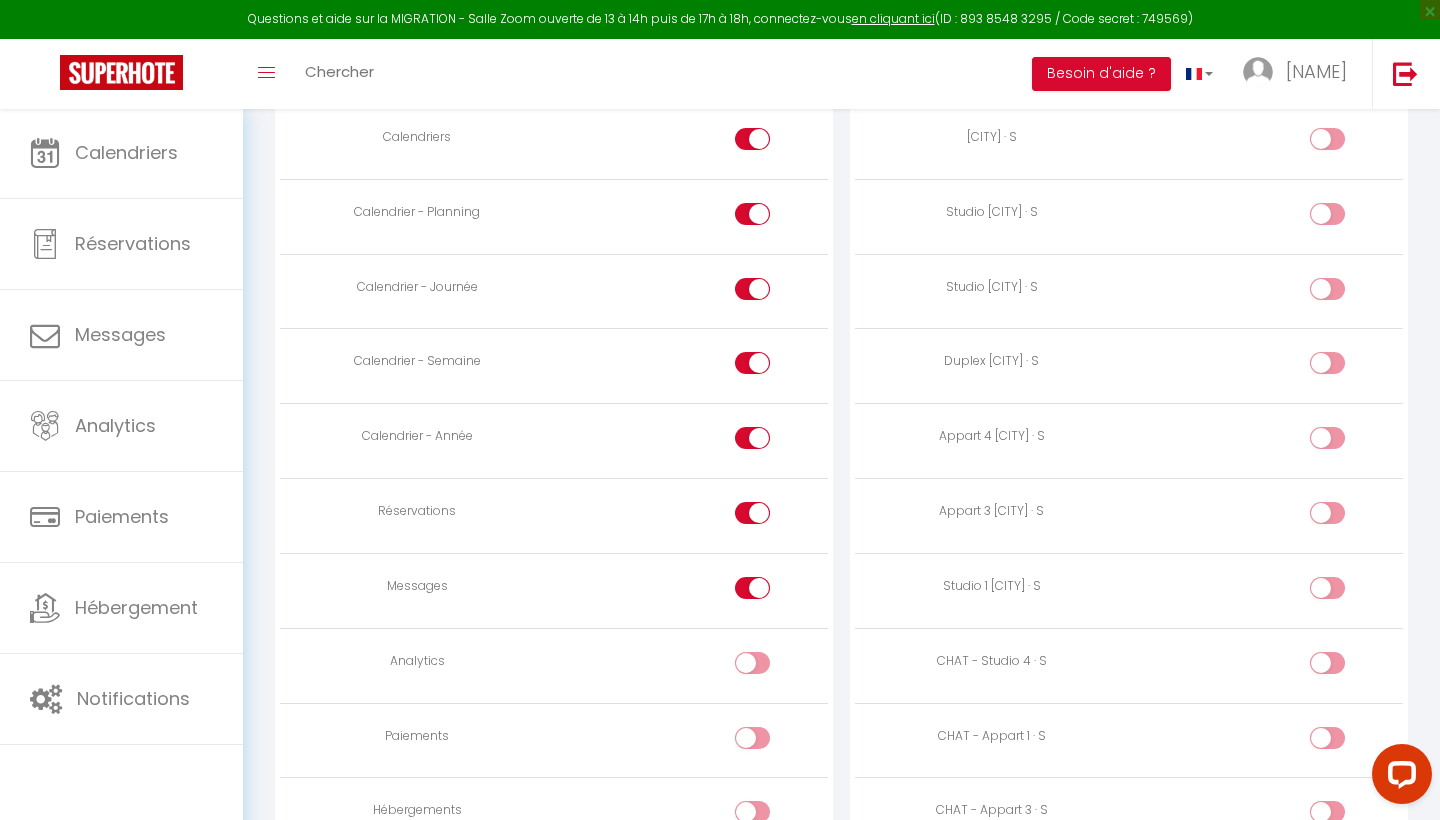 click at bounding box center [770, 592] 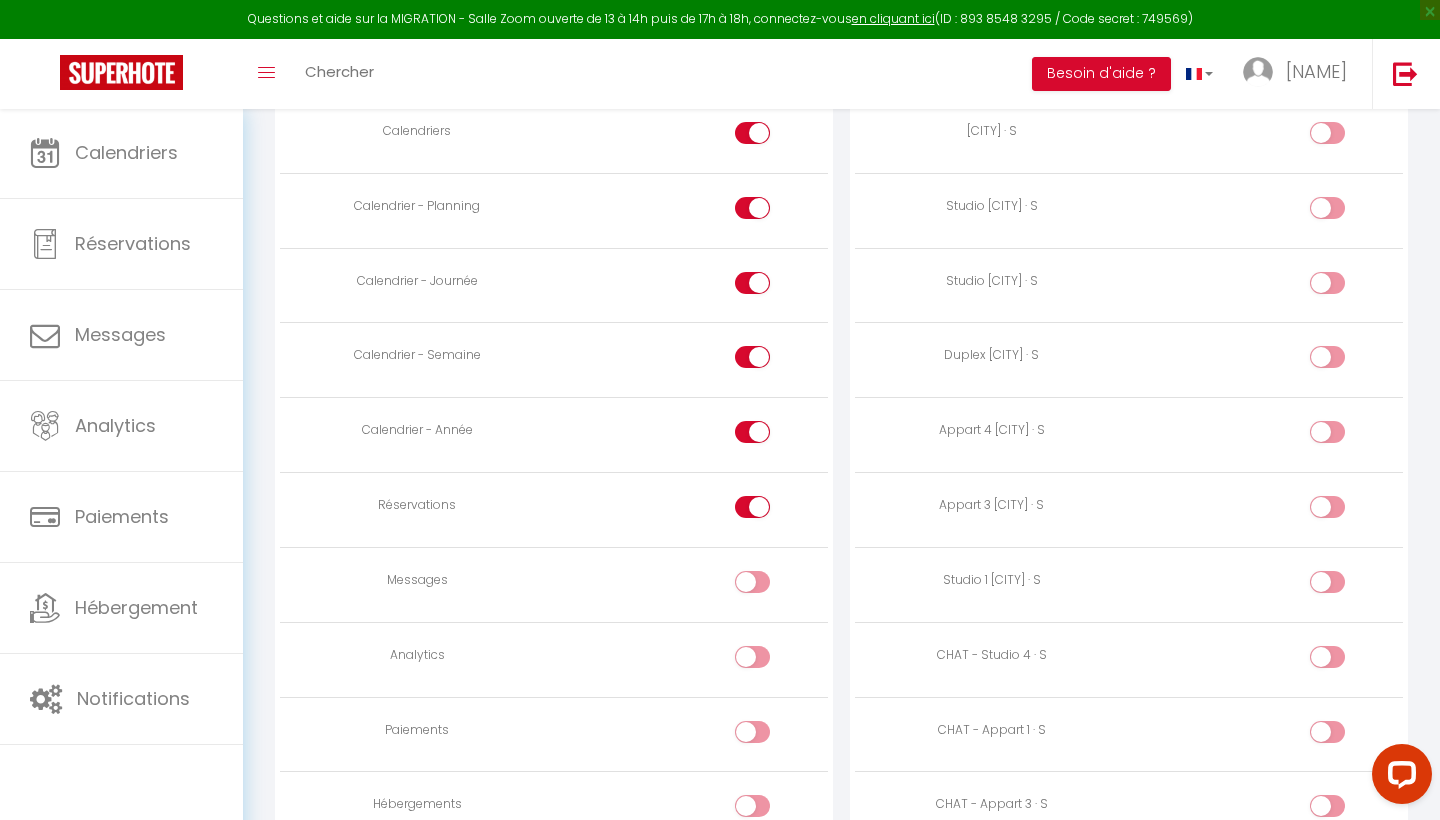 scroll, scrollTop: 1194, scrollLeft: 0, axis: vertical 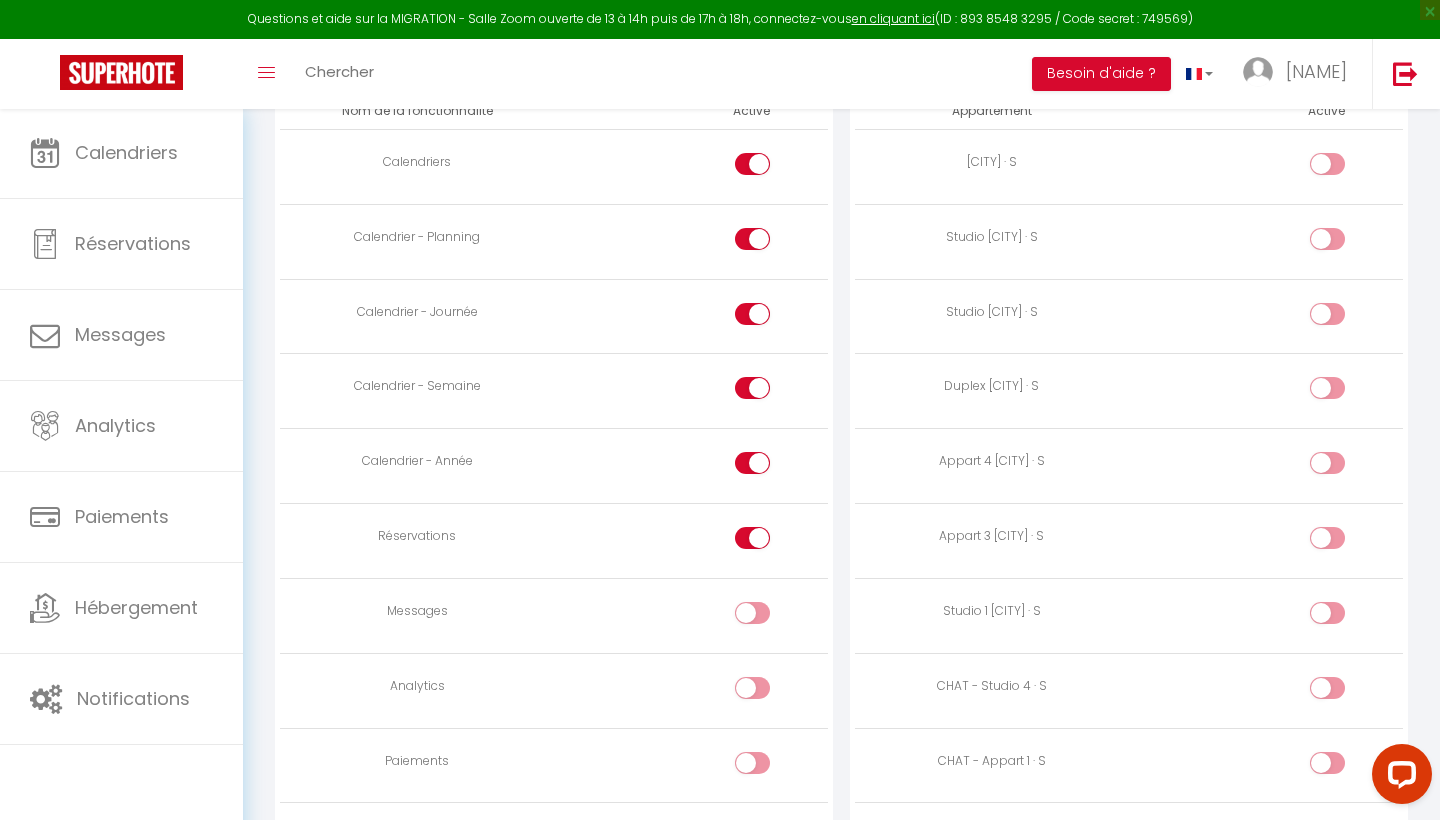 click at bounding box center (1344, 168) 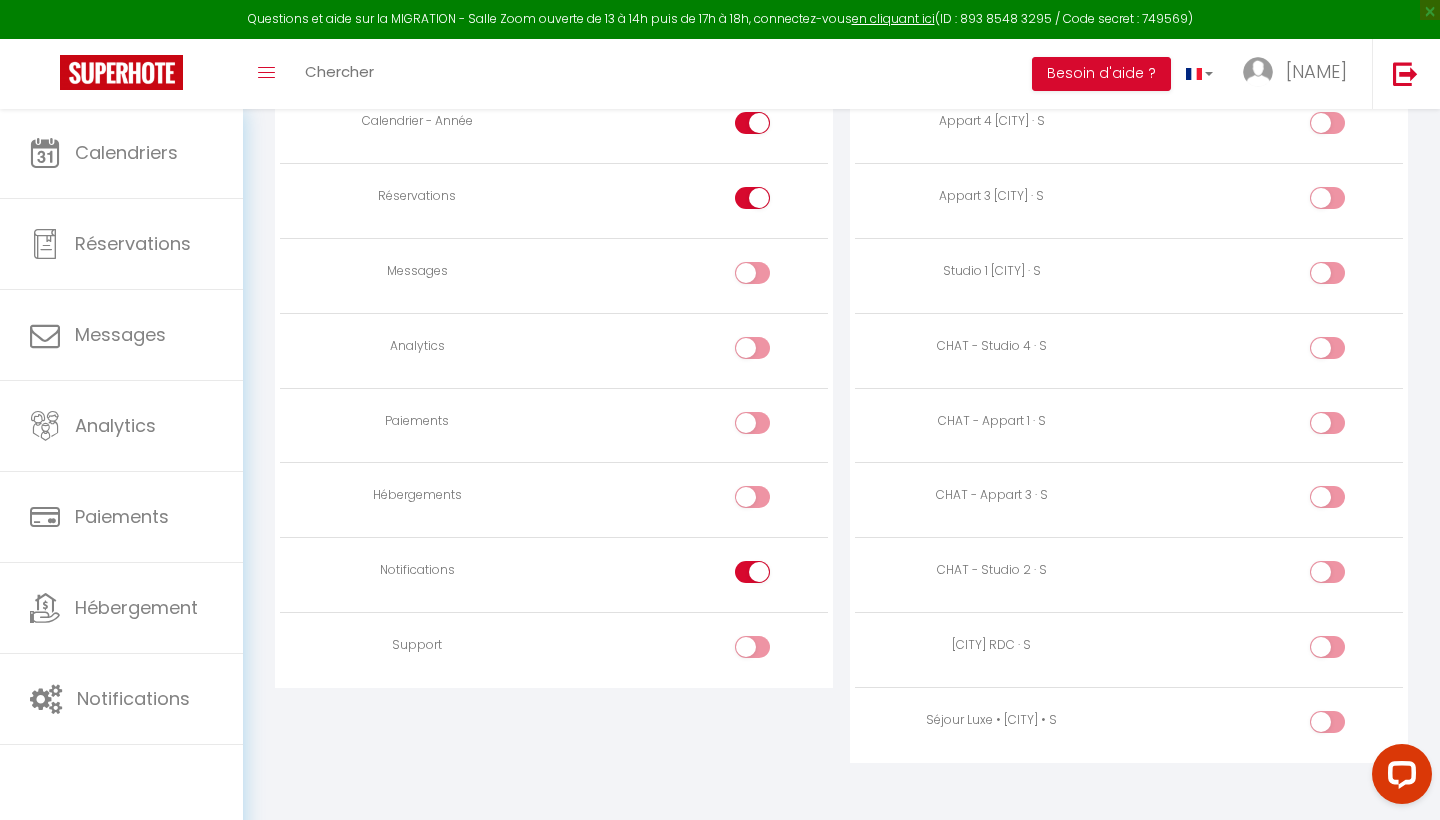 scroll, scrollTop: 1533, scrollLeft: 0, axis: vertical 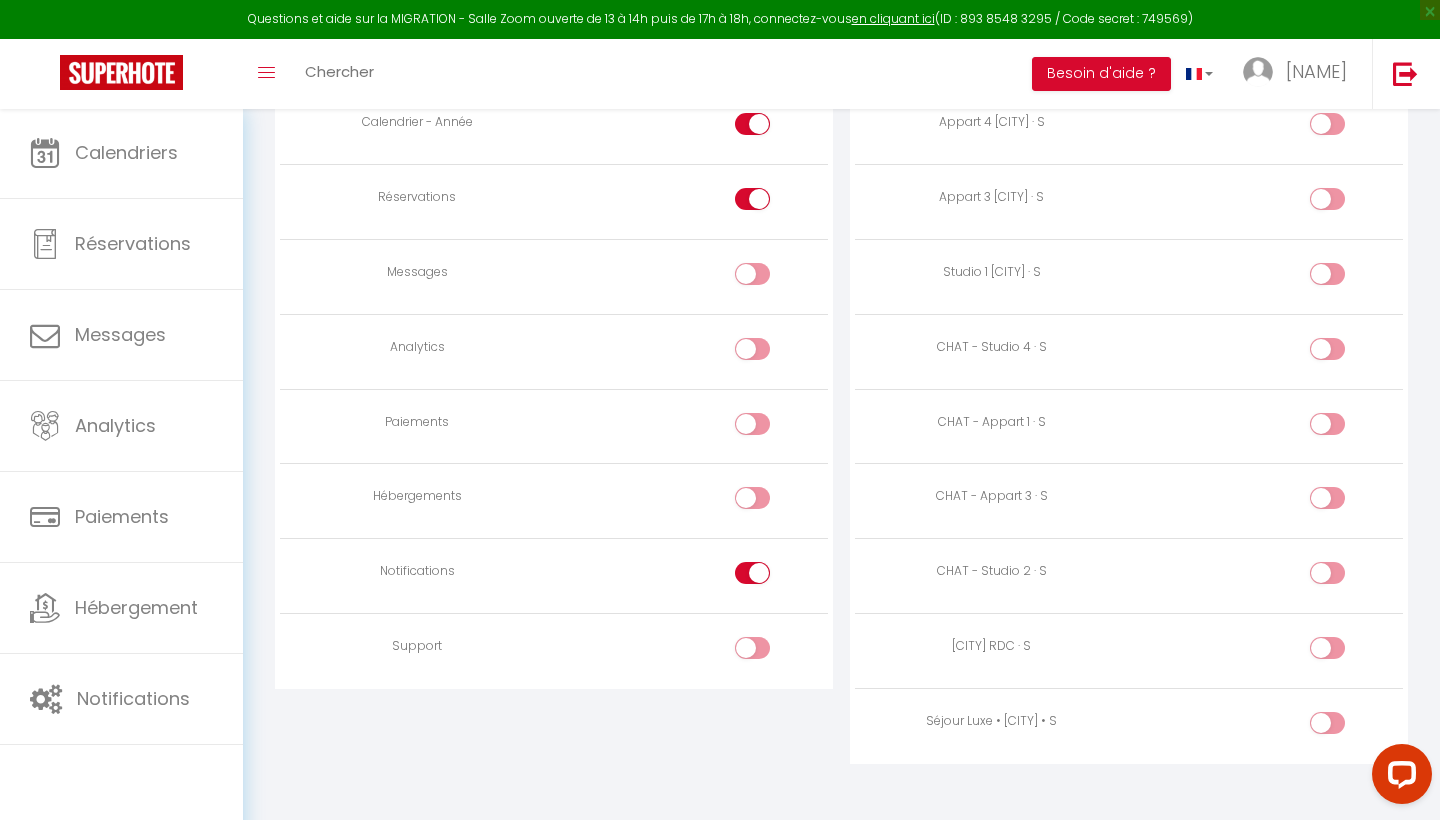 click at bounding box center [1344, 652] 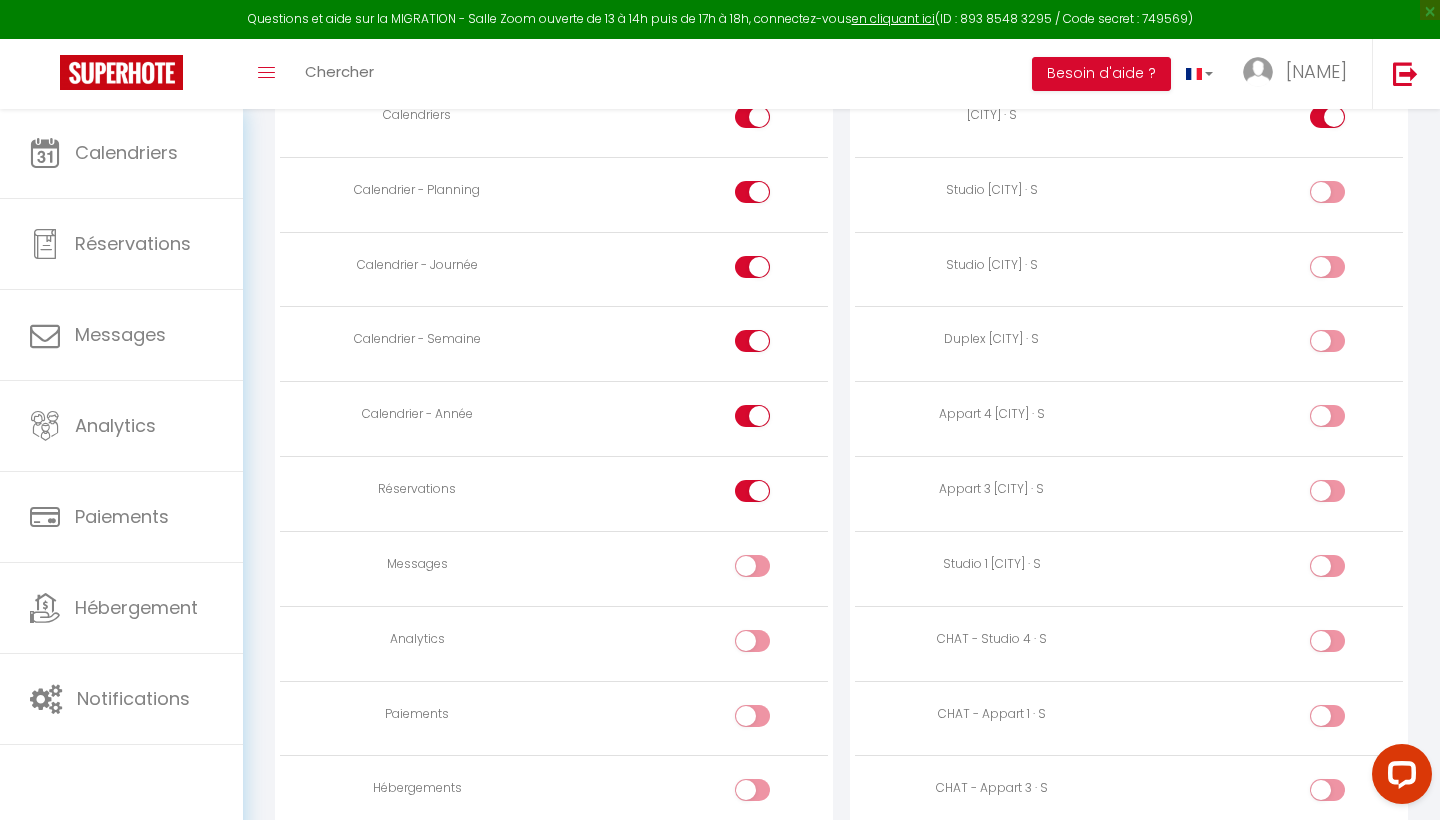 scroll, scrollTop: 1218, scrollLeft: 0, axis: vertical 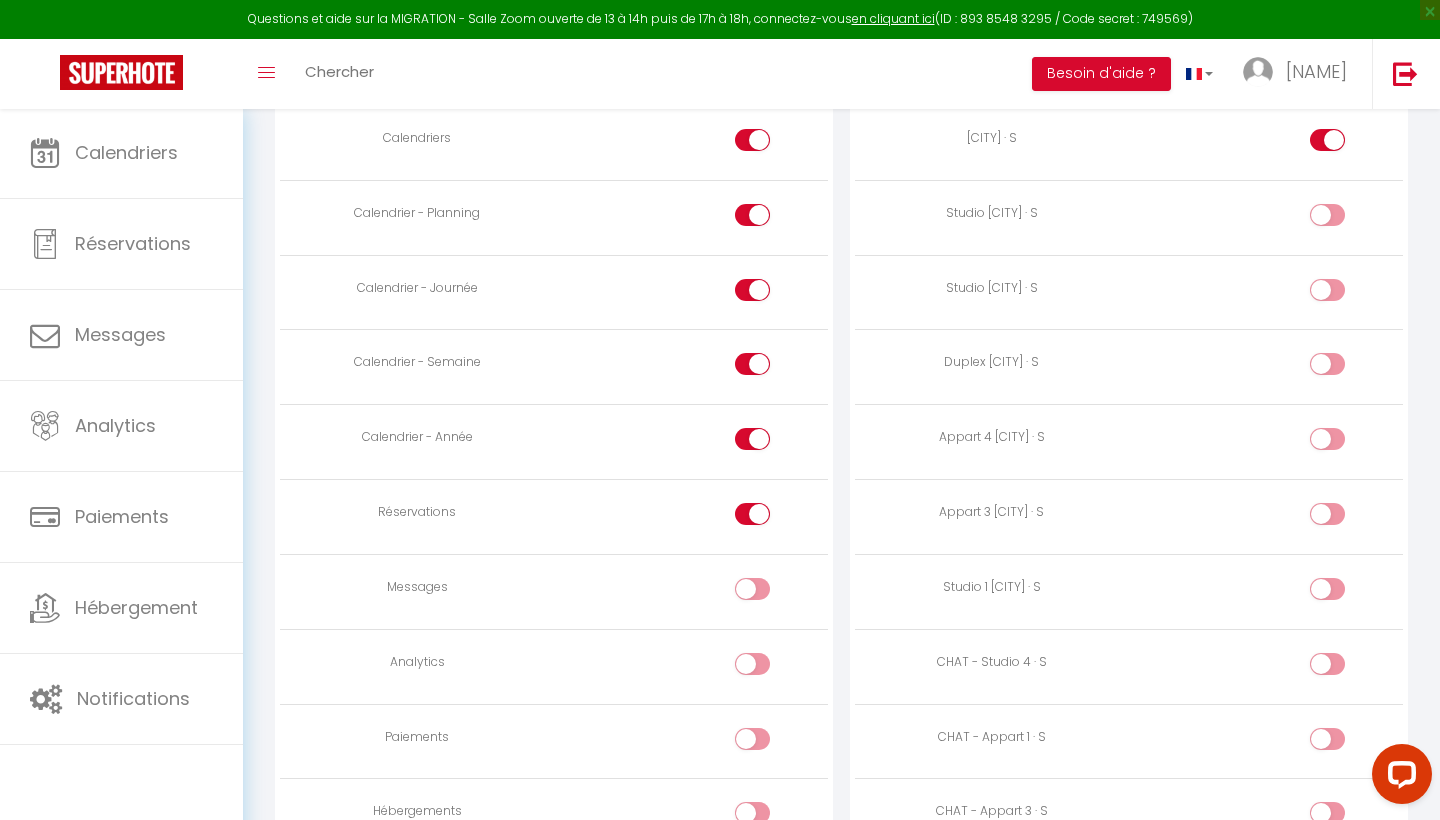 click at bounding box center [1344, 368] 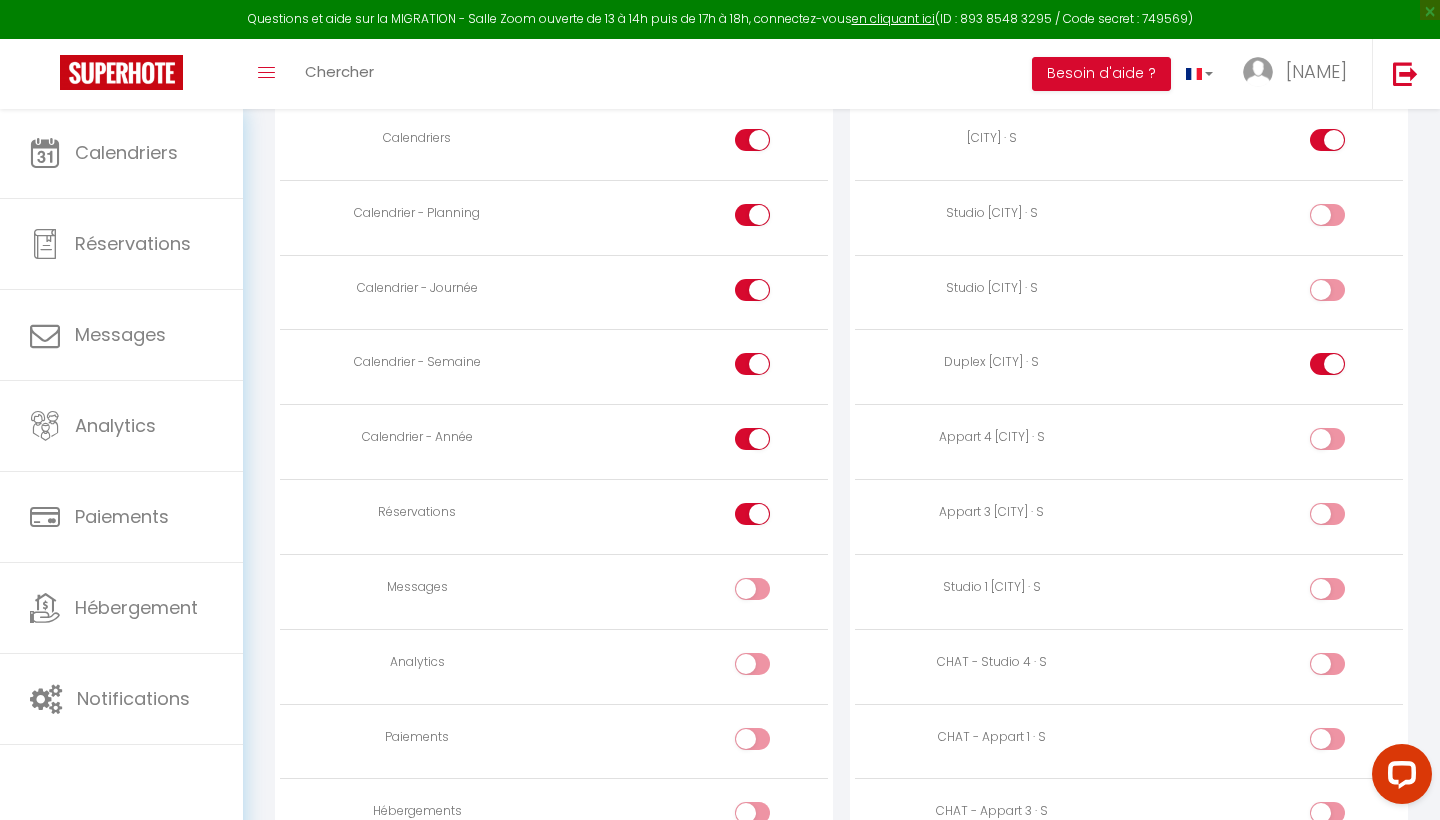 click at bounding box center [1327, 290] 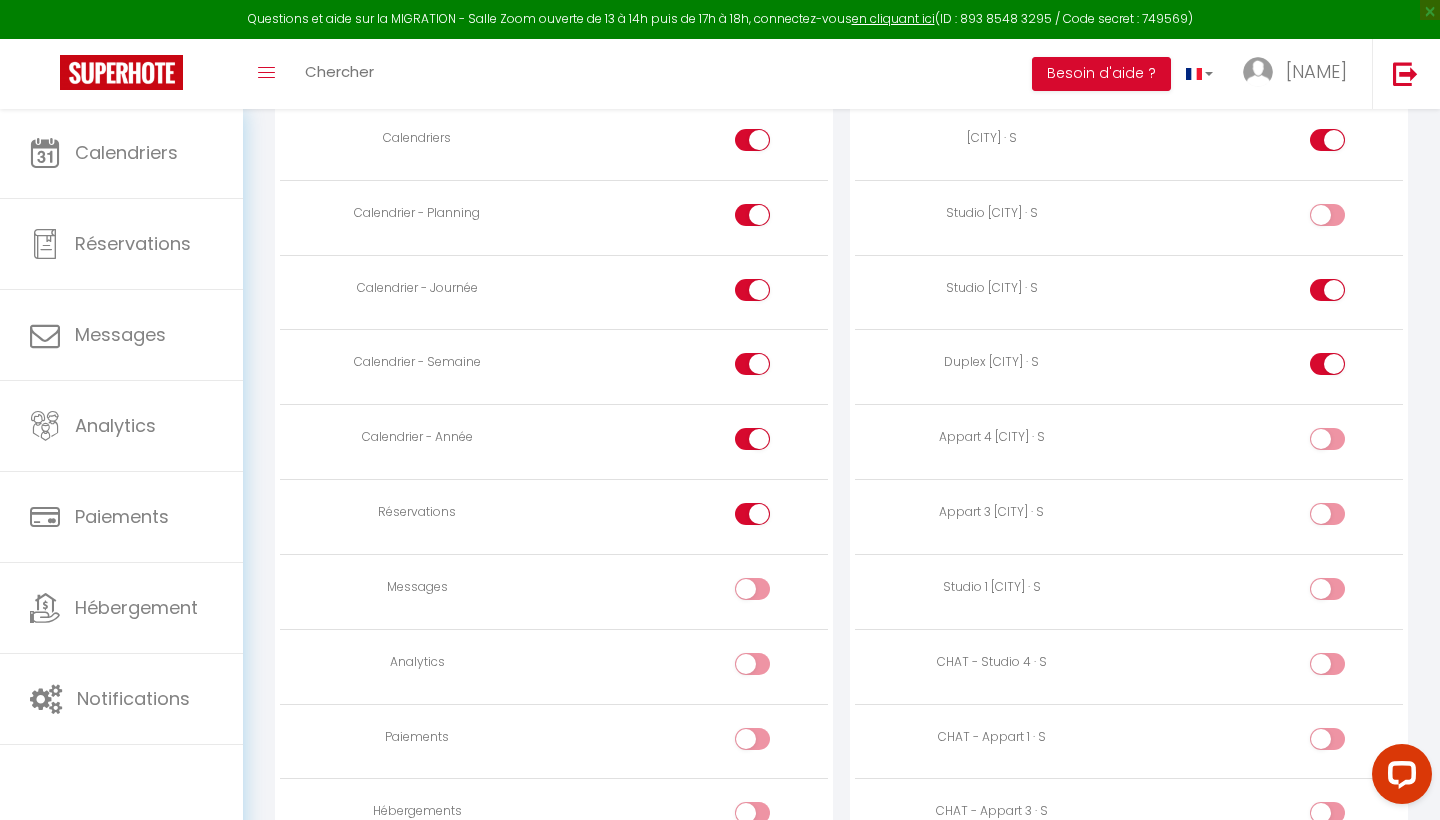 click at bounding box center [1344, 294] 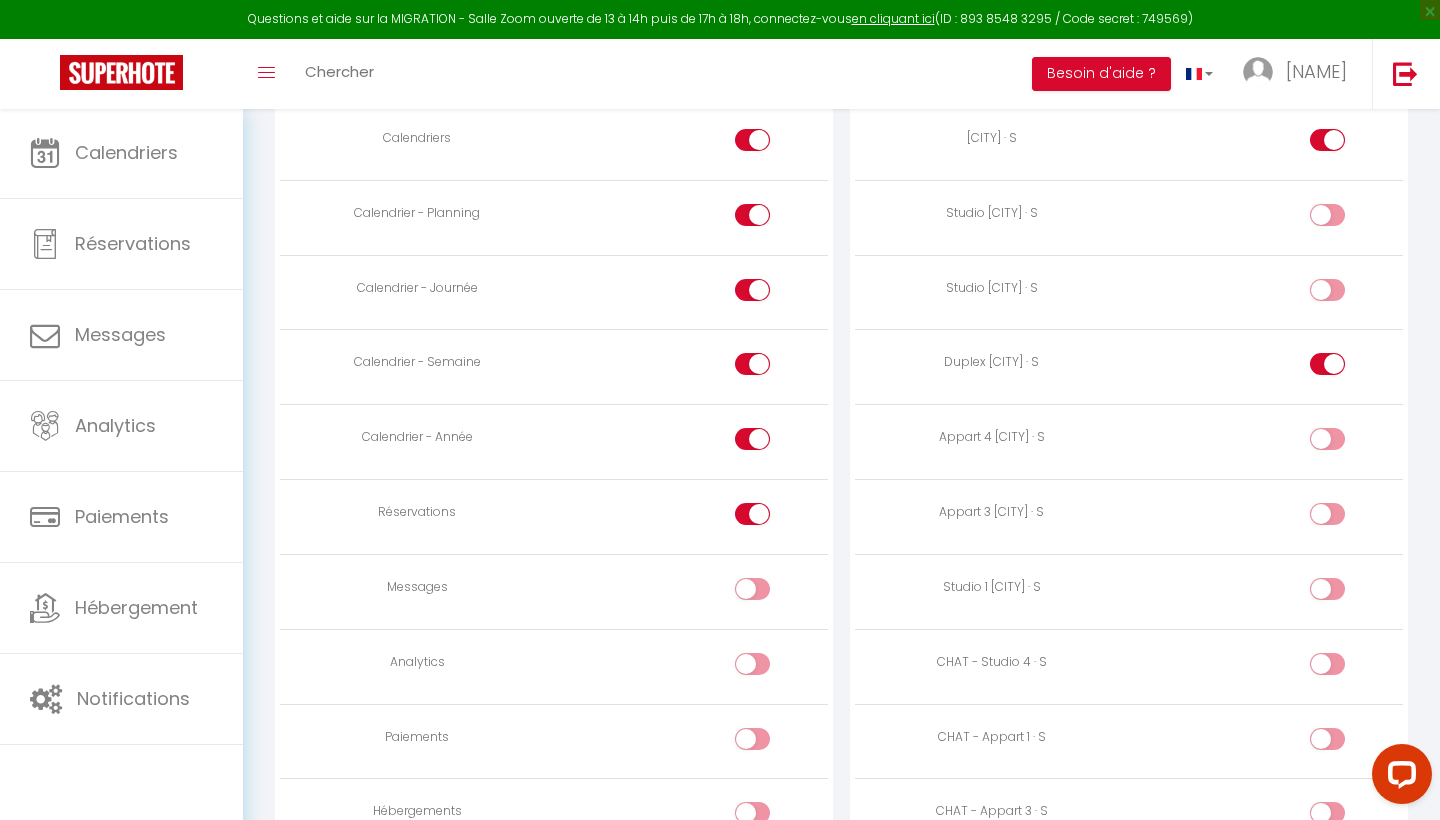 click at bounding box center [1344, 219] 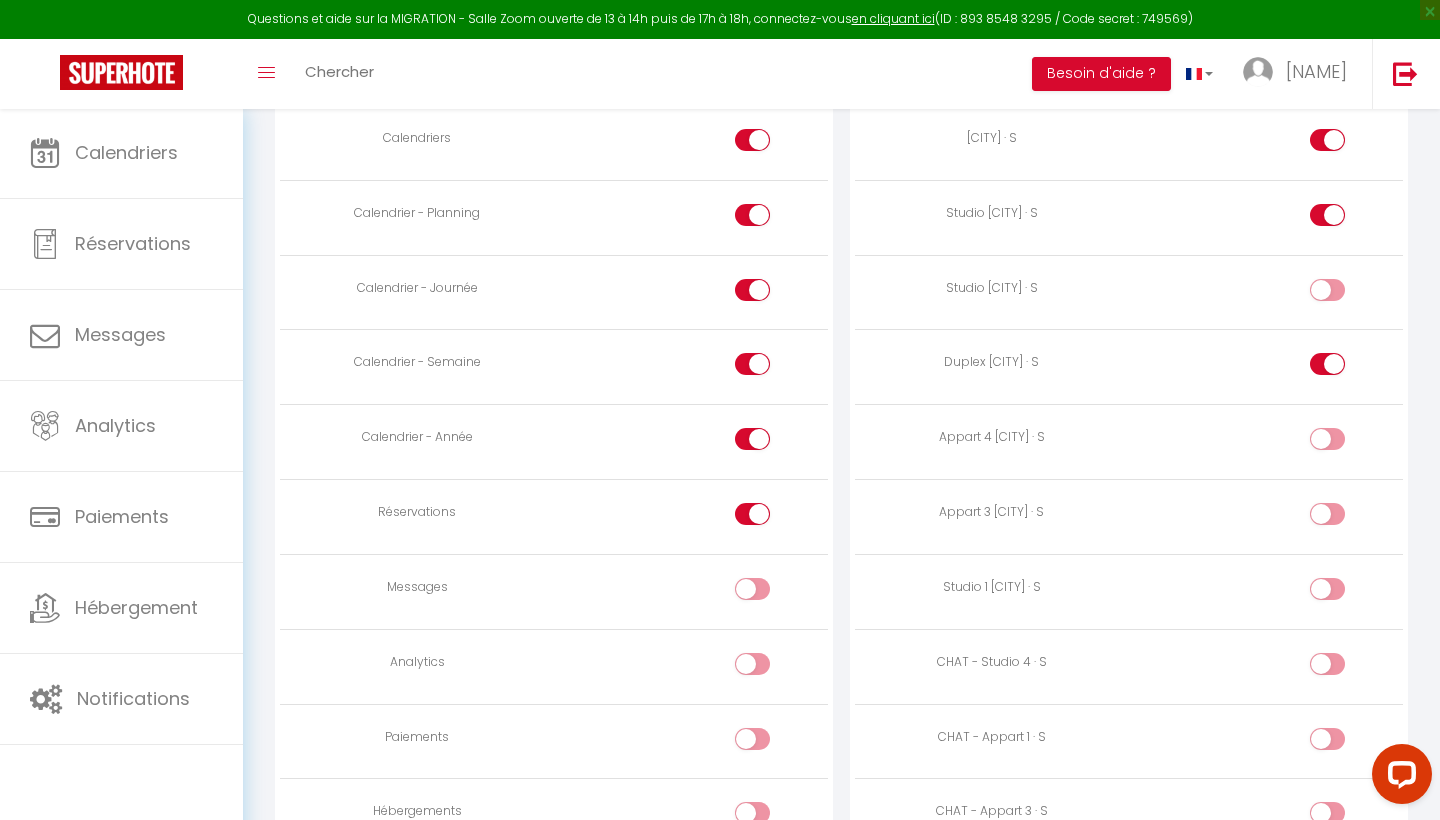 click at bounding box center (1327, 290) 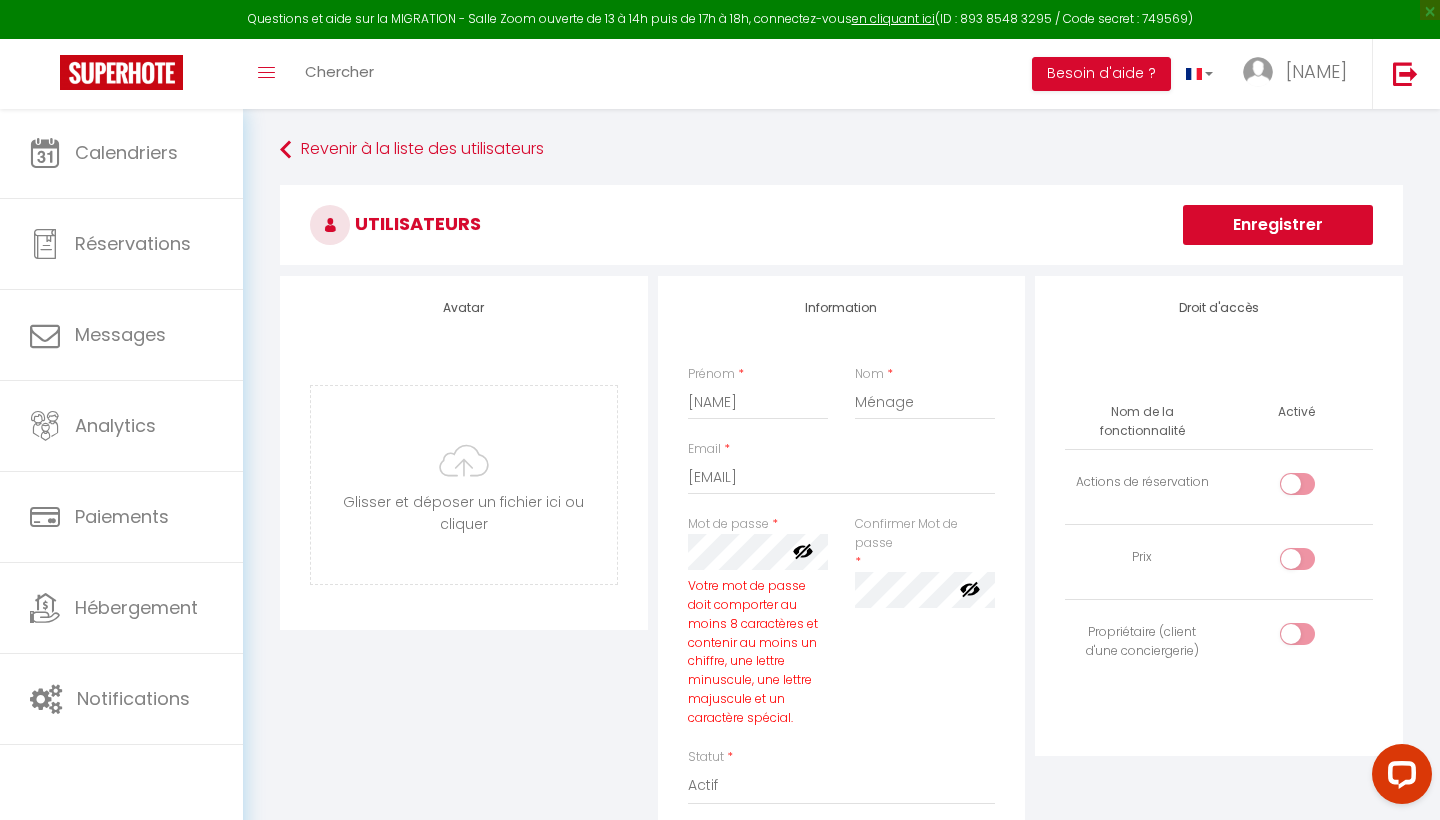 scroll, scrollTop: 0, scrollLeft: 0, axis: both 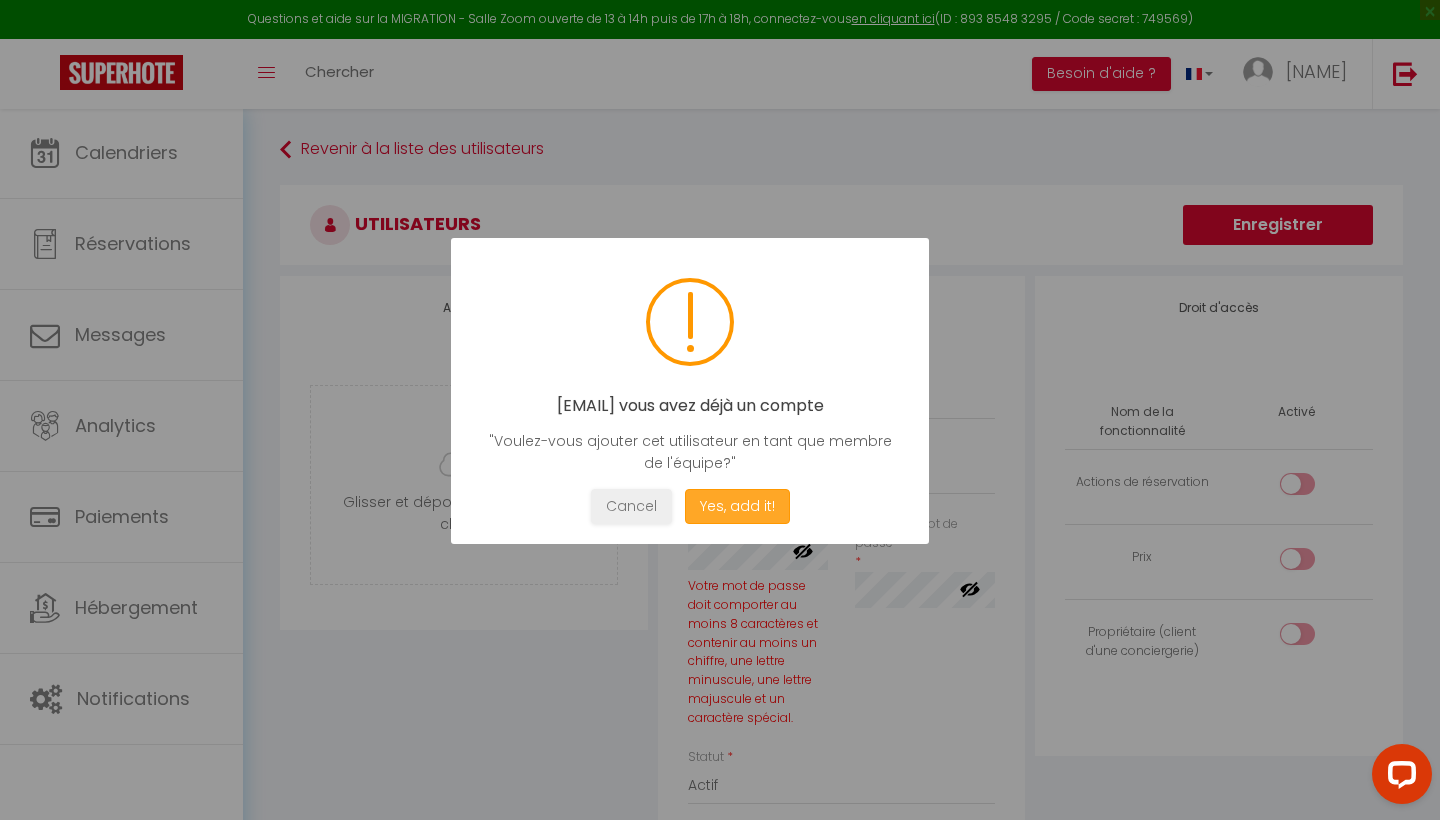 click on "Yes, add it!" at bounding box center (737, 506) 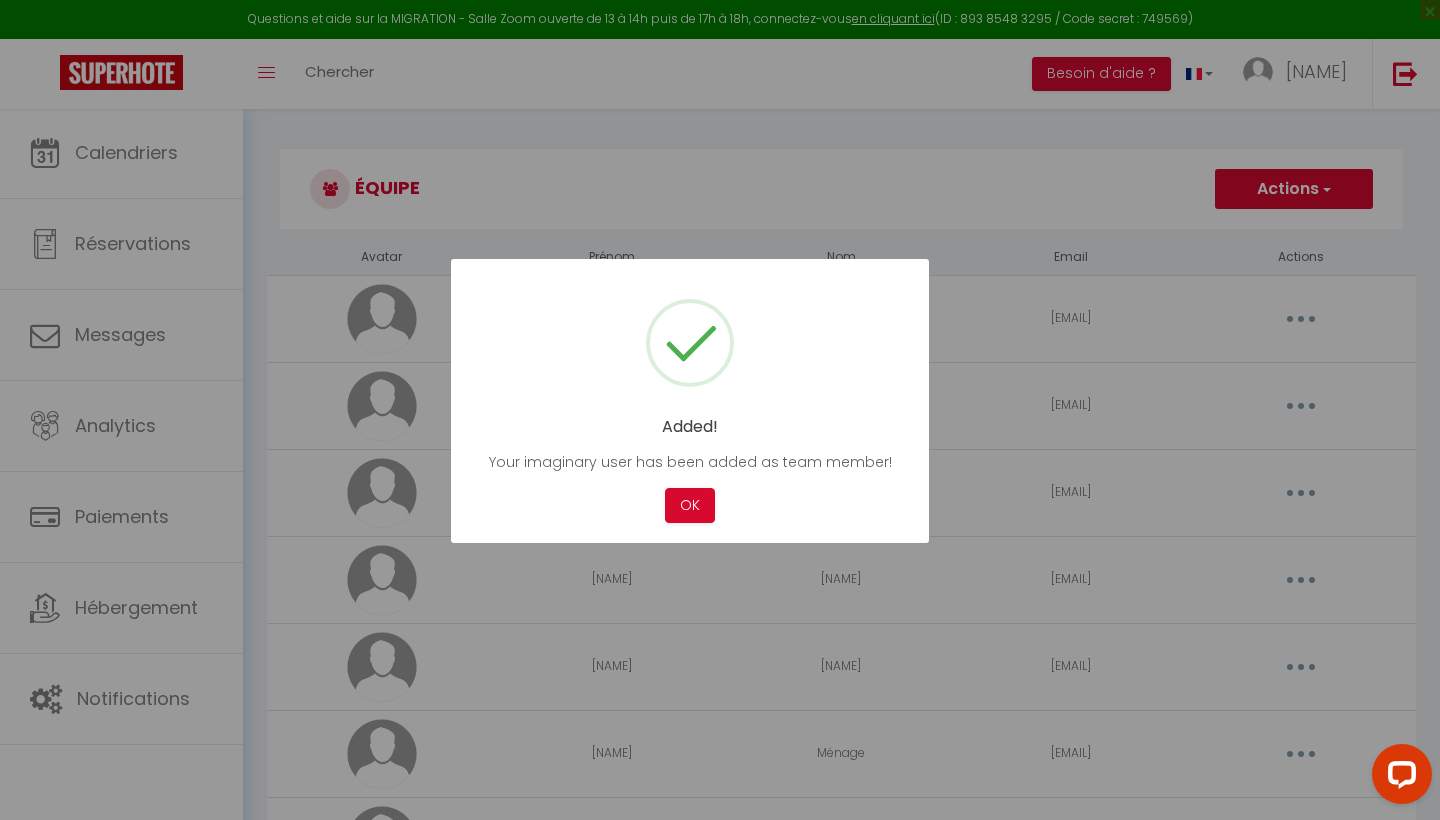 click on "OK" at bounding box center (690, 505) 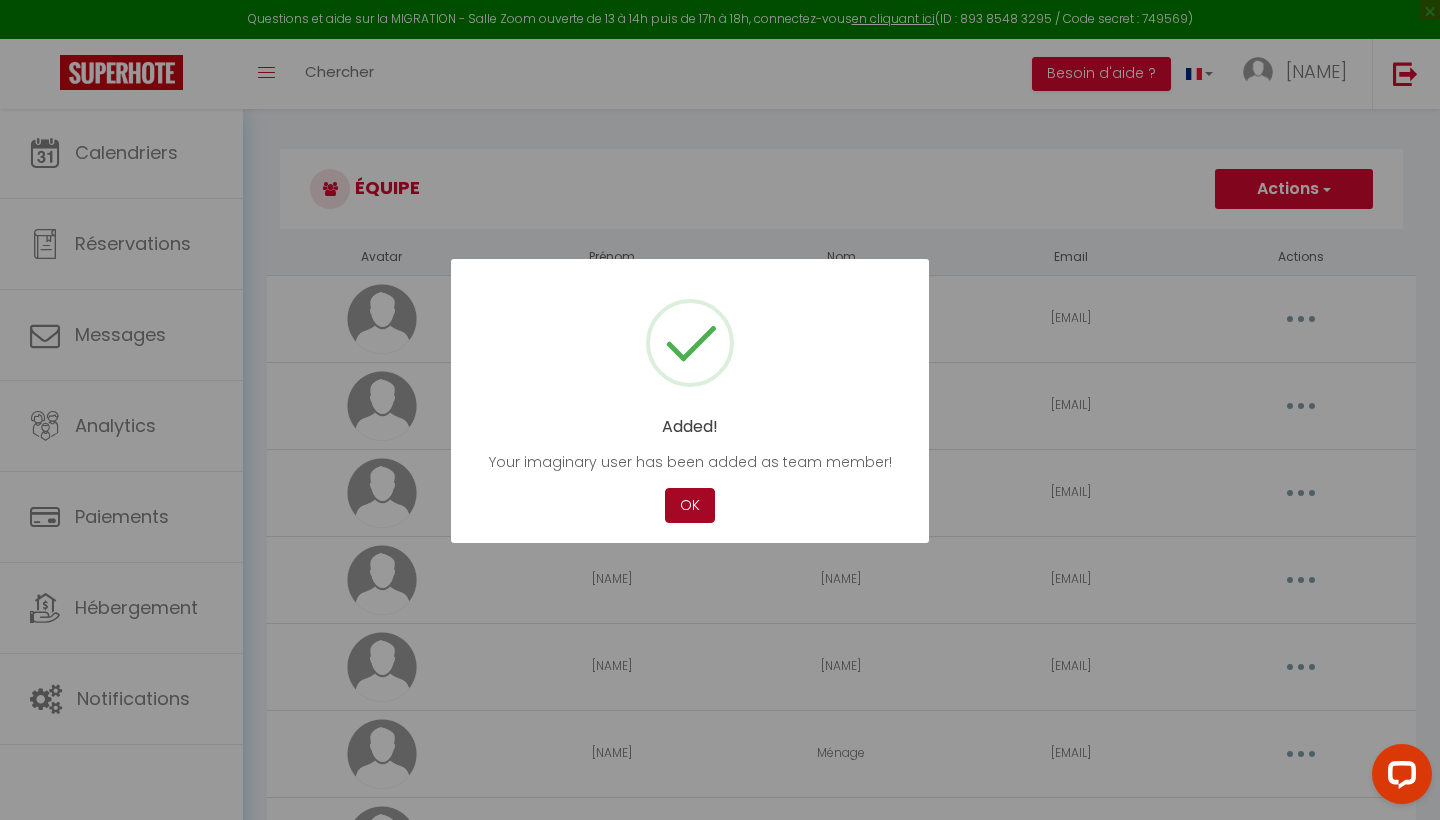 click on "OK" at bounding box center (690, 505) 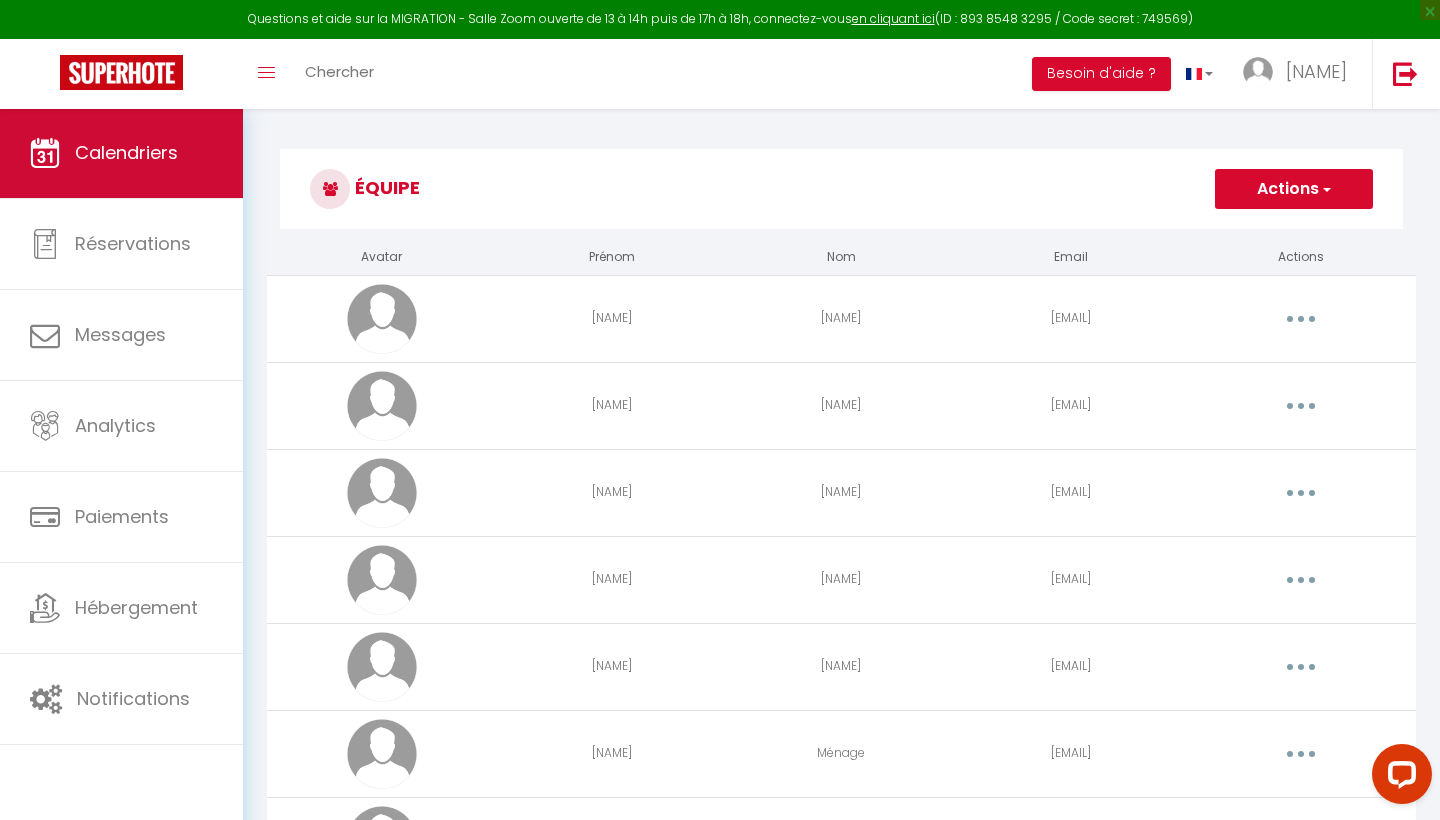 click on "Calendriers" at bounding box center (126, 152) 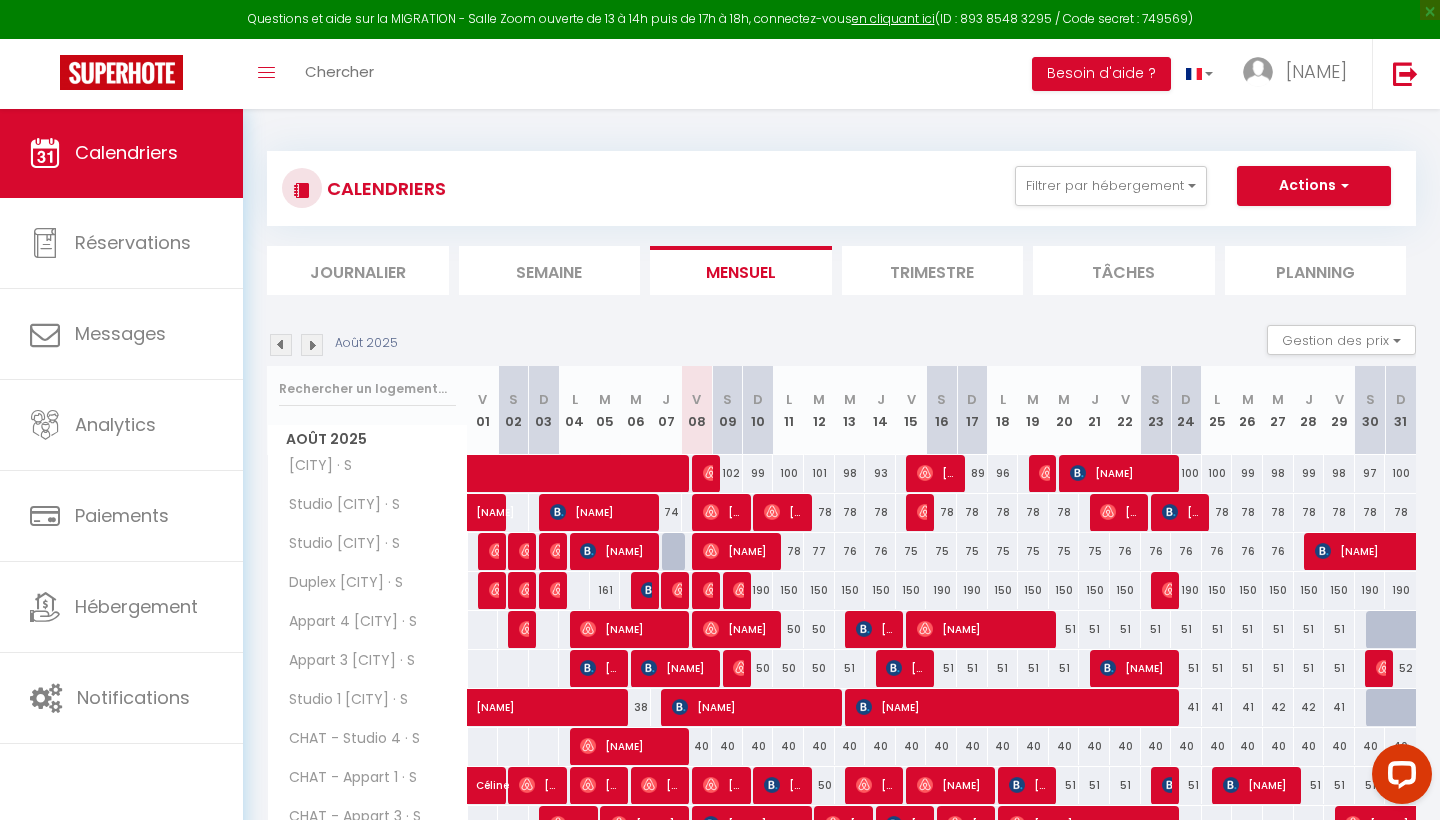 click at bounding box center (281, 345) 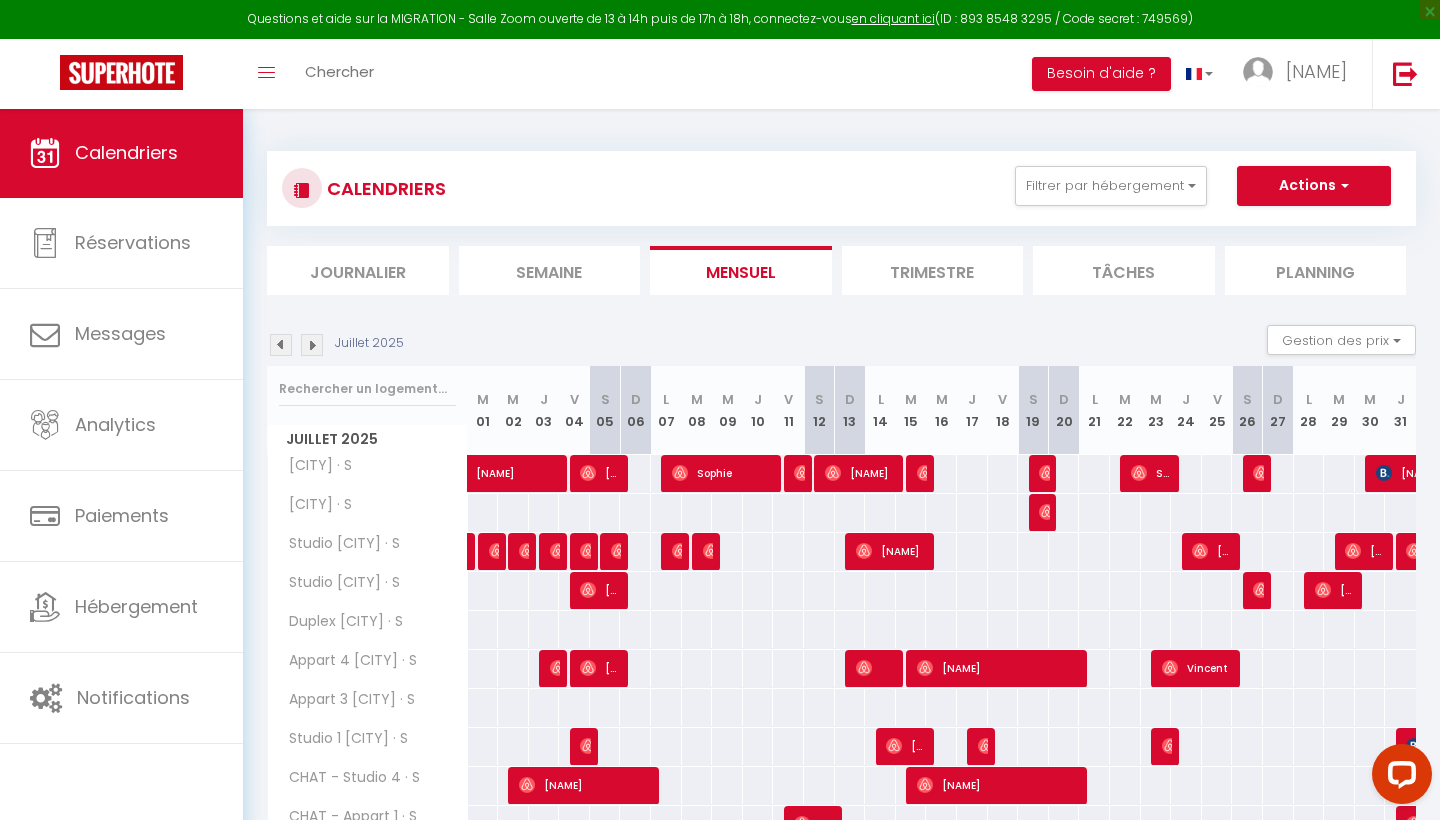 click at bounding box center [312, 345] 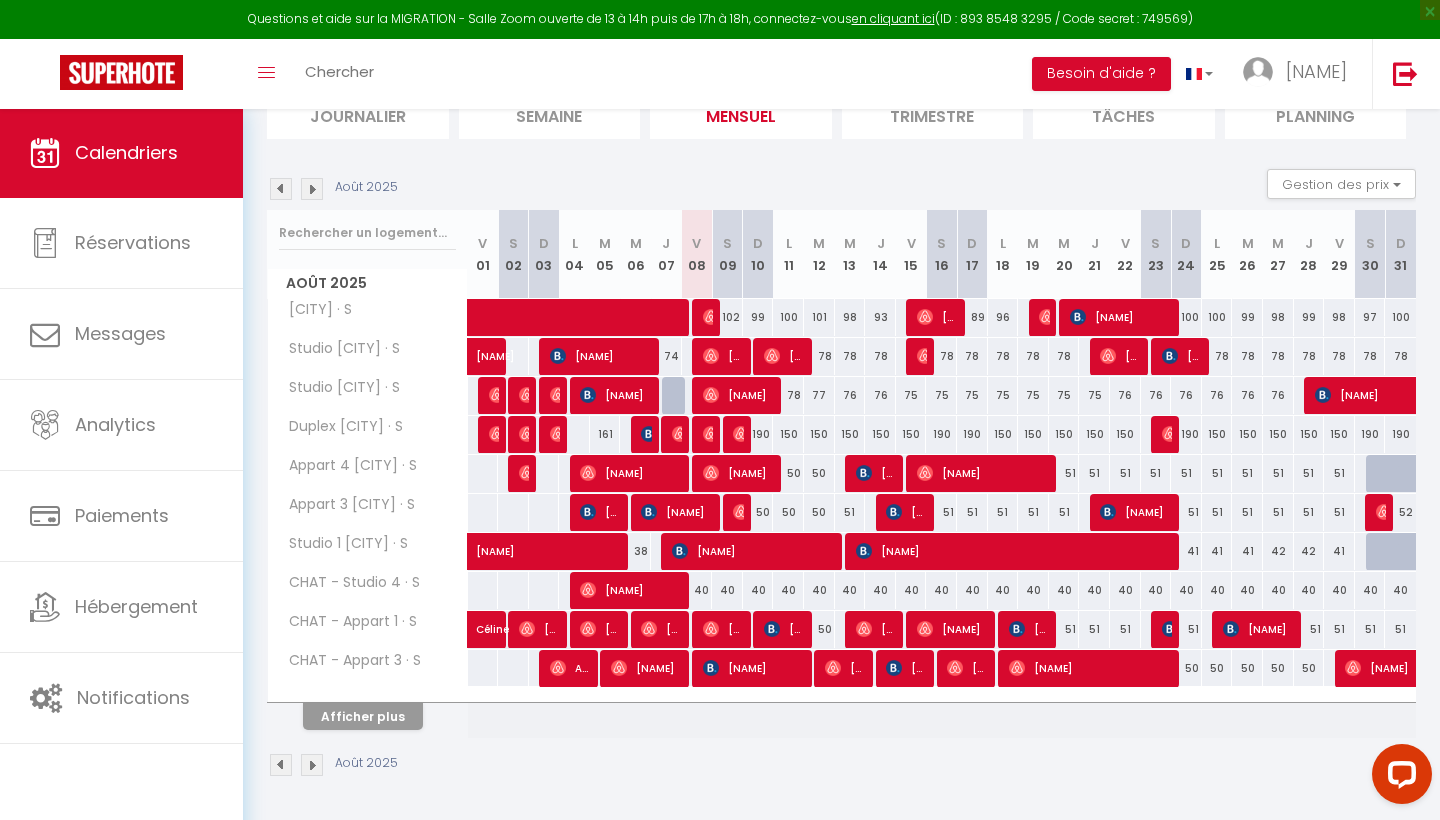 scroll, scrollTop: 155, scrollLeft: 0, axis: vertical 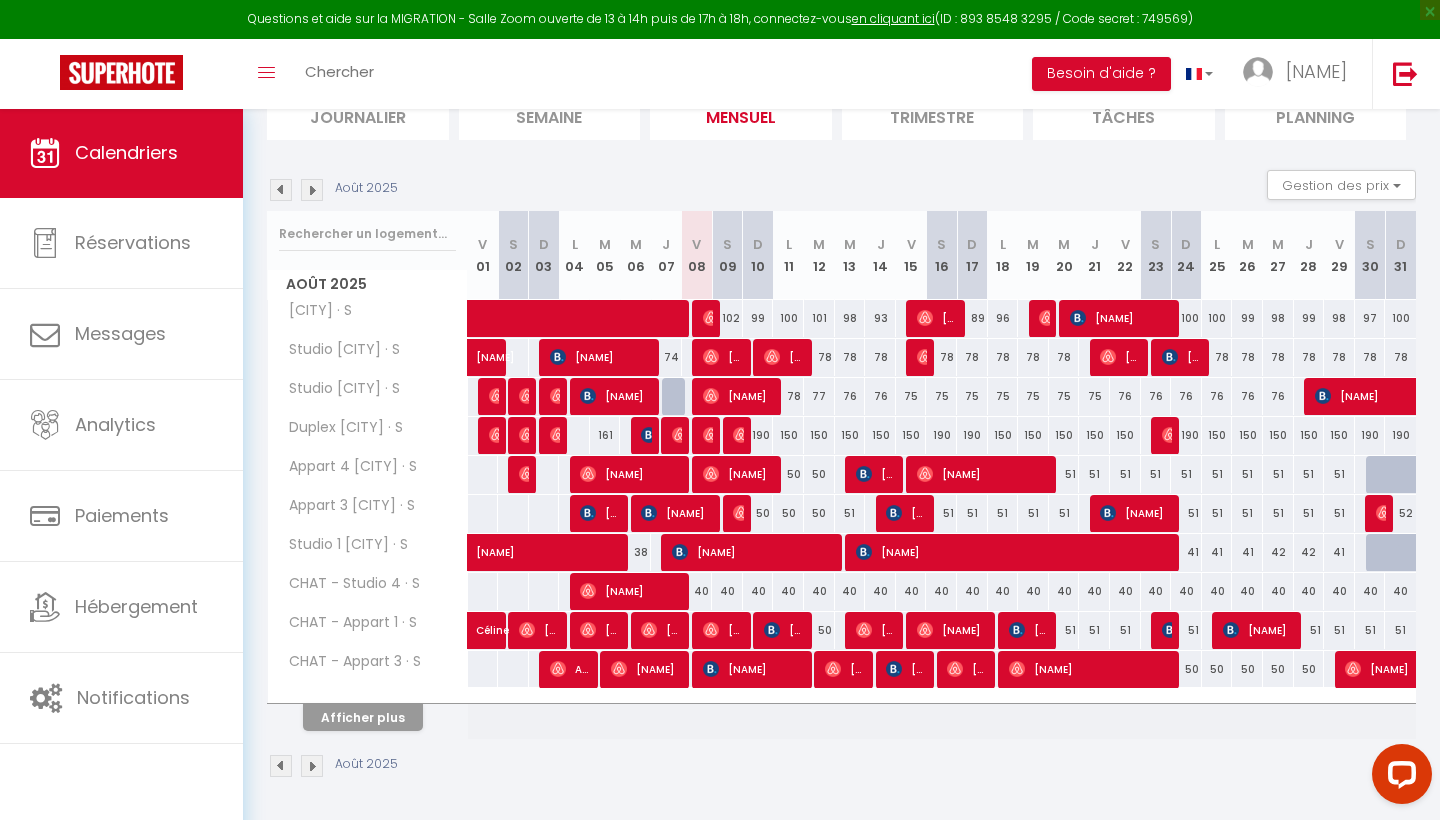 click on "Afficher plus" at bounding box center (363, 717) 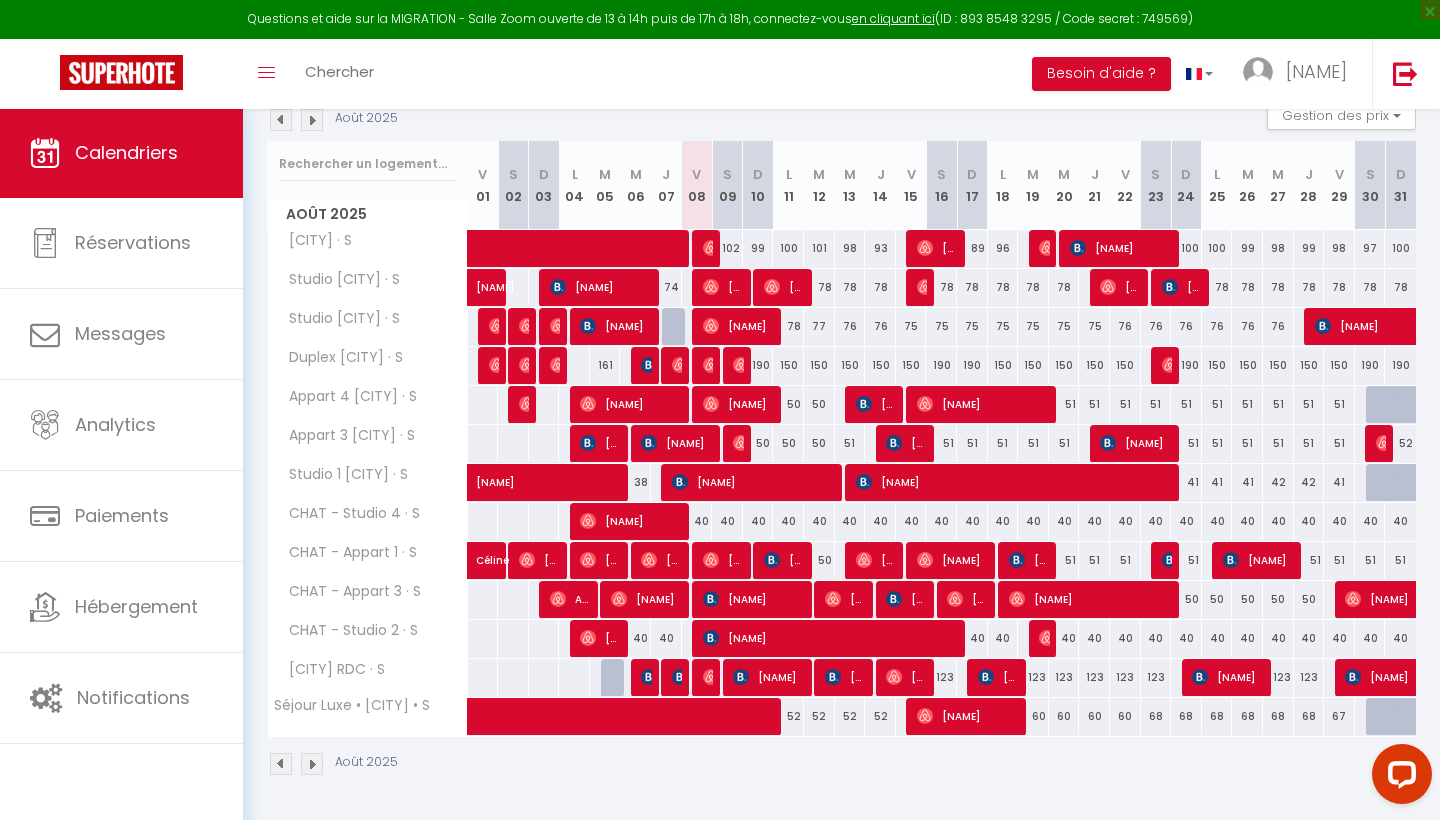scroll, scrollTop: 223, scrollLeft: 0, axis: vertical 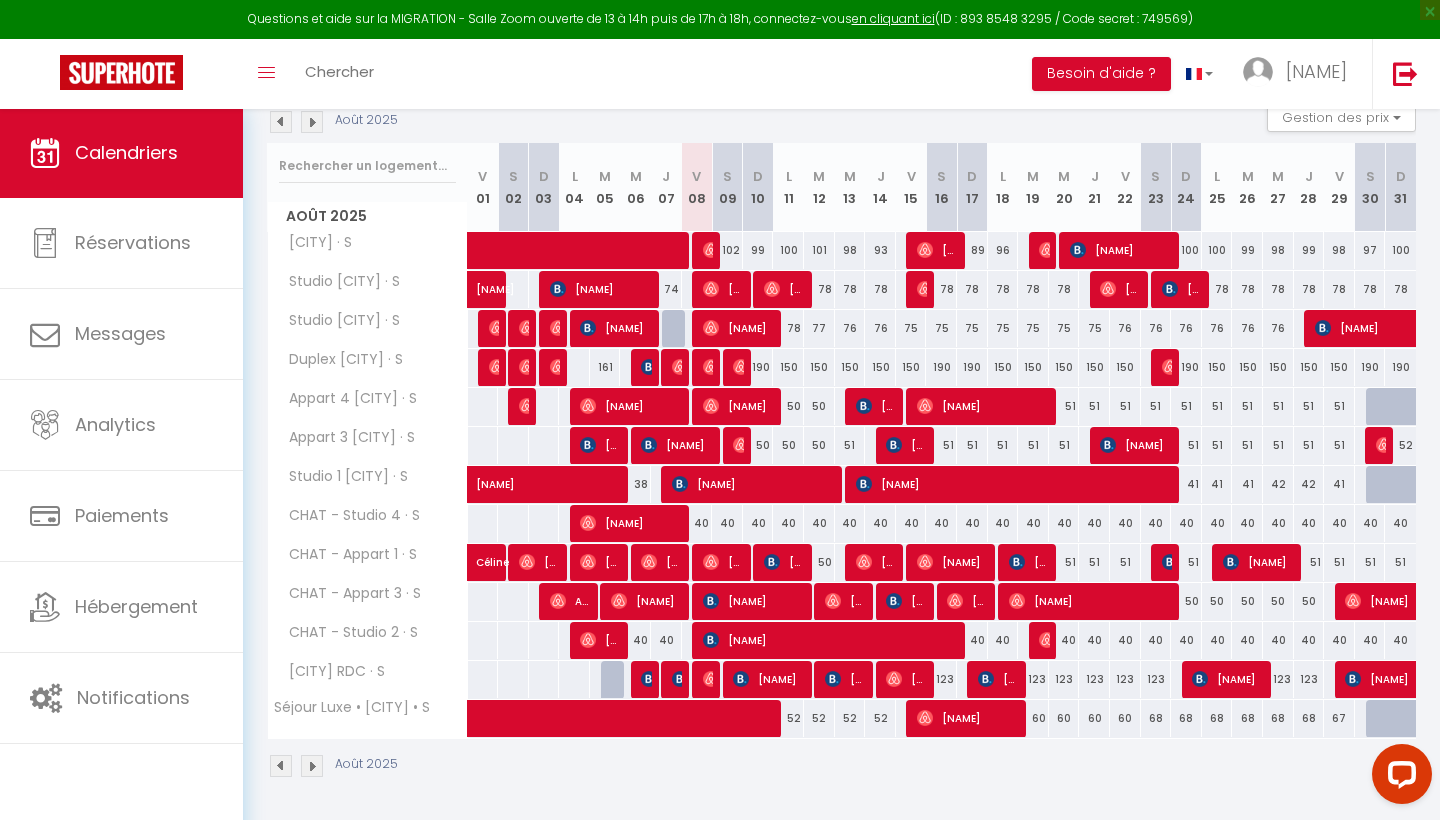 click on "[NAME]" at bounding box center [754, 484] 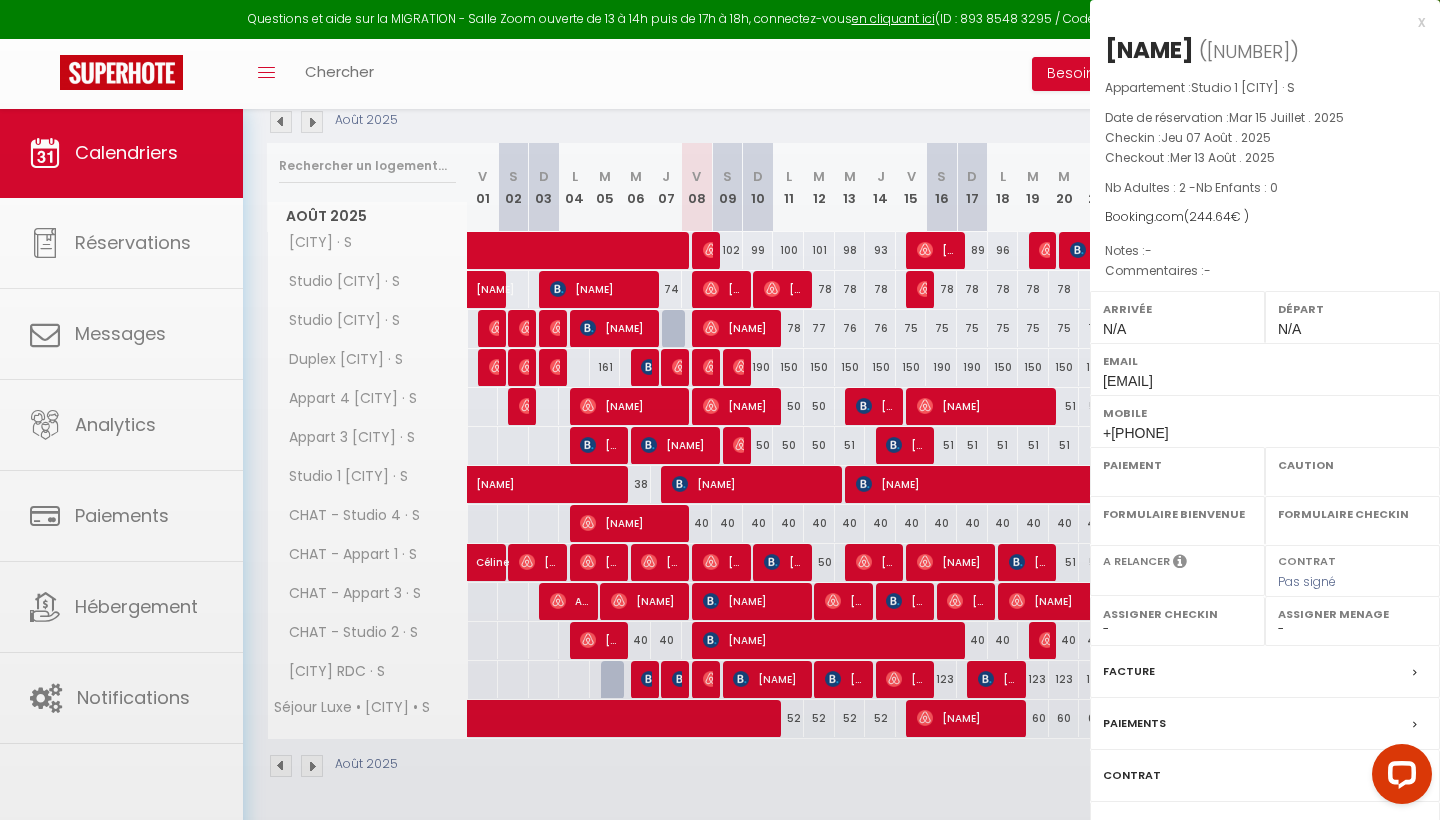select on "OK" 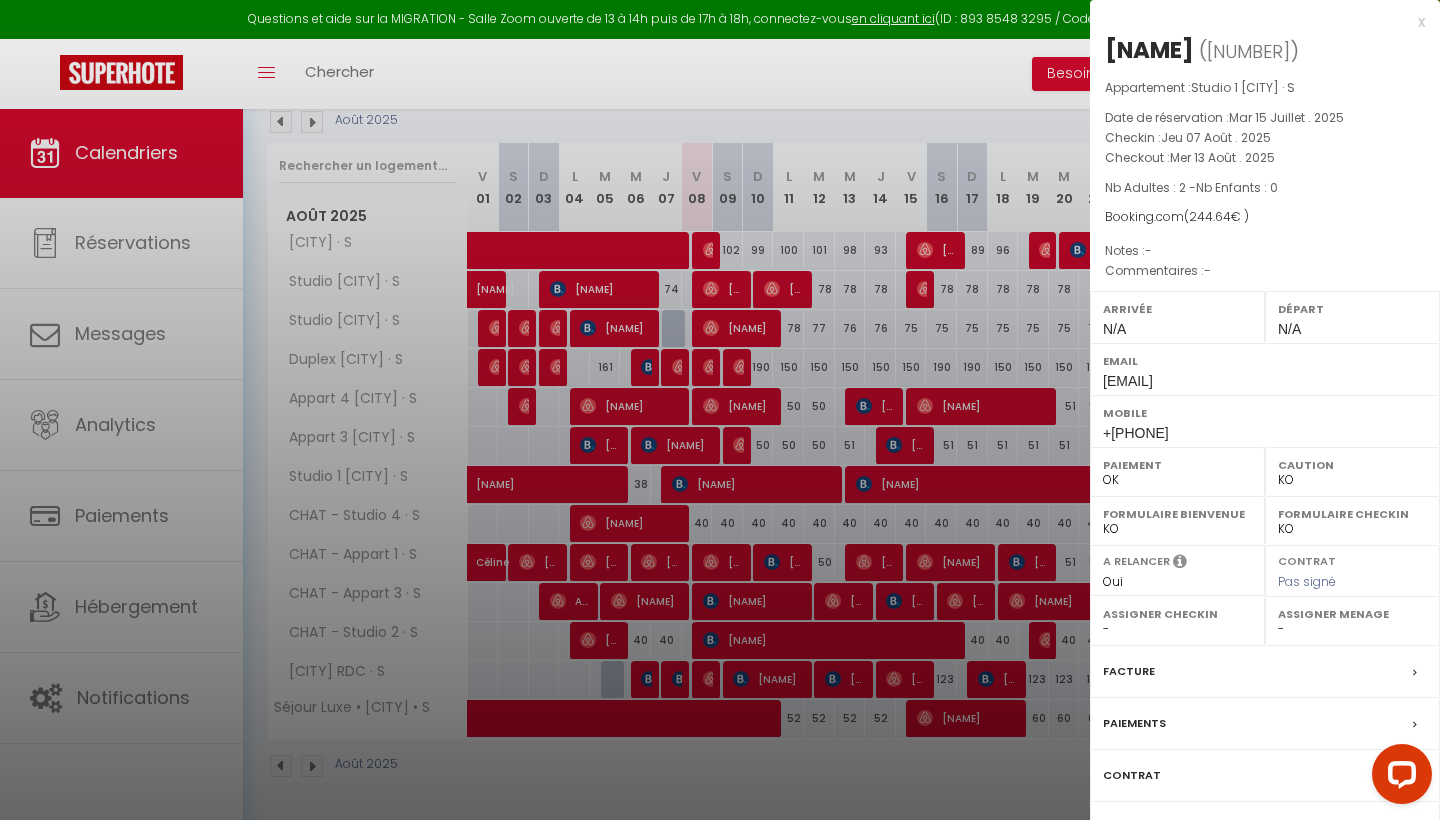 click at bounding box center (720, 410) 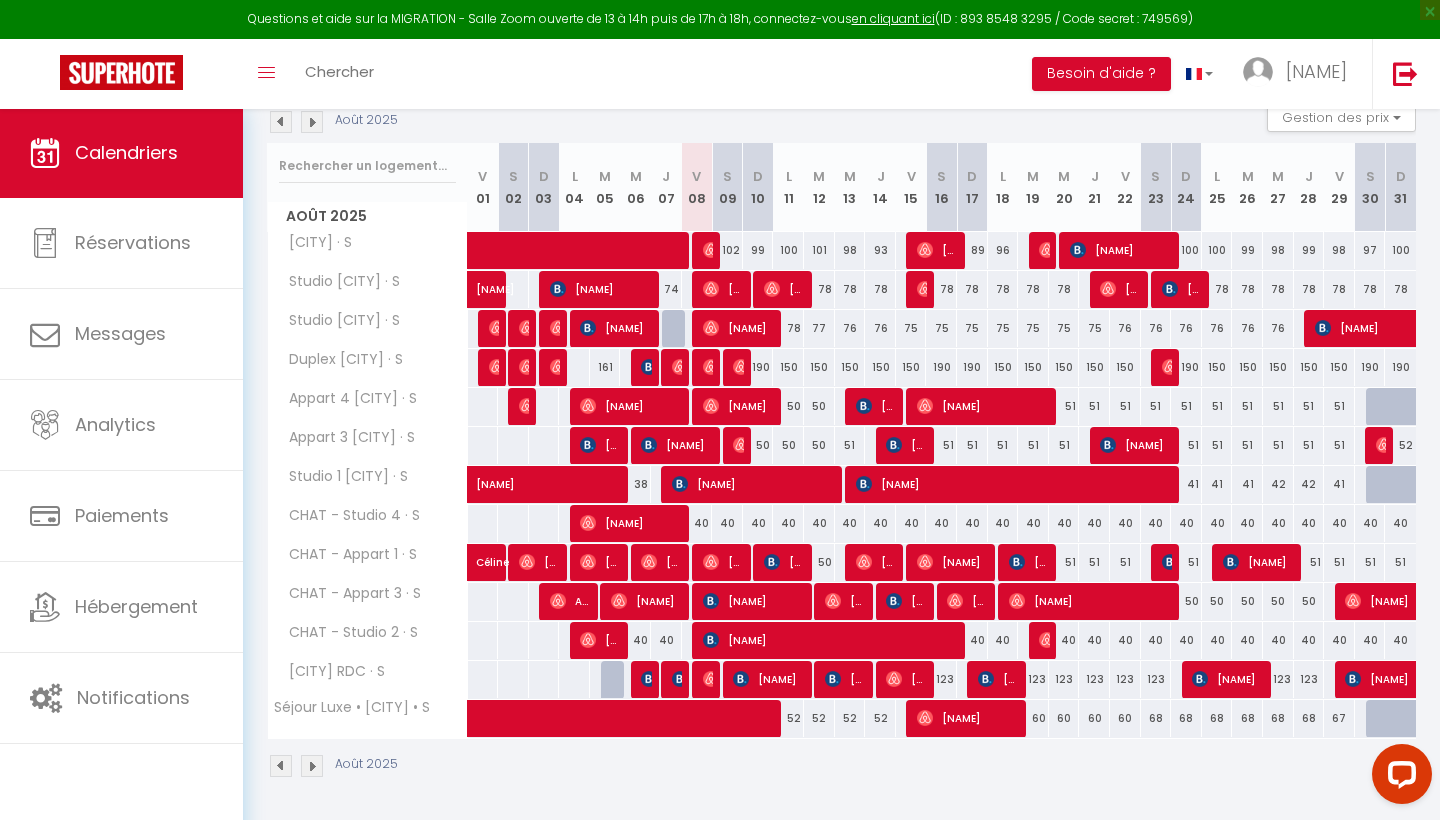 click on "[NAME]" at bounding box center (1016, 484) 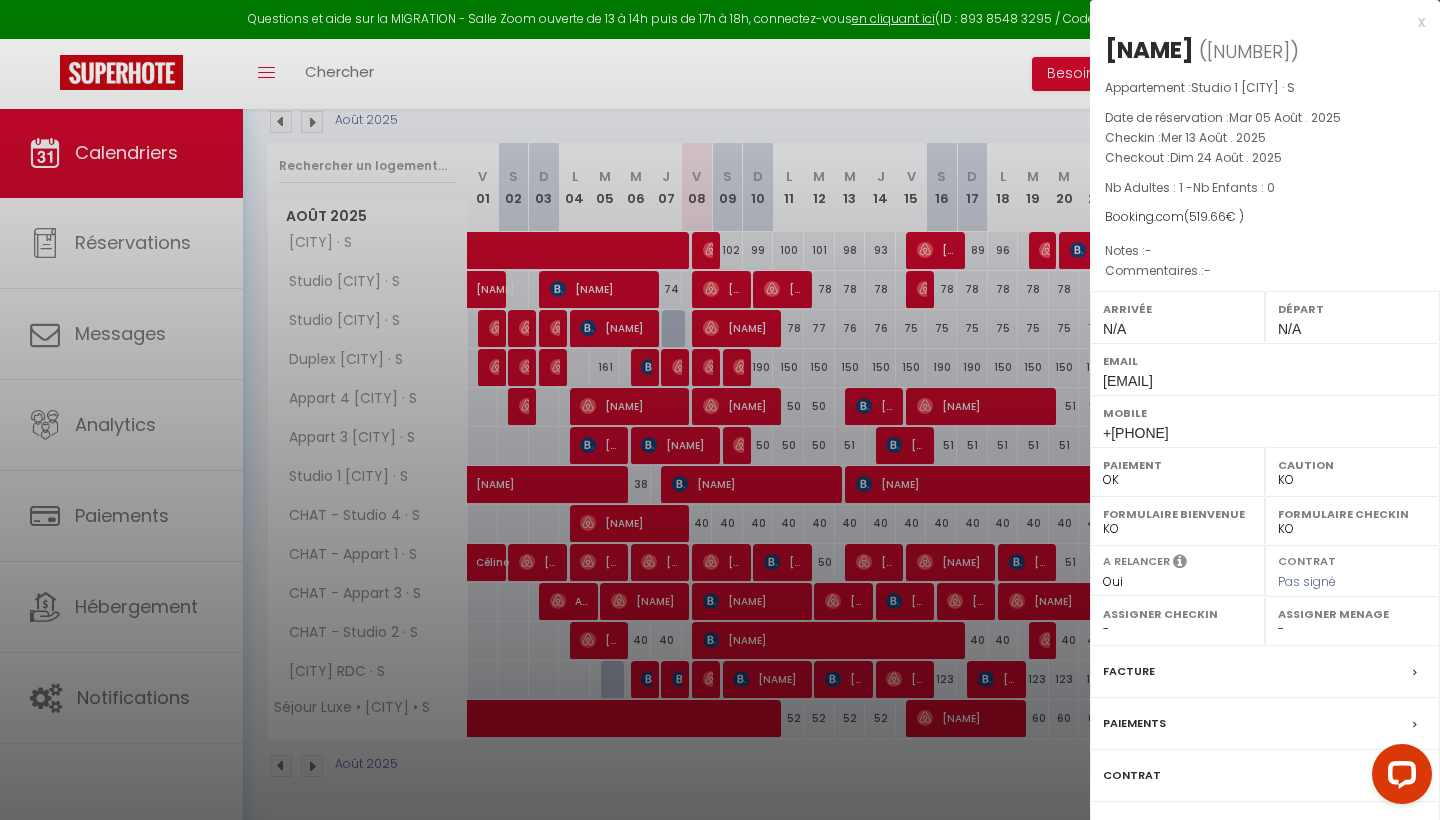 click at bounding box center (720, 410) 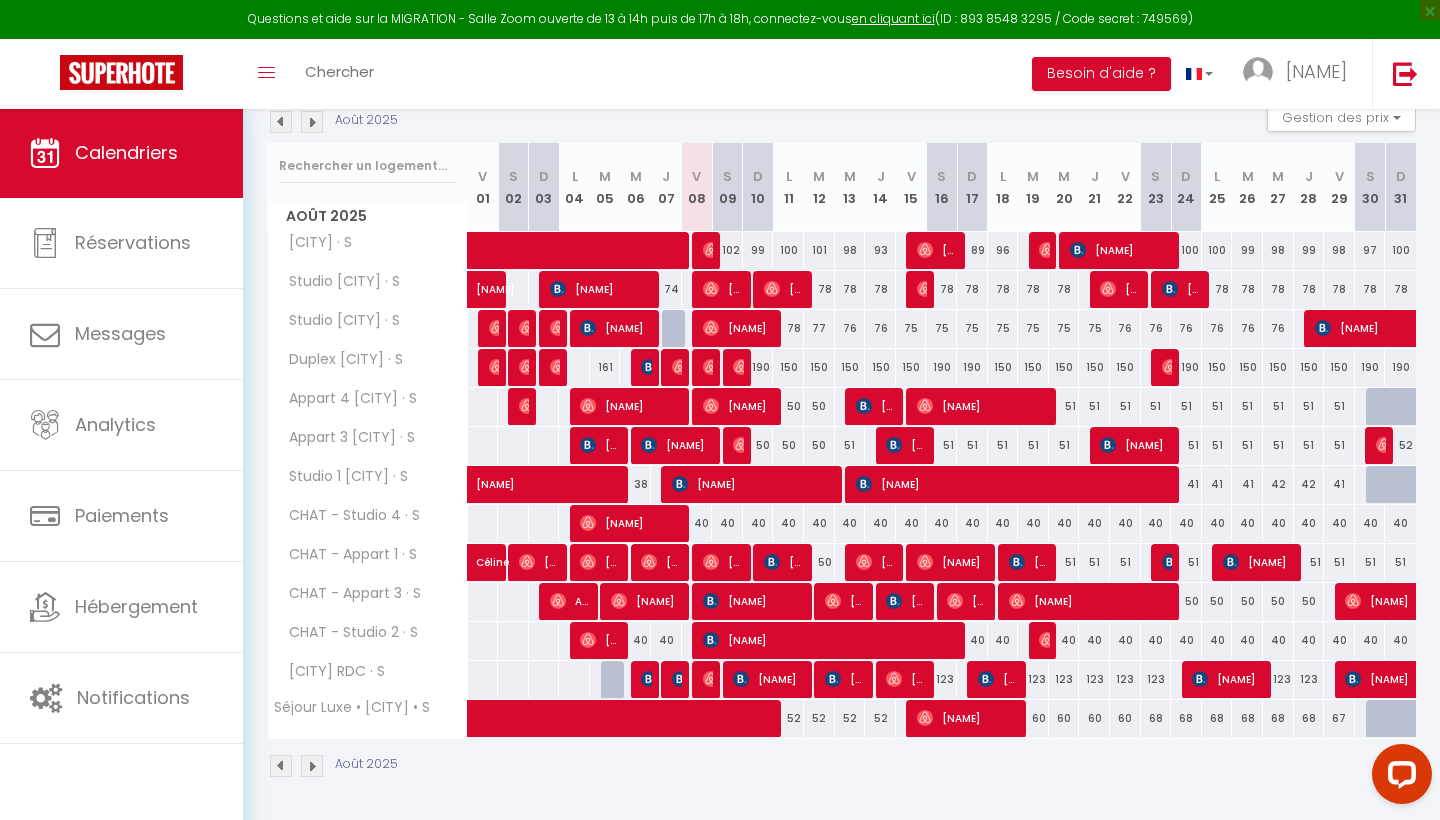 click on "[NAME]" at bounding box center [1016, 484] 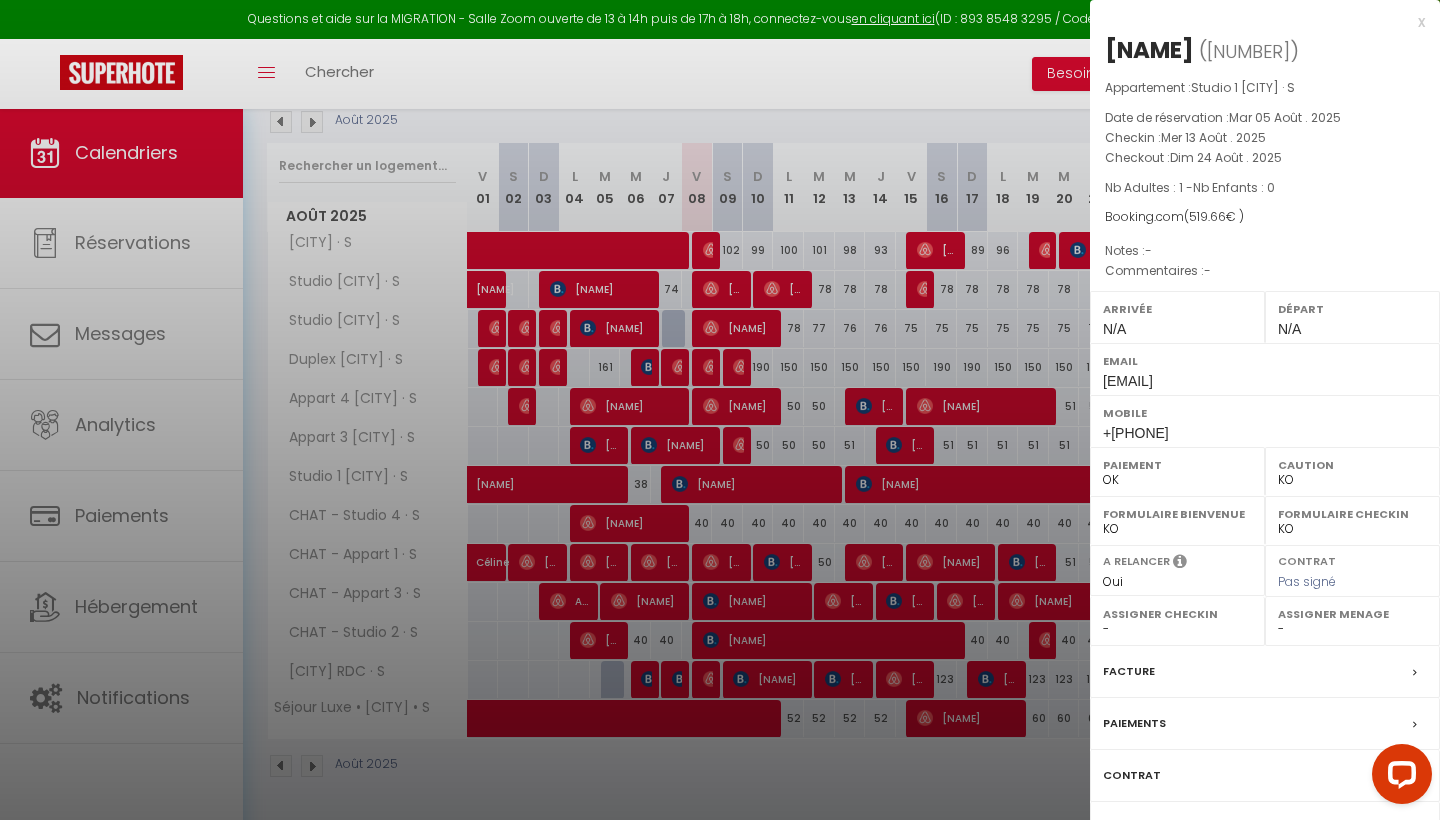 click at bounding box center [720, 410] 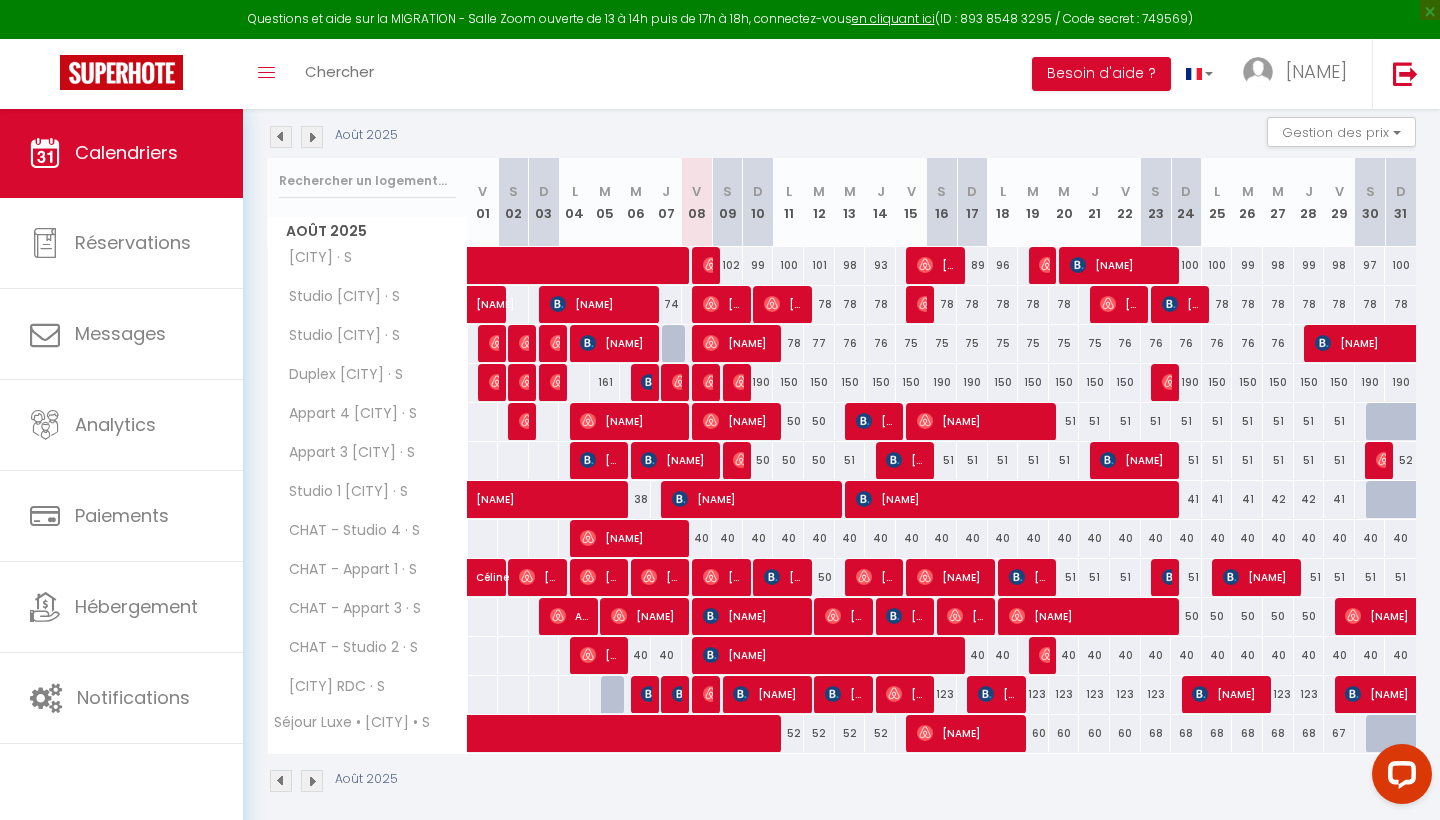 scroll, scrollTop: 208, scrollLeft: 0, axis: vertical 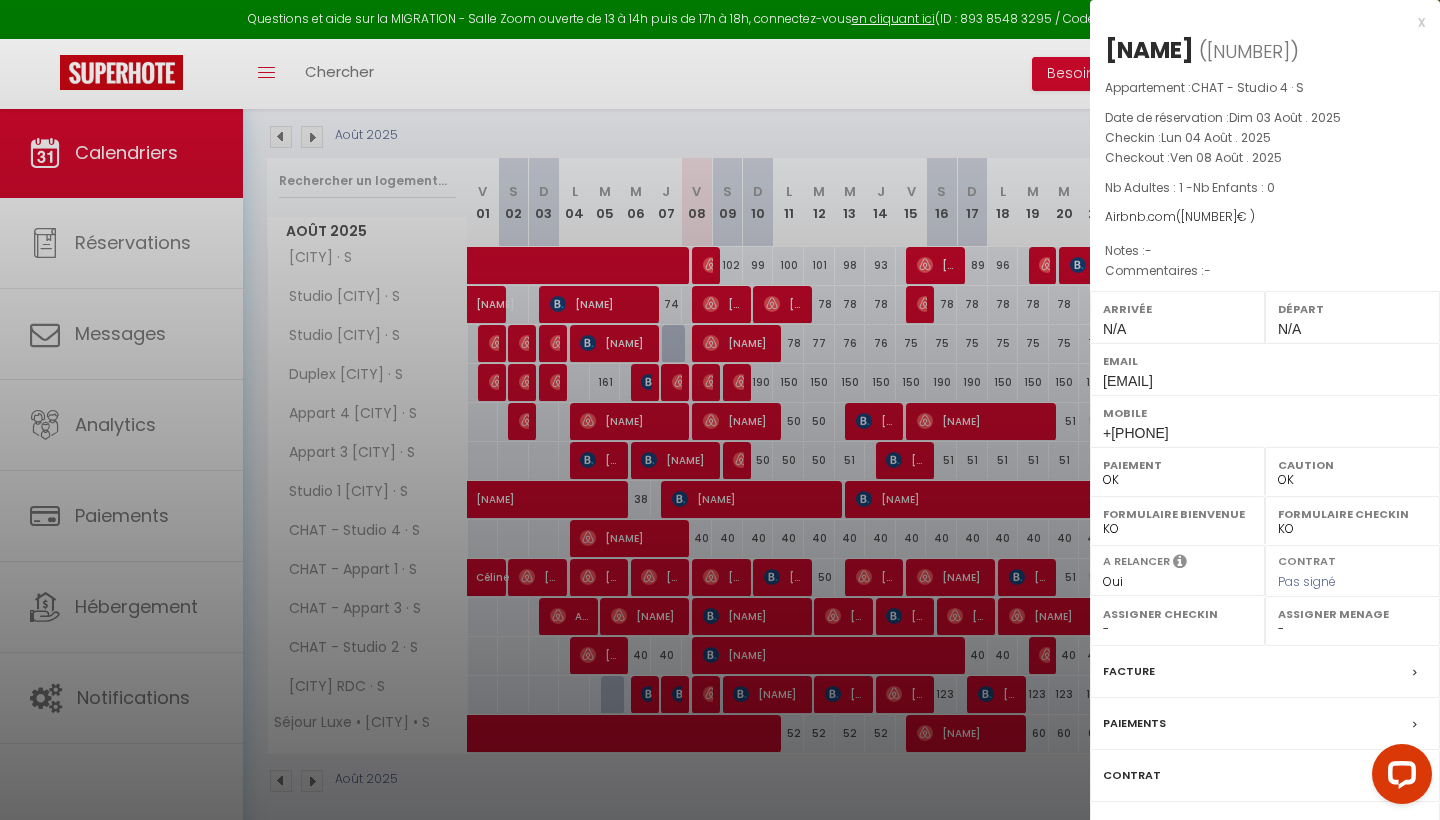 click at bounding box center [720, 410] 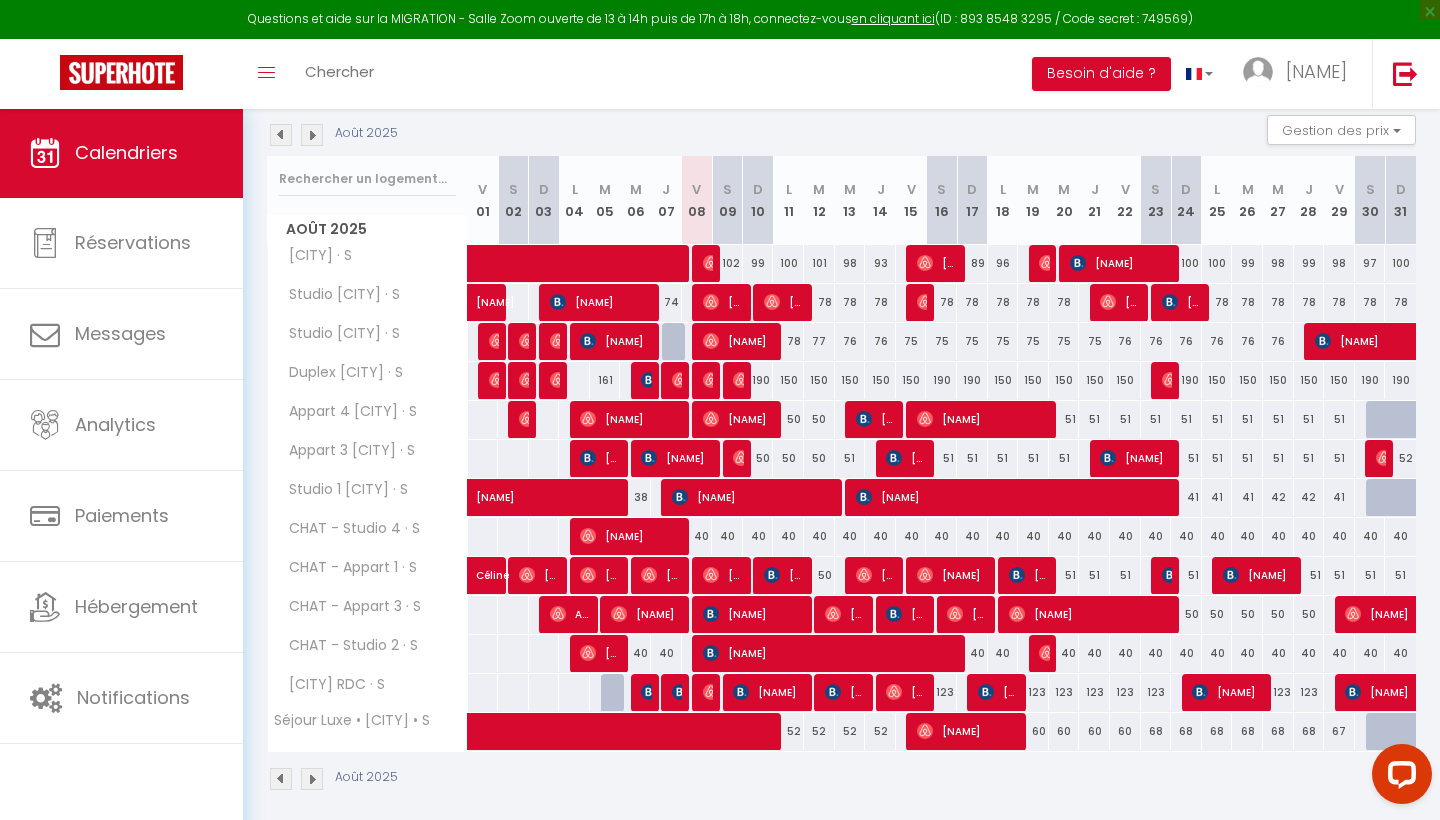 scroll, scrollTop: 210, scrollLeft: 0, axis: vertical 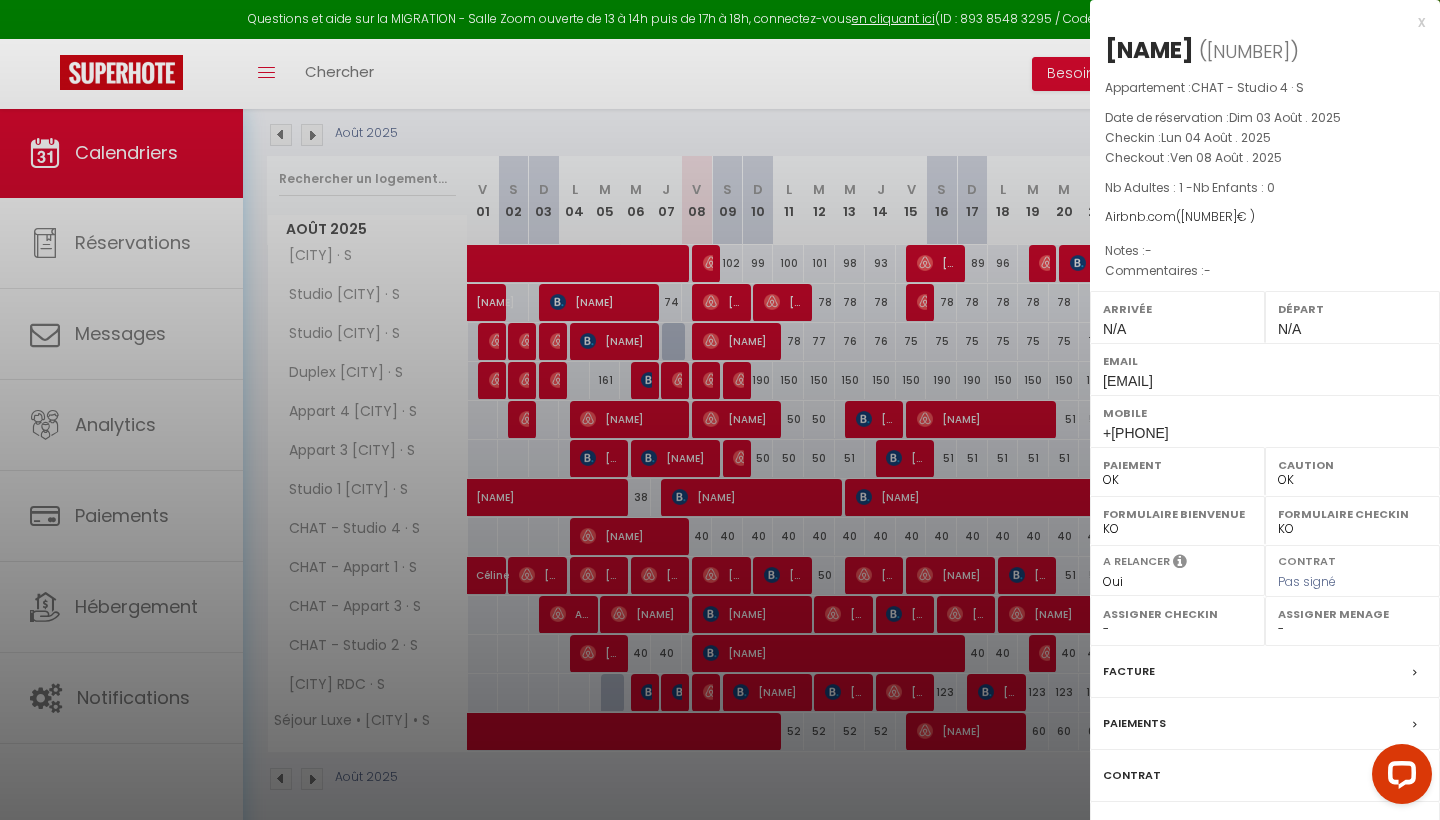 click at bounding box center [720, 410] 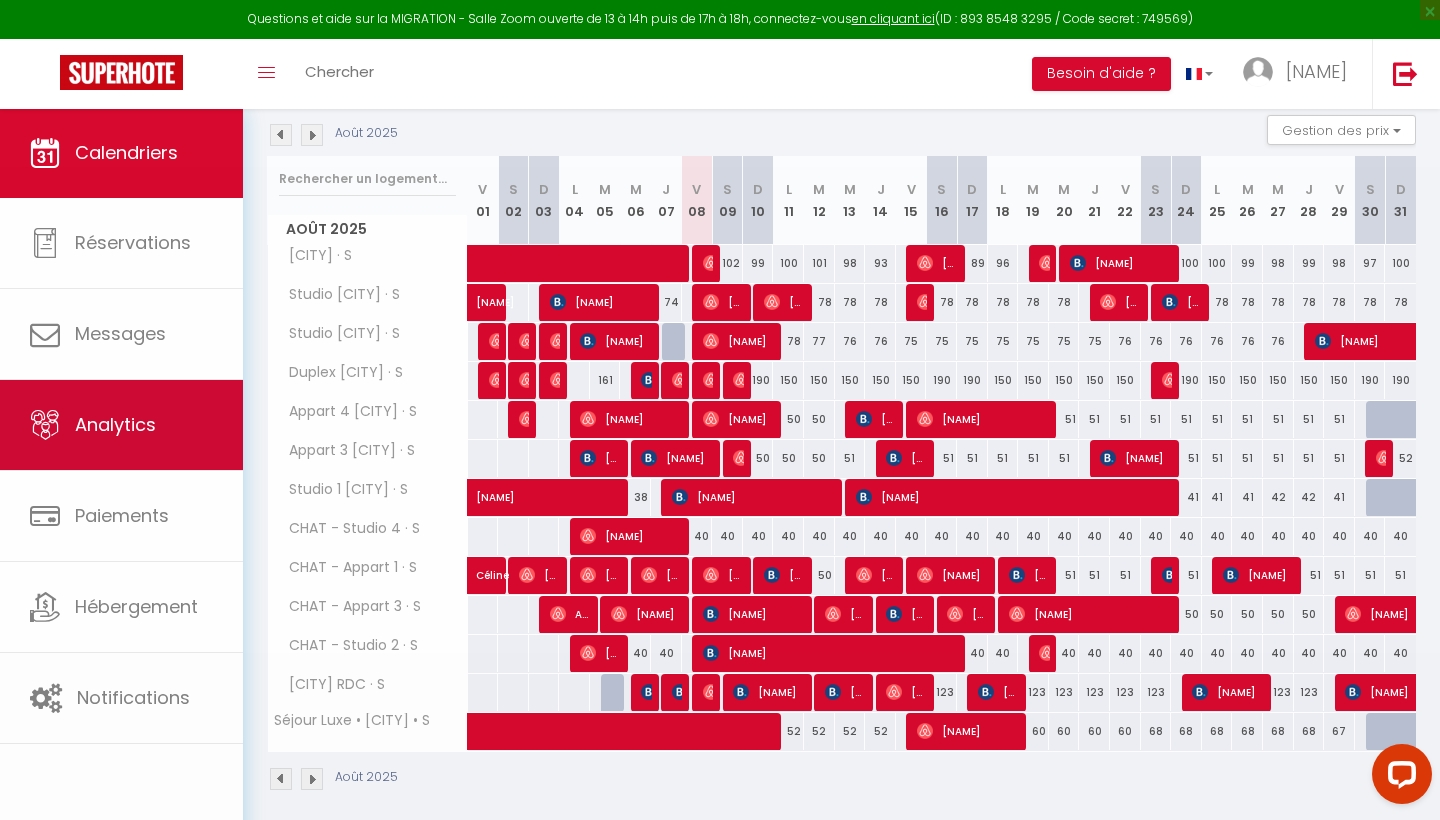 click on "Analytics" at bounding box center [115, 424] 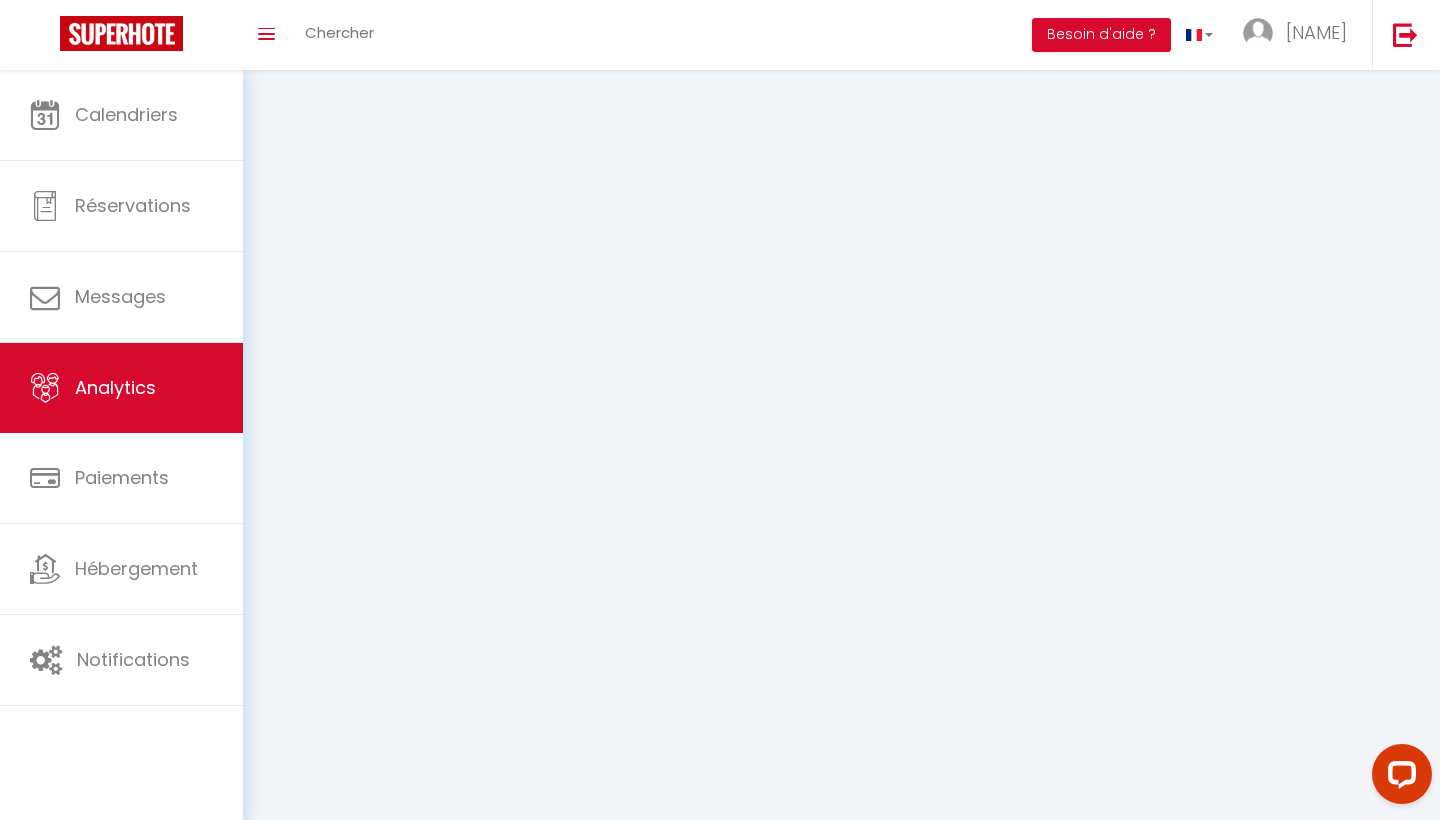 scroll, scrollTop: 0, scrollLeft: 0, axis: both 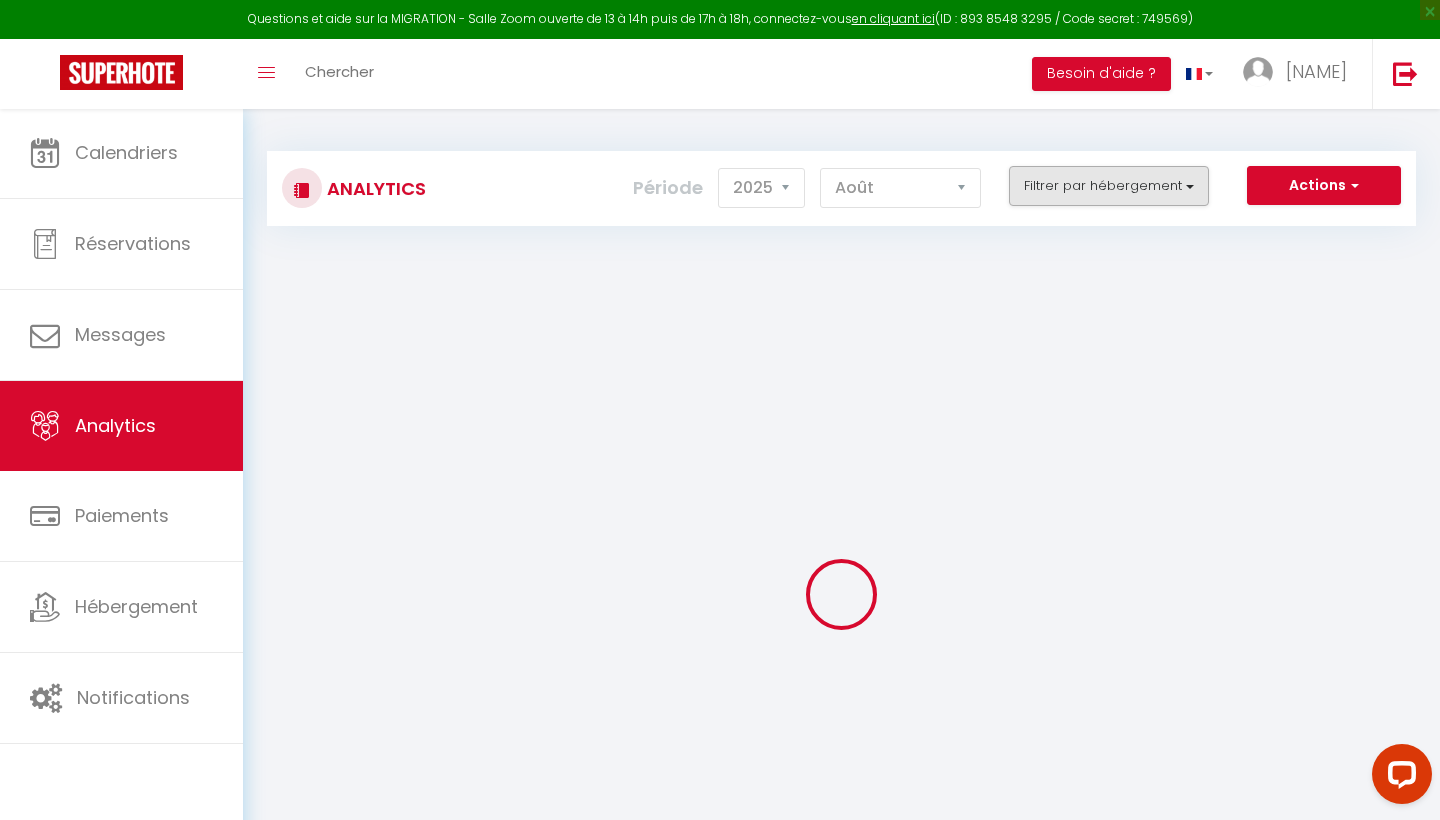 click on "Filtrer par hébergement" at bounding box center (1109, 186) 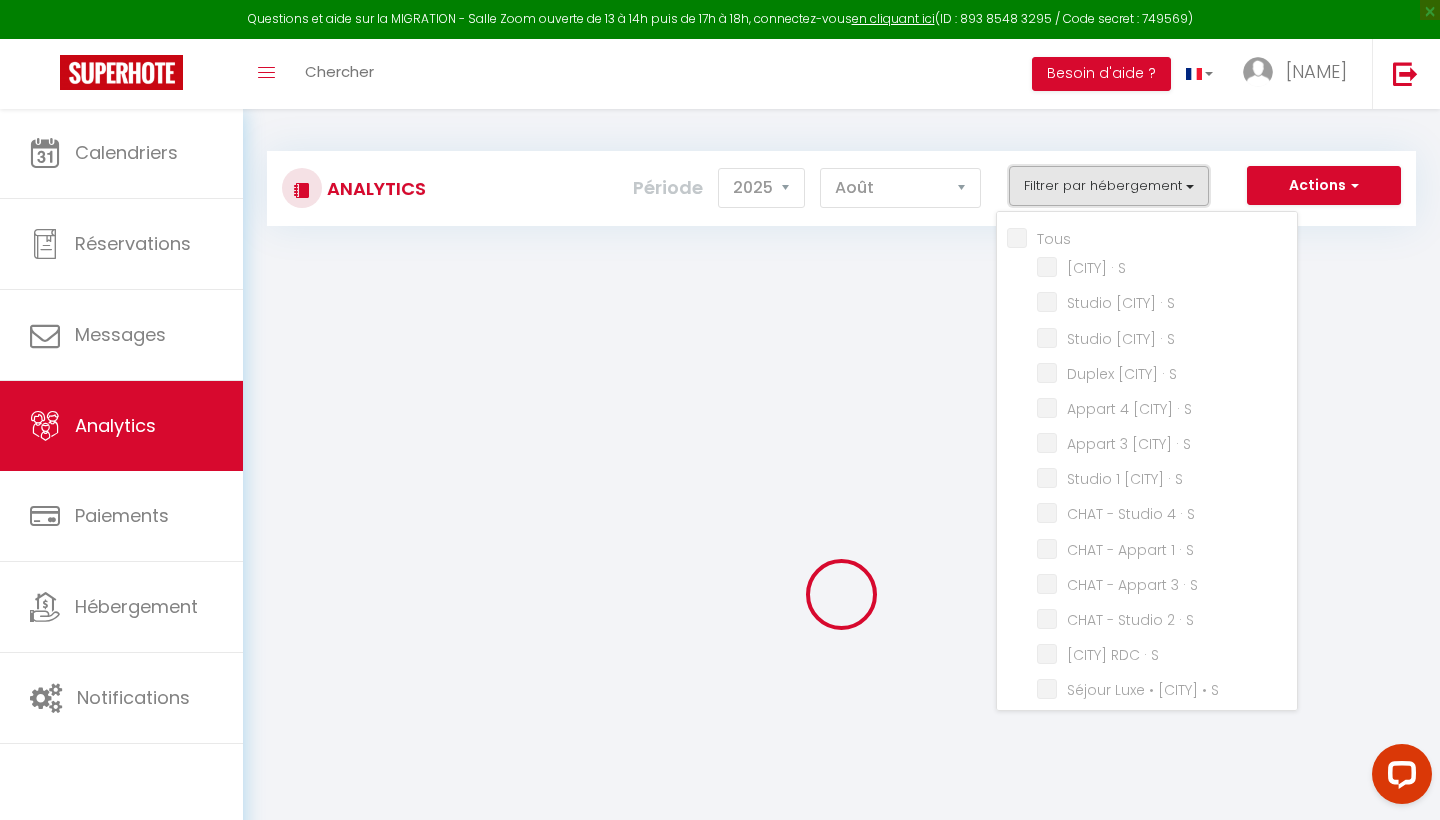 checkbox on "false" 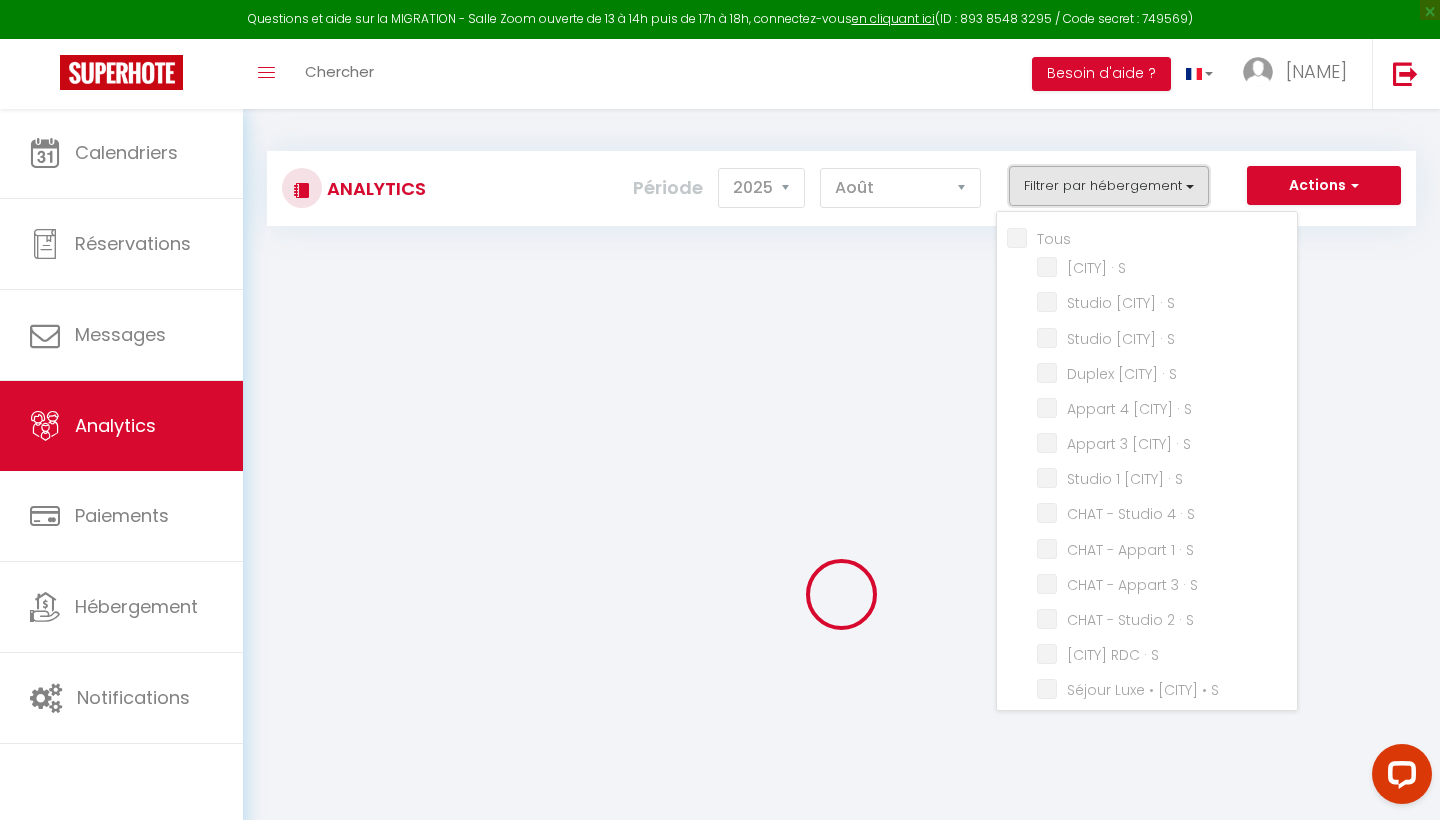 checkbox on "false" 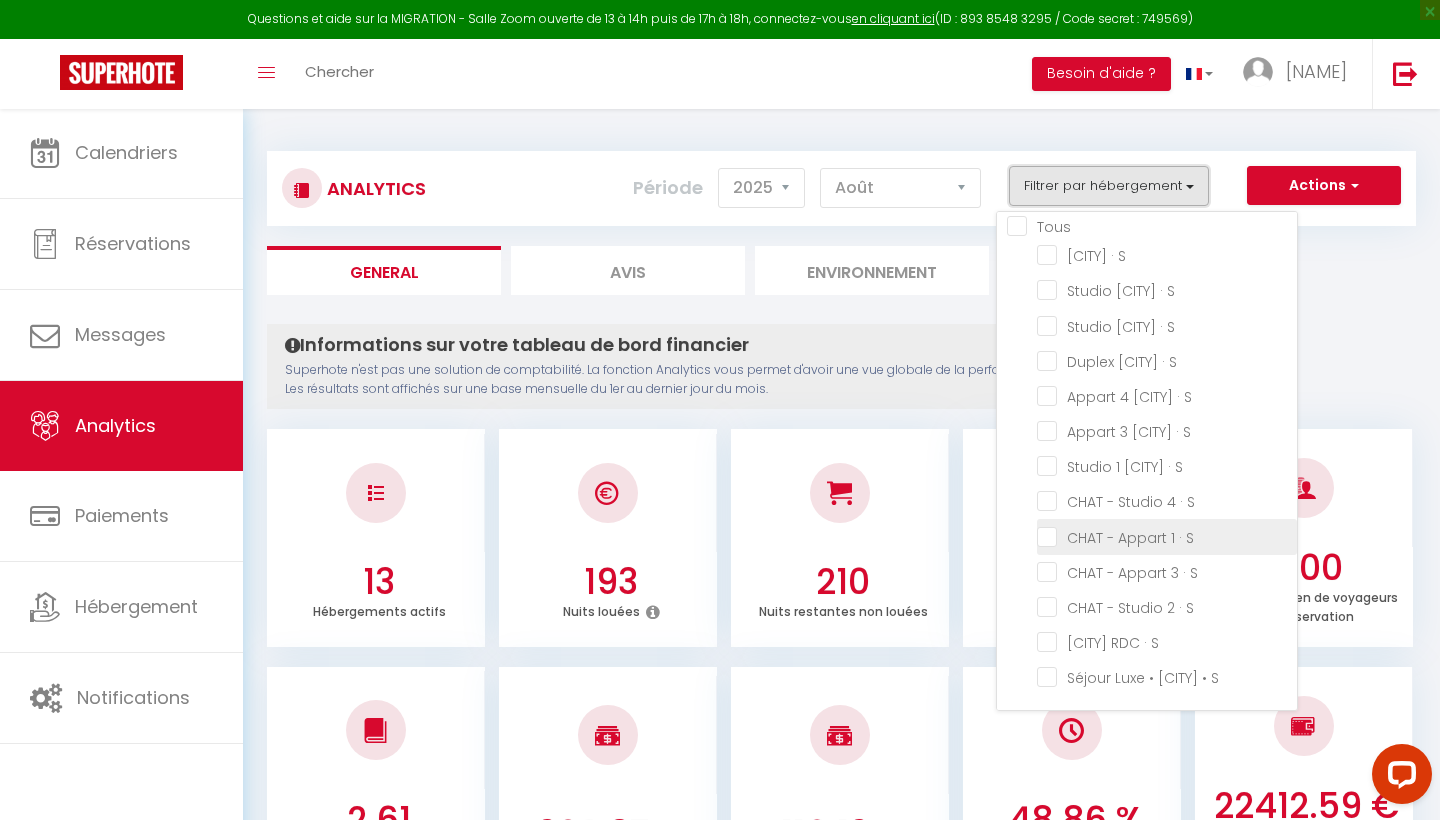 scroll, scrollTop: 12, scrollLeft: 0, axis: vertical 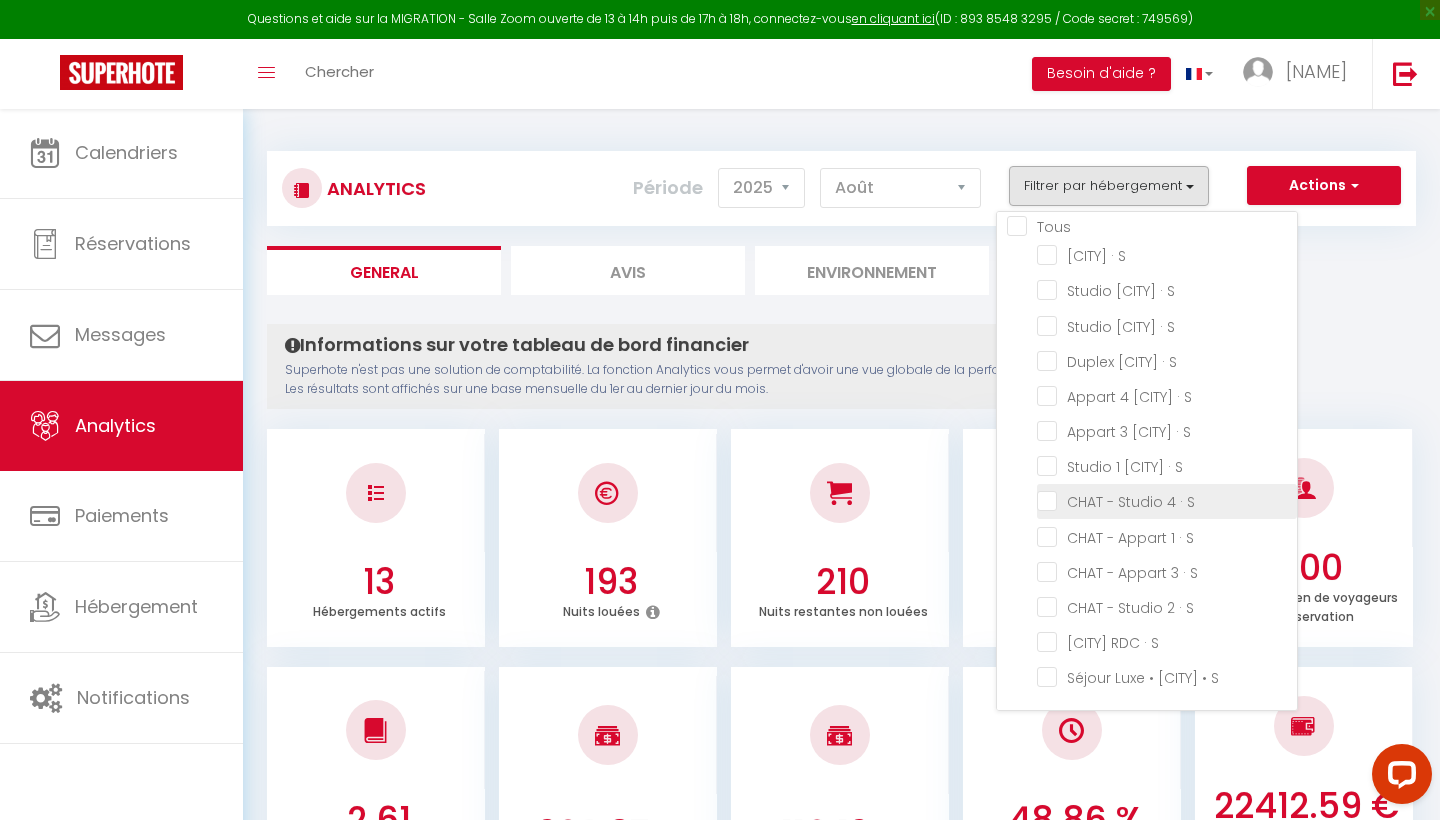 click at bounding box center [1167, 500] 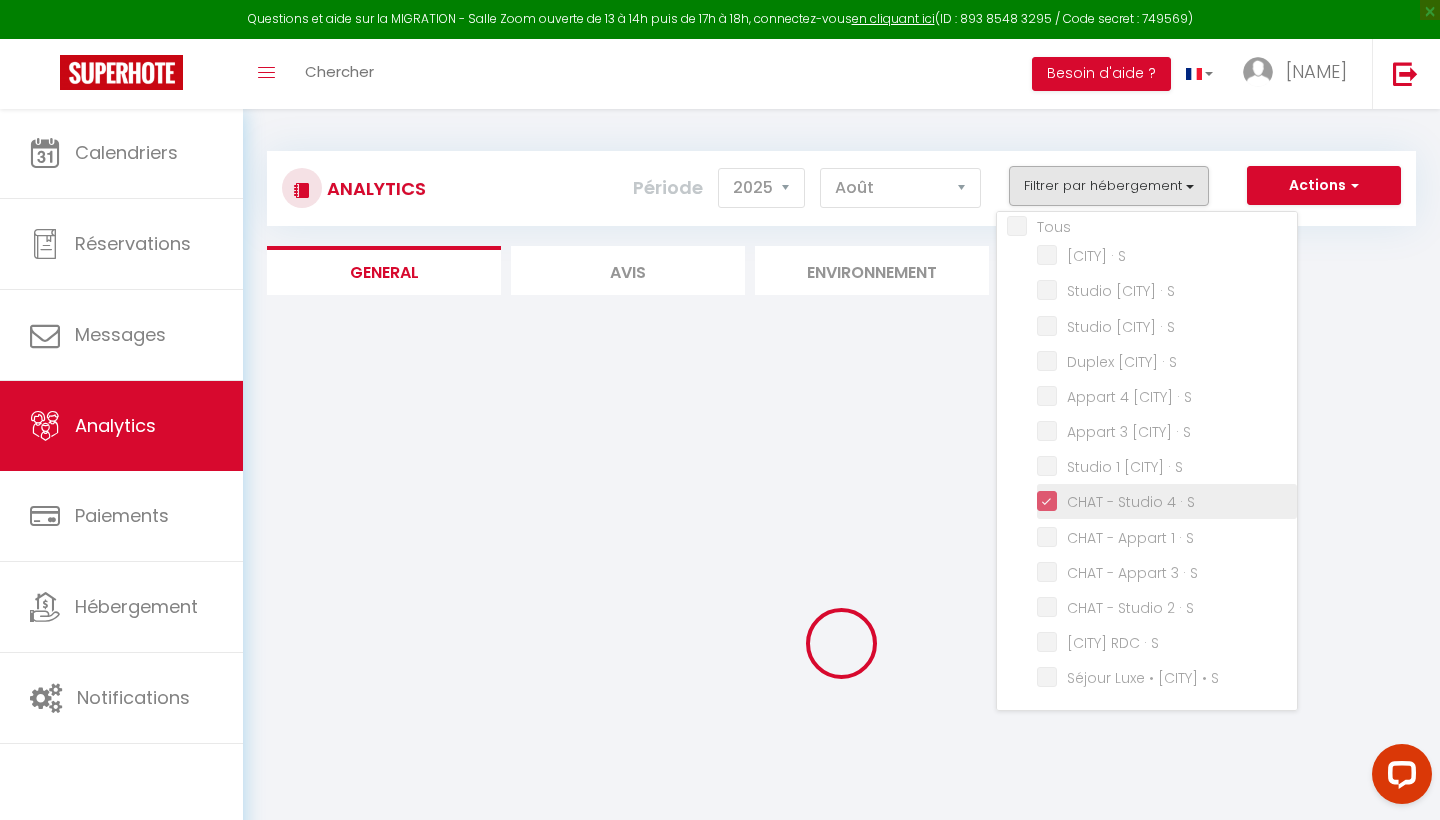 checkbox on "false" 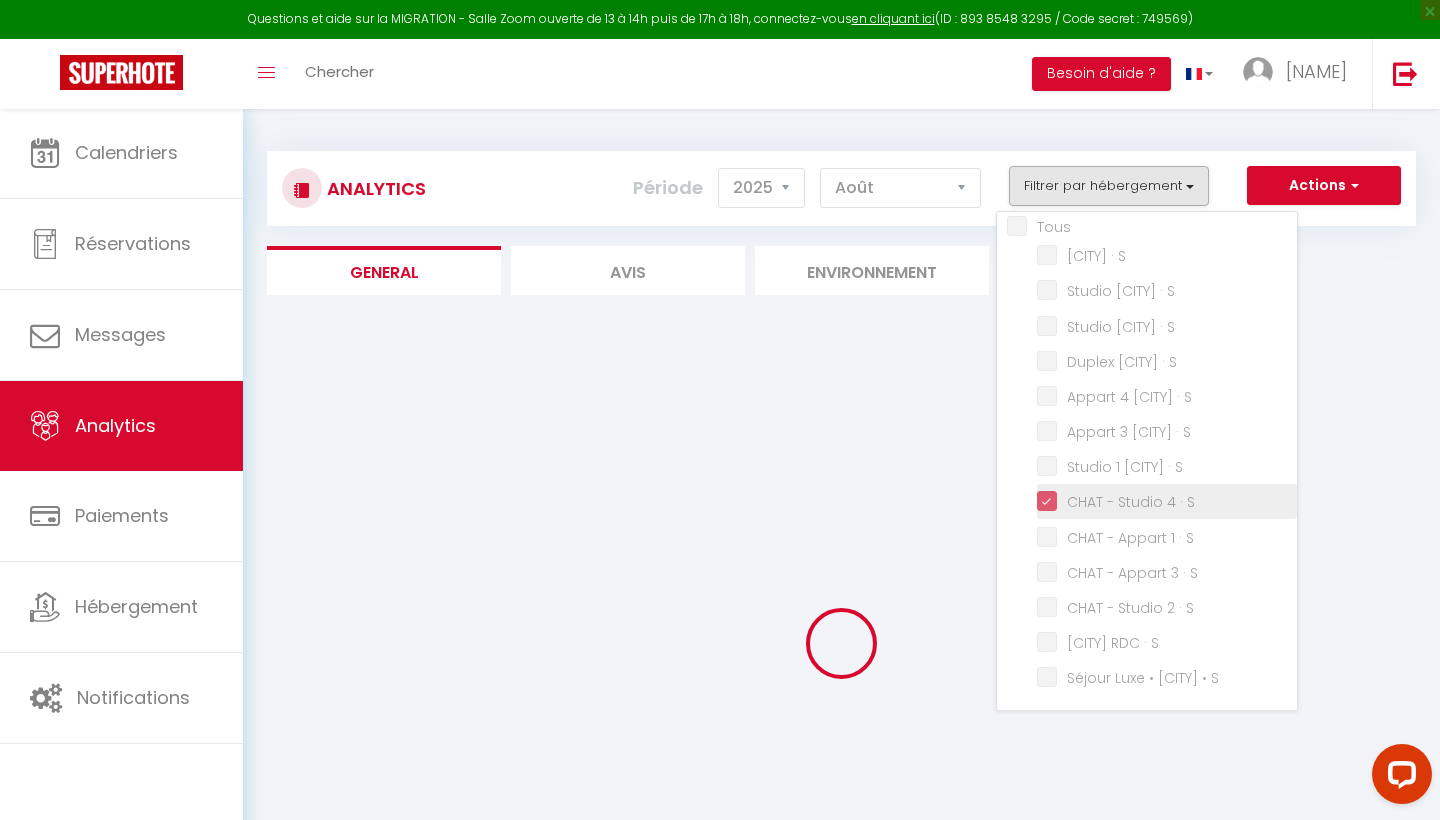 checkbox on "false" 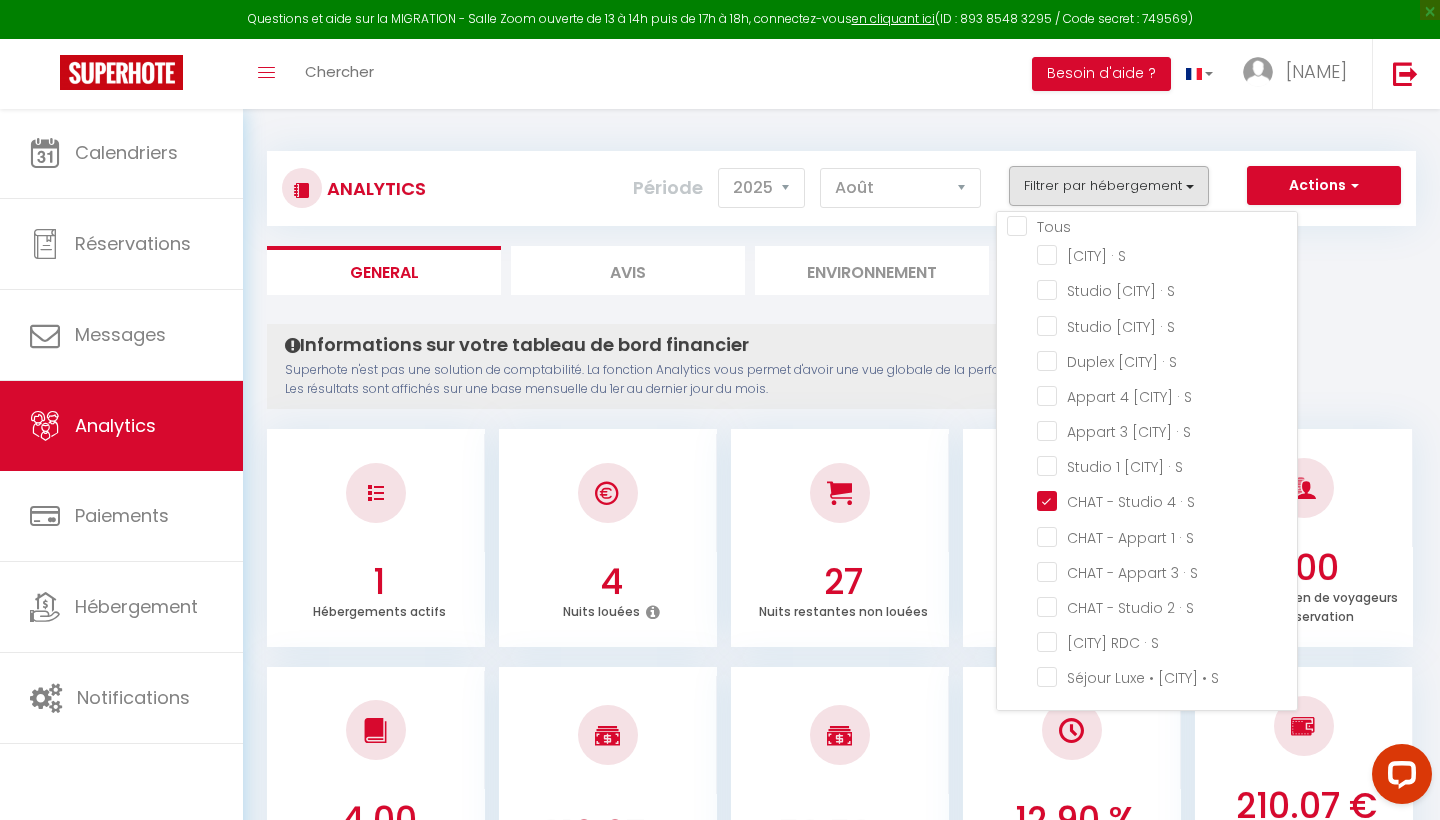 click at bounding box center (840, 493) 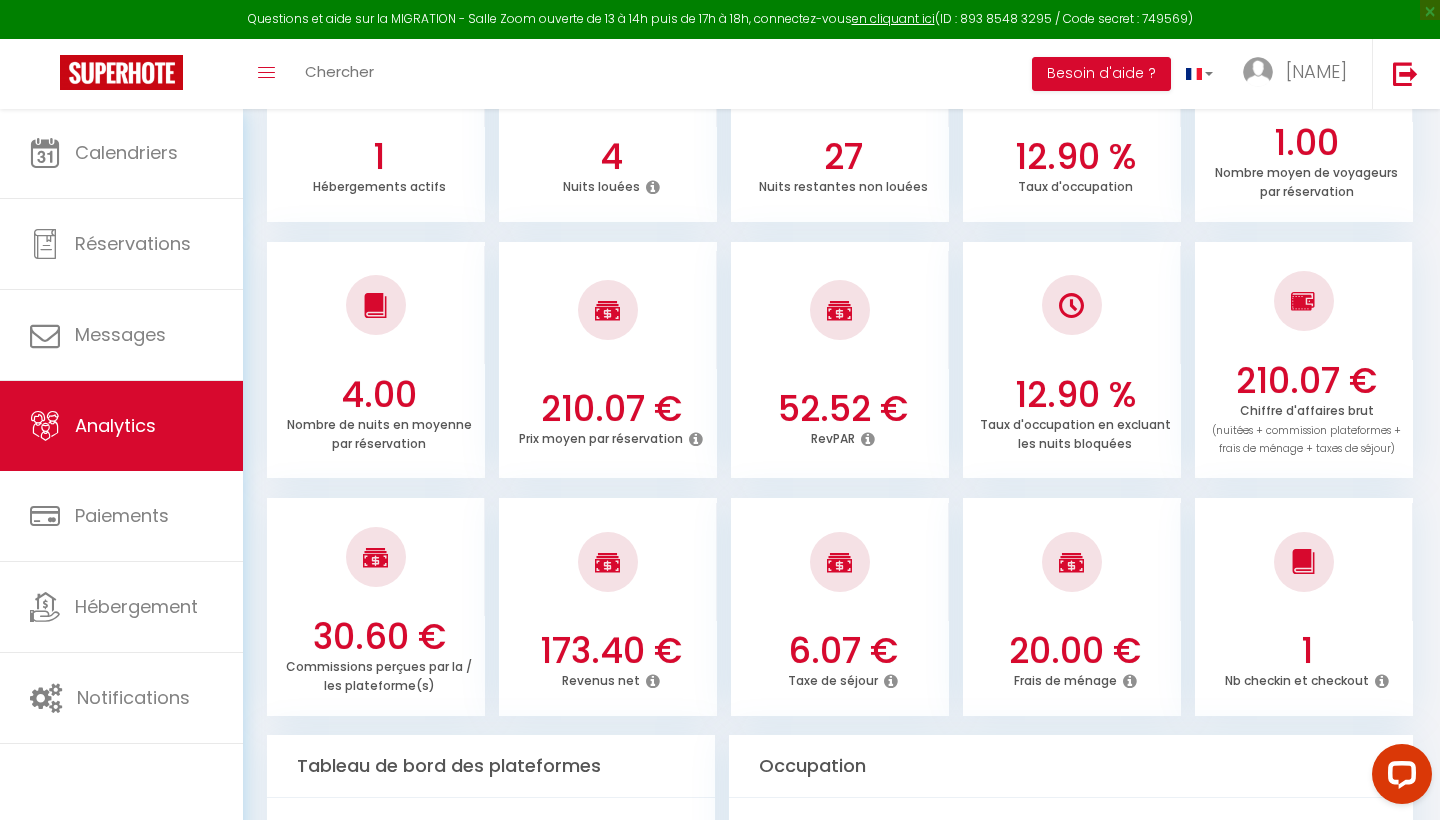 scroll, scrollTop: 443, scrollLeft: 0, axis: vertical 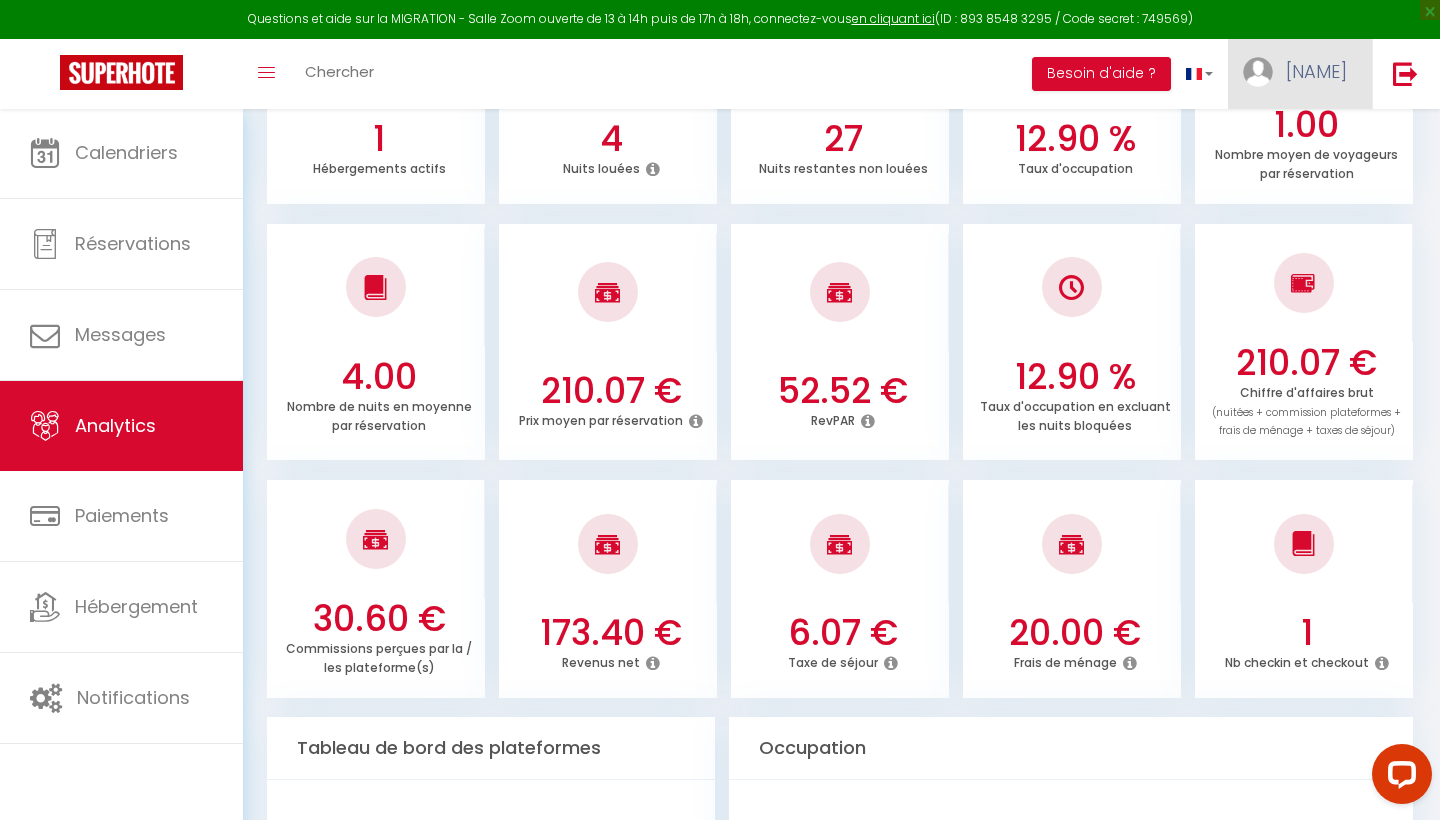 click on "[NAME]" at bounding box center [1316, 71] 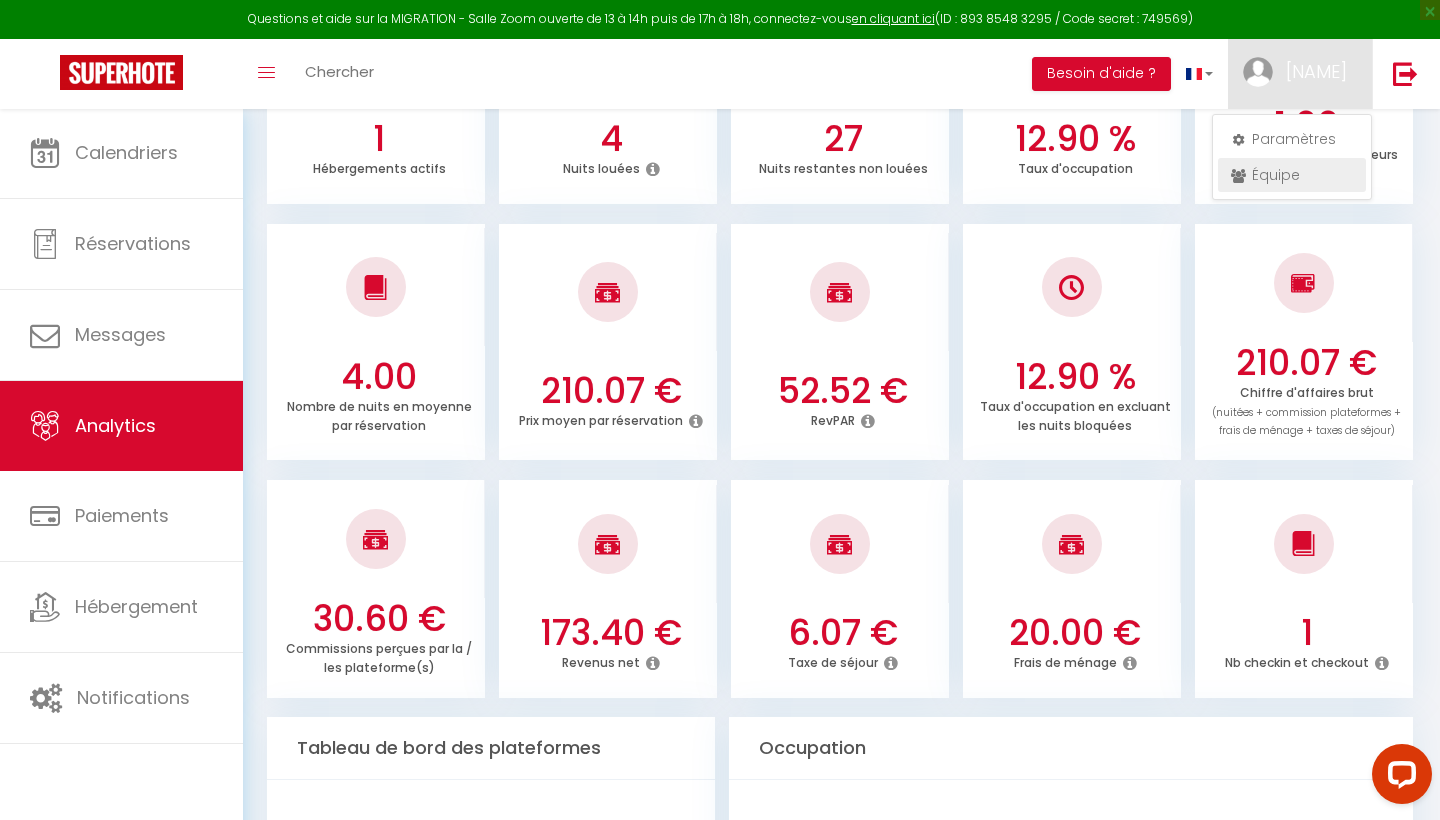 click on "Équipe" at bounding box center (1292, 175) 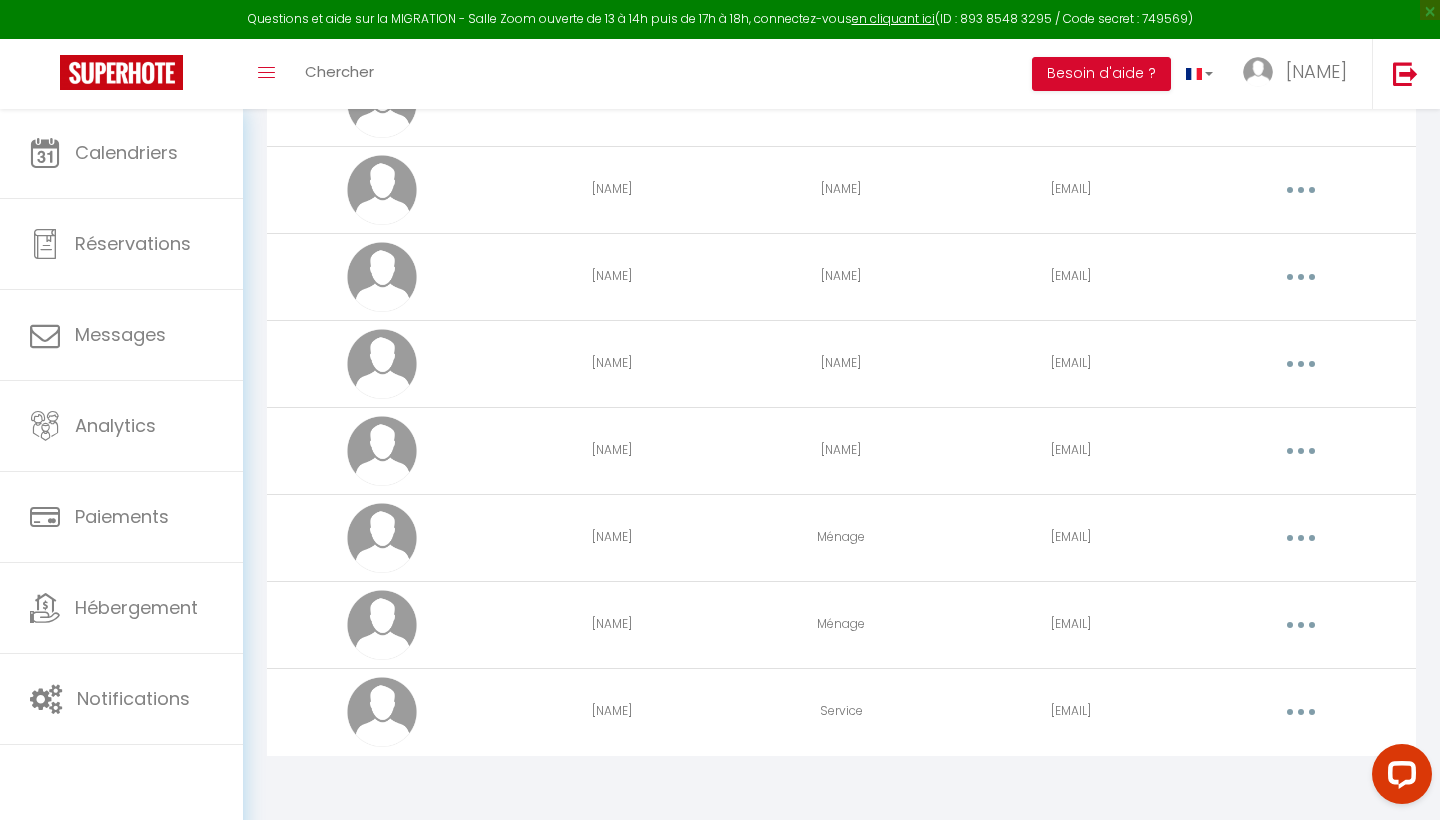 scroll, scrollTop: 215, scrollLeft: 0, axis: vertical 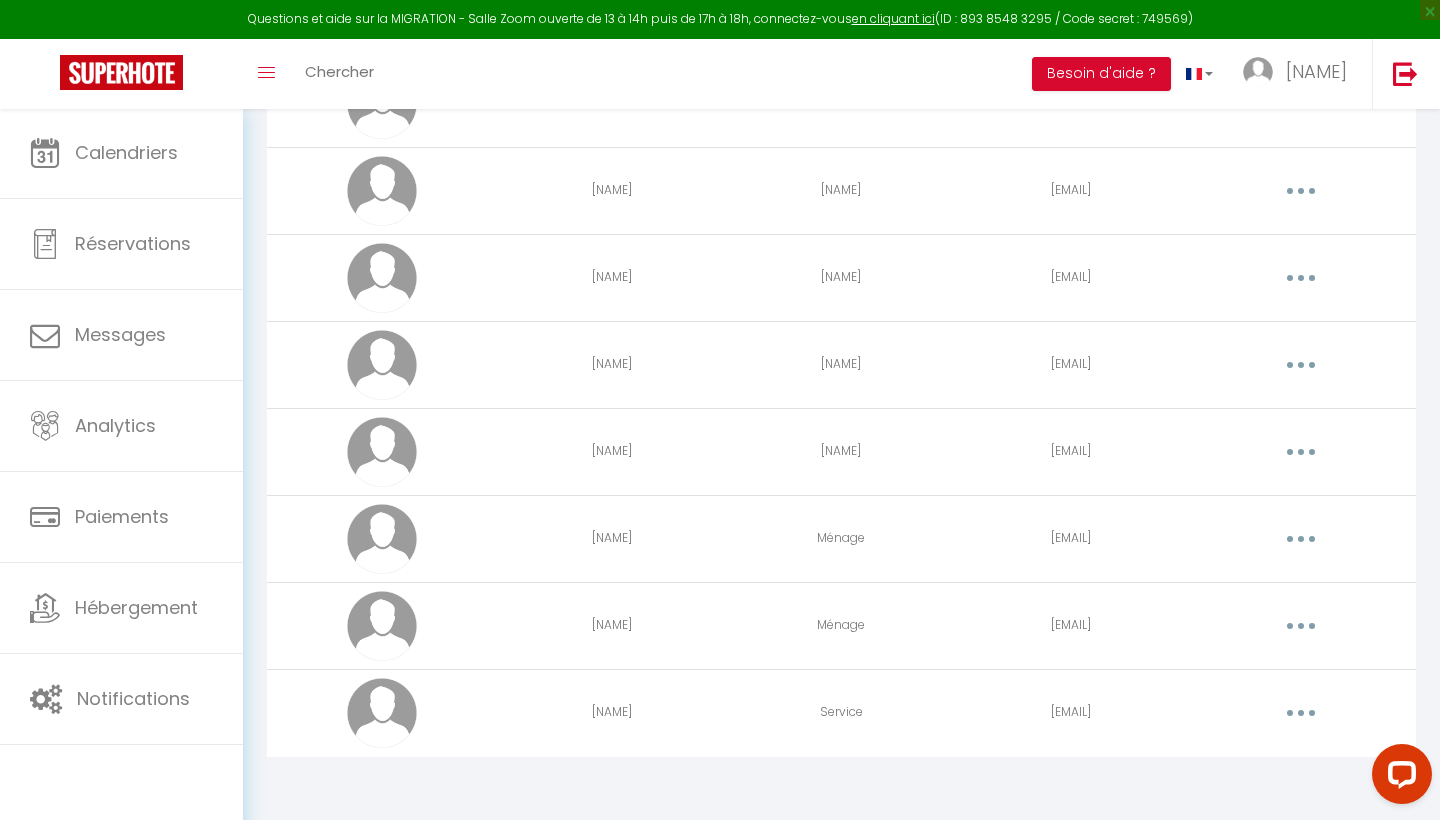 click at bounding box center [1301, 713] 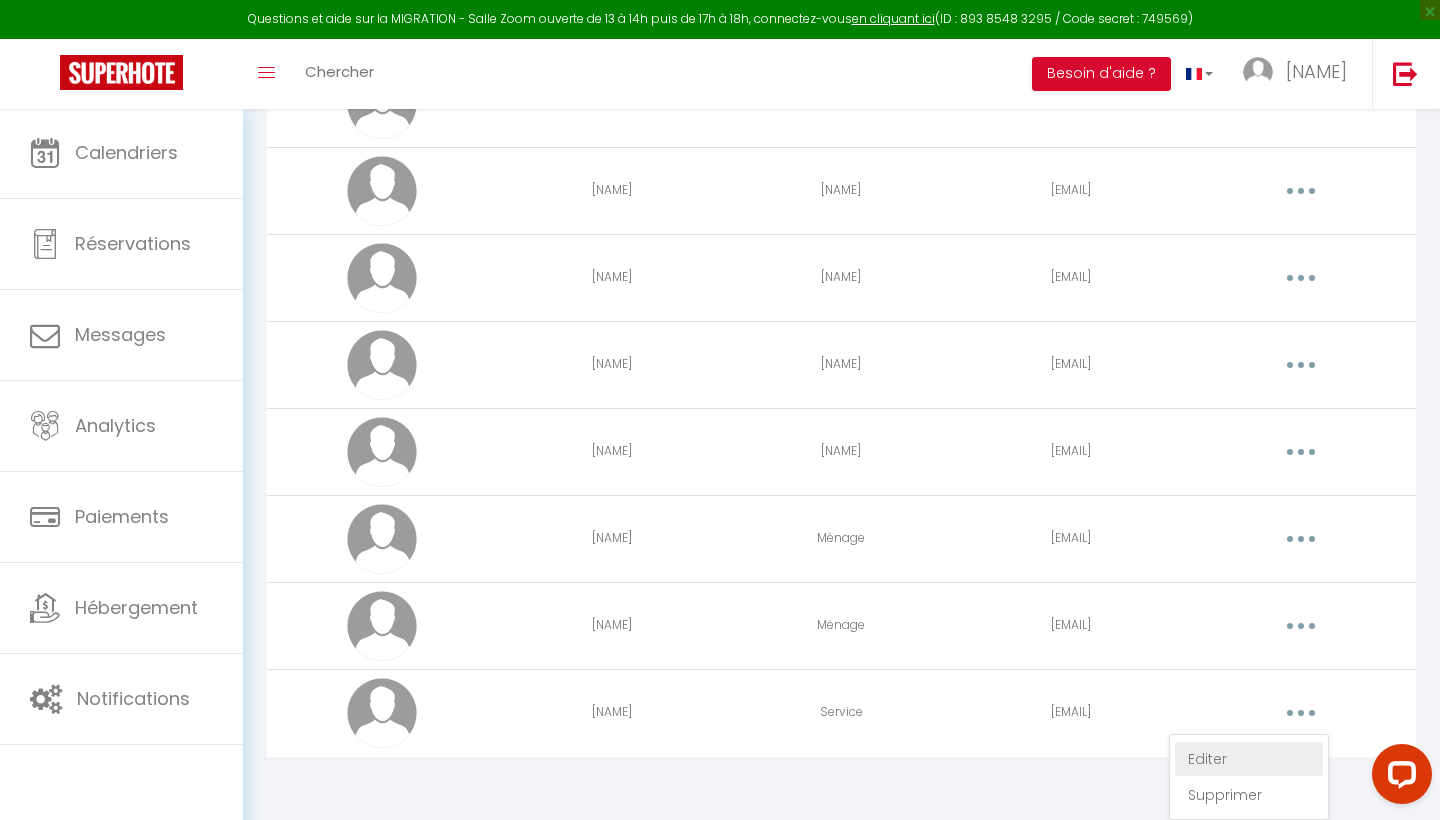 click on "Editer" at bounding box center [1249, 759] 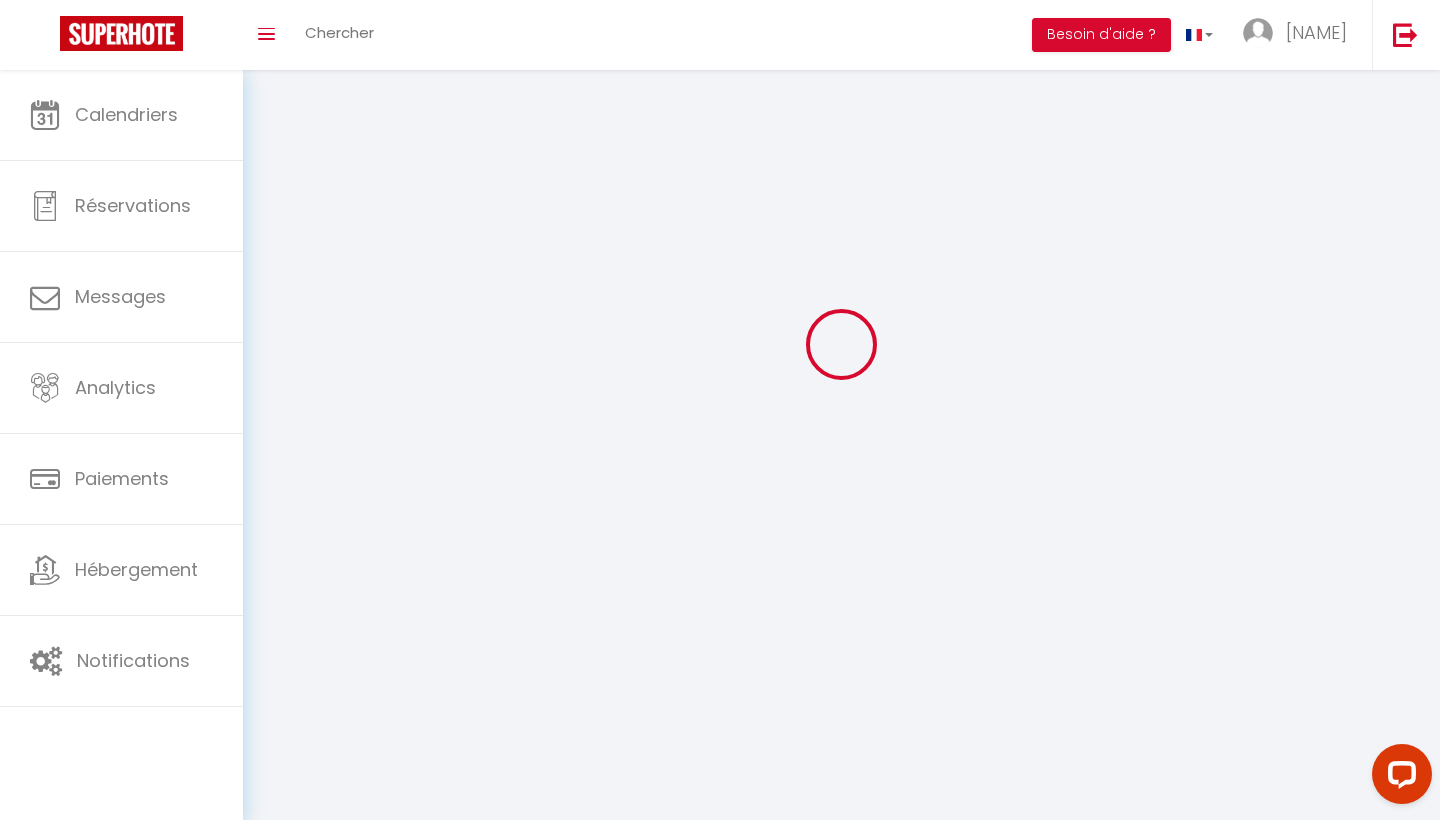 scroll, scrollTop: 70, scrollLeft: 0, axis: vertical 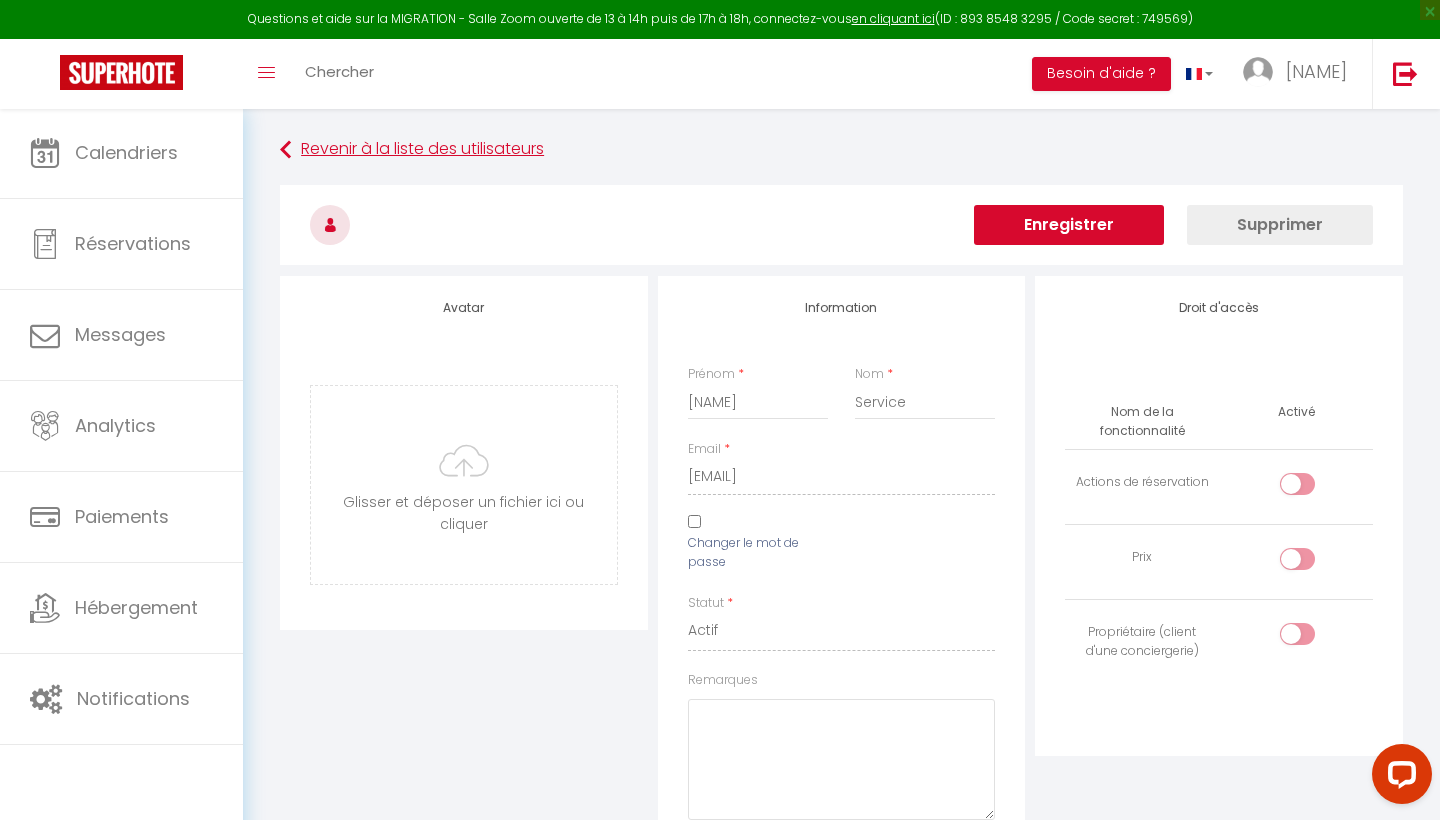click on "Revenir à la liste des utilisateurs" at bounding box center [841, 150] 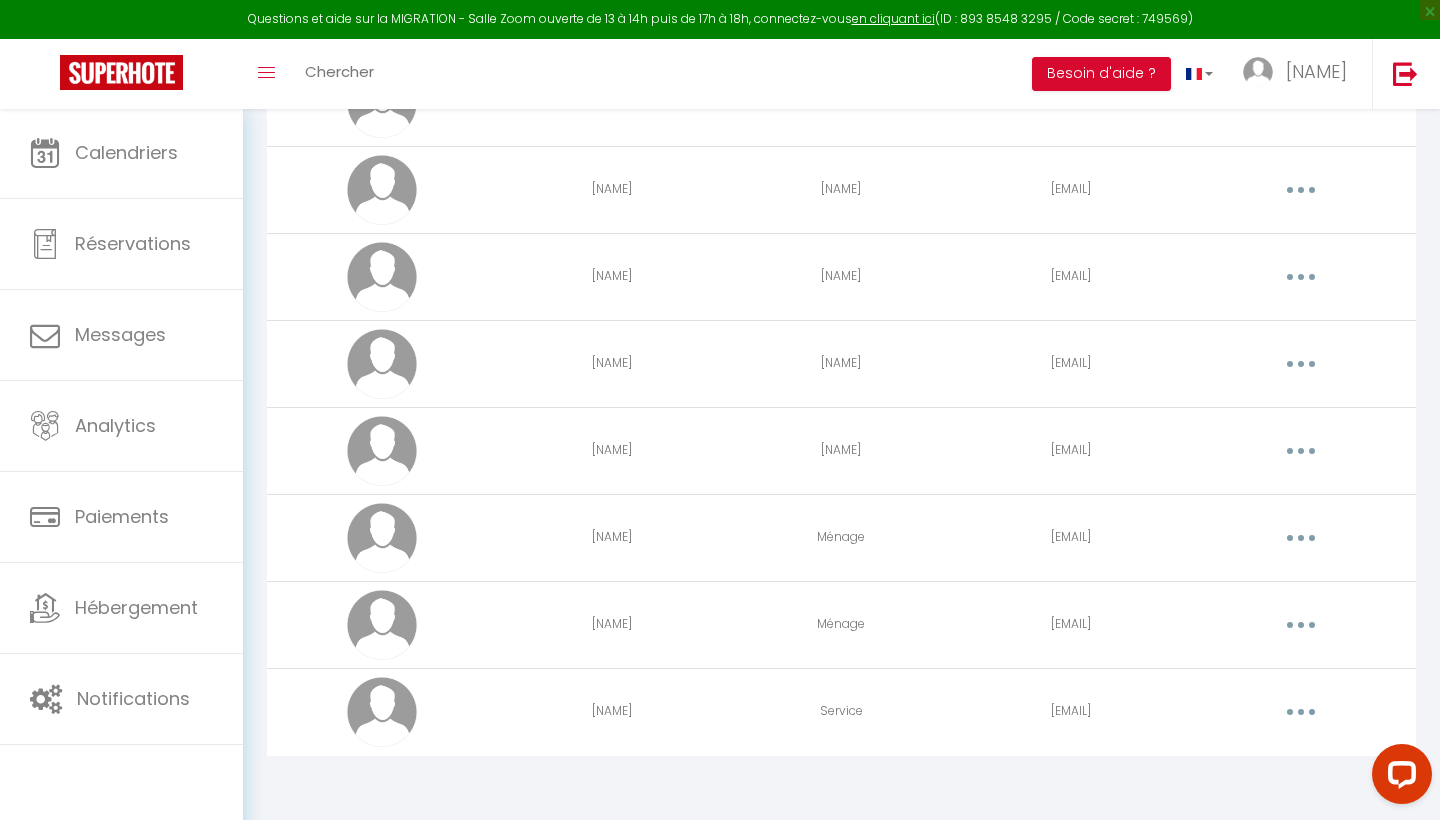 scroll, scrollTop: 215, scrollLeft: 0, axis: vertical 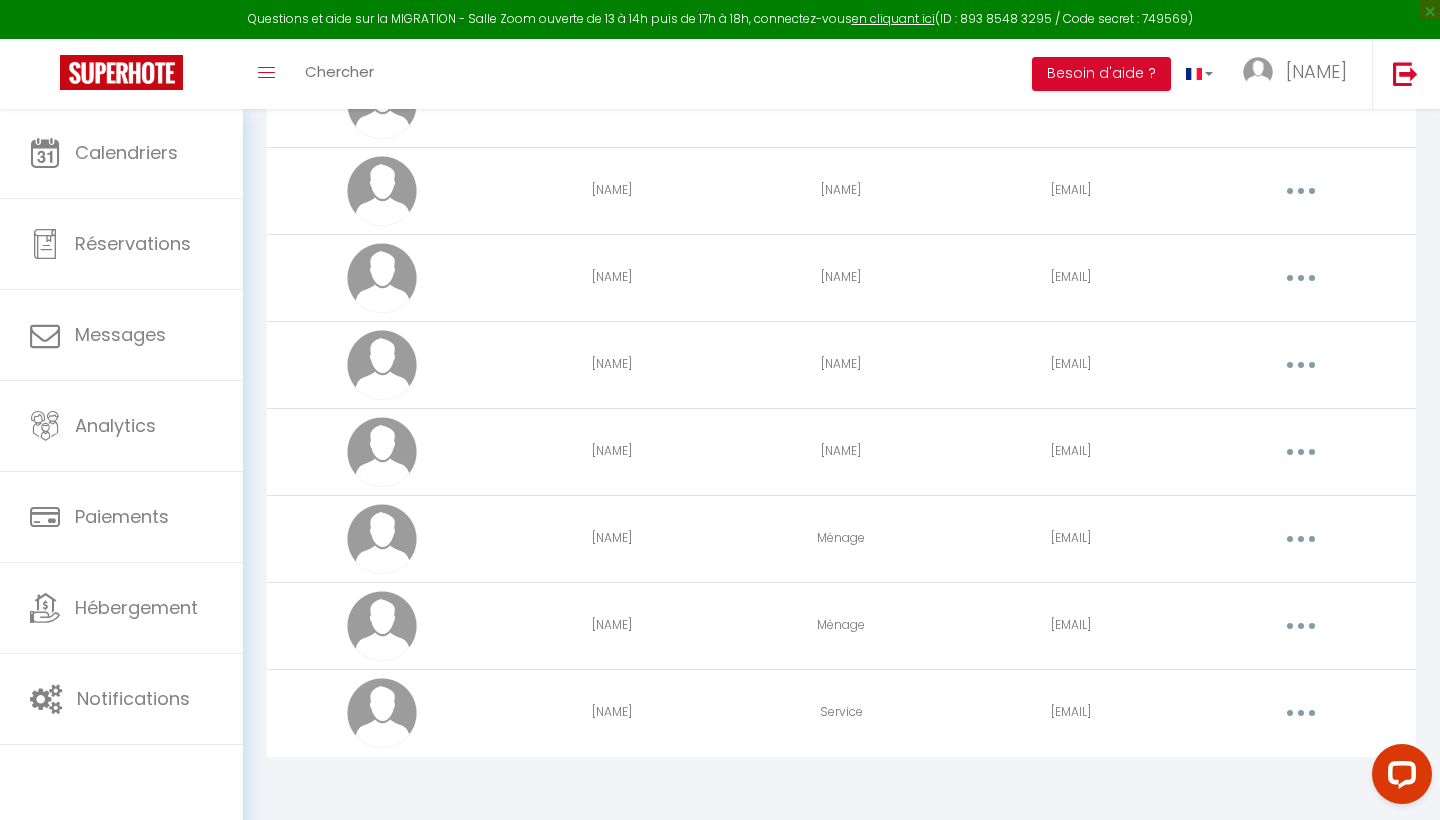click at bounding box center (1301, 713) 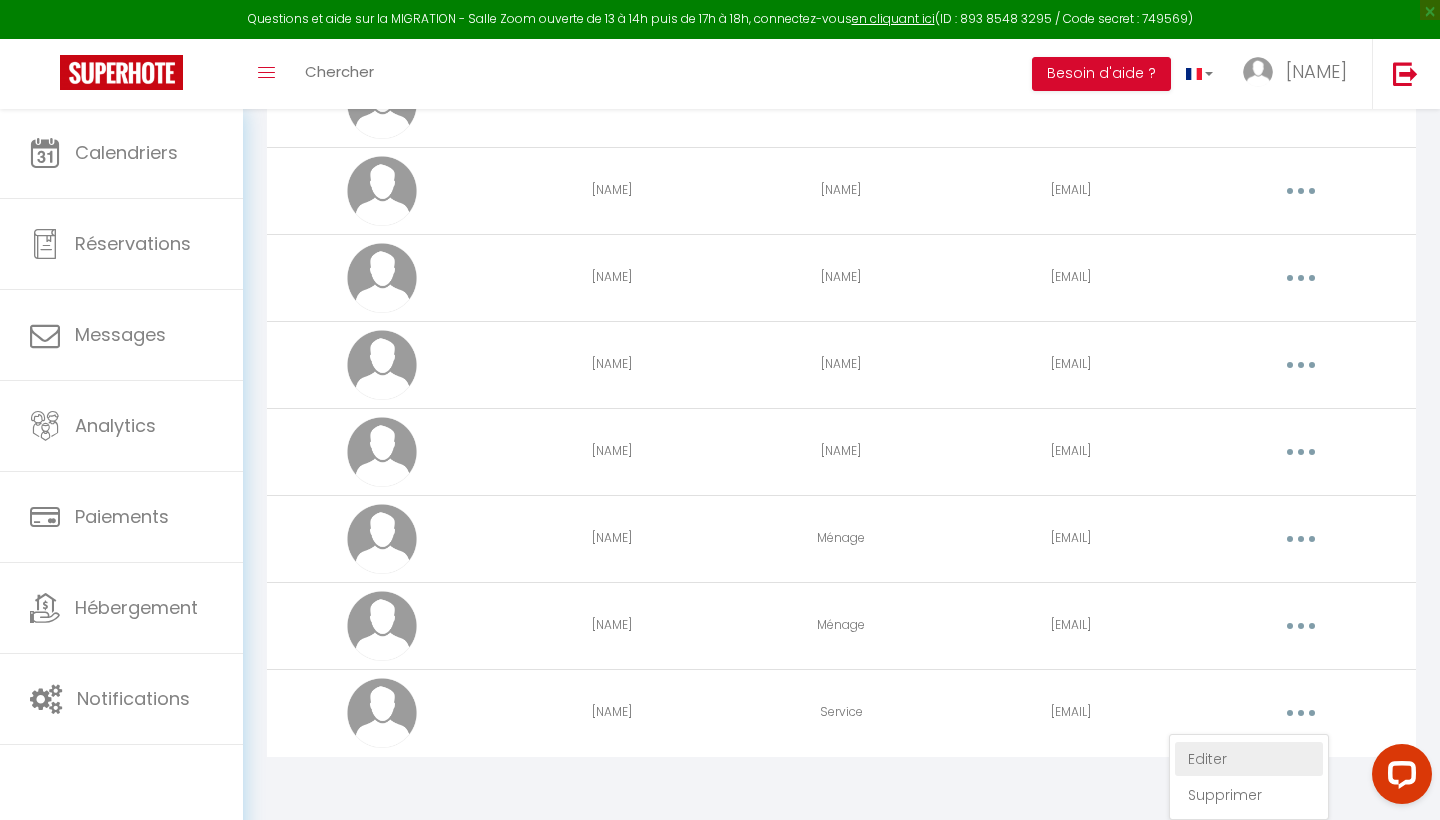 click on "Editer" at bounding box center [1249, 759] 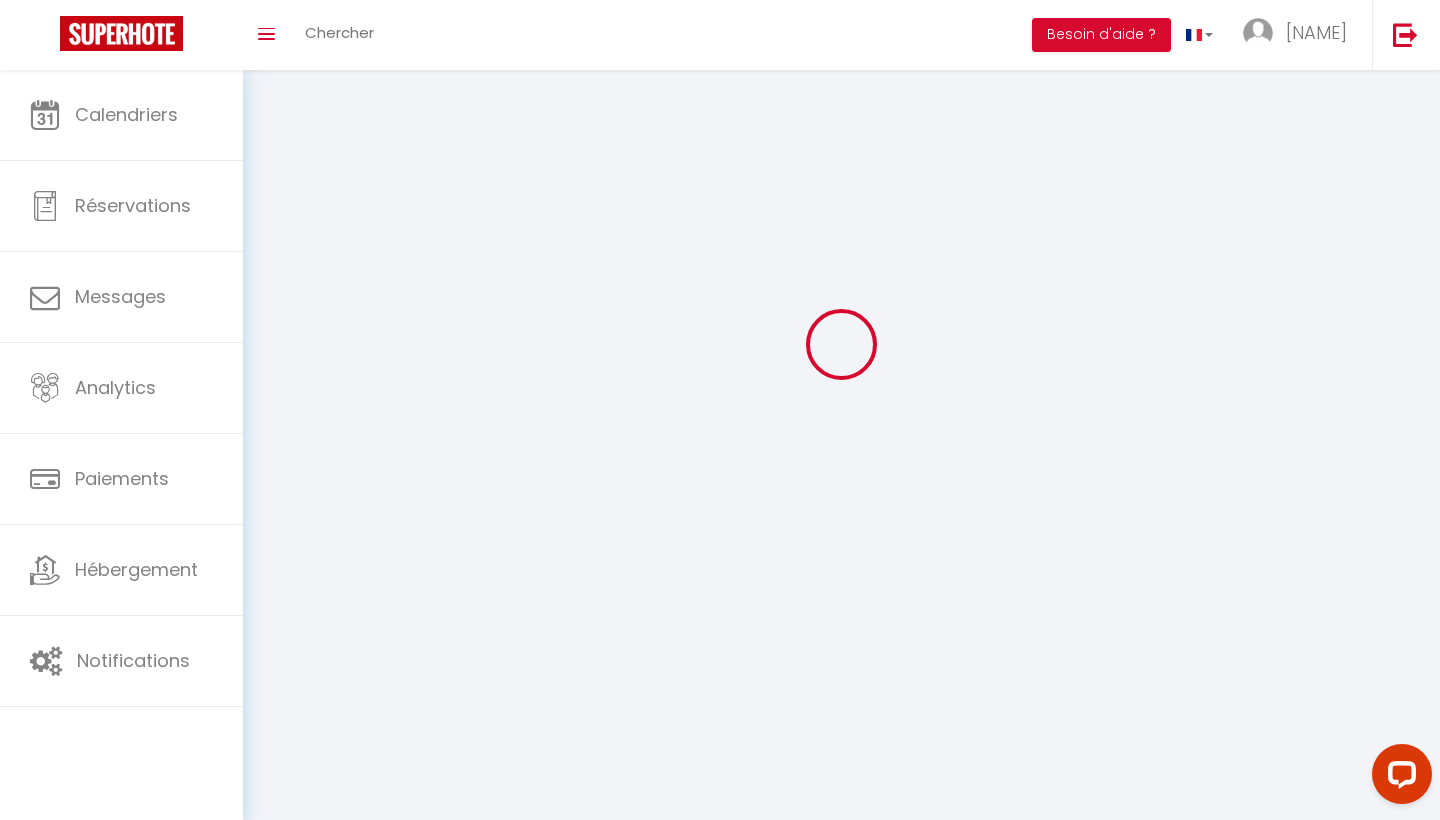 scroll, scrollTop: 70, scrollLeft: 0, axis: vertical 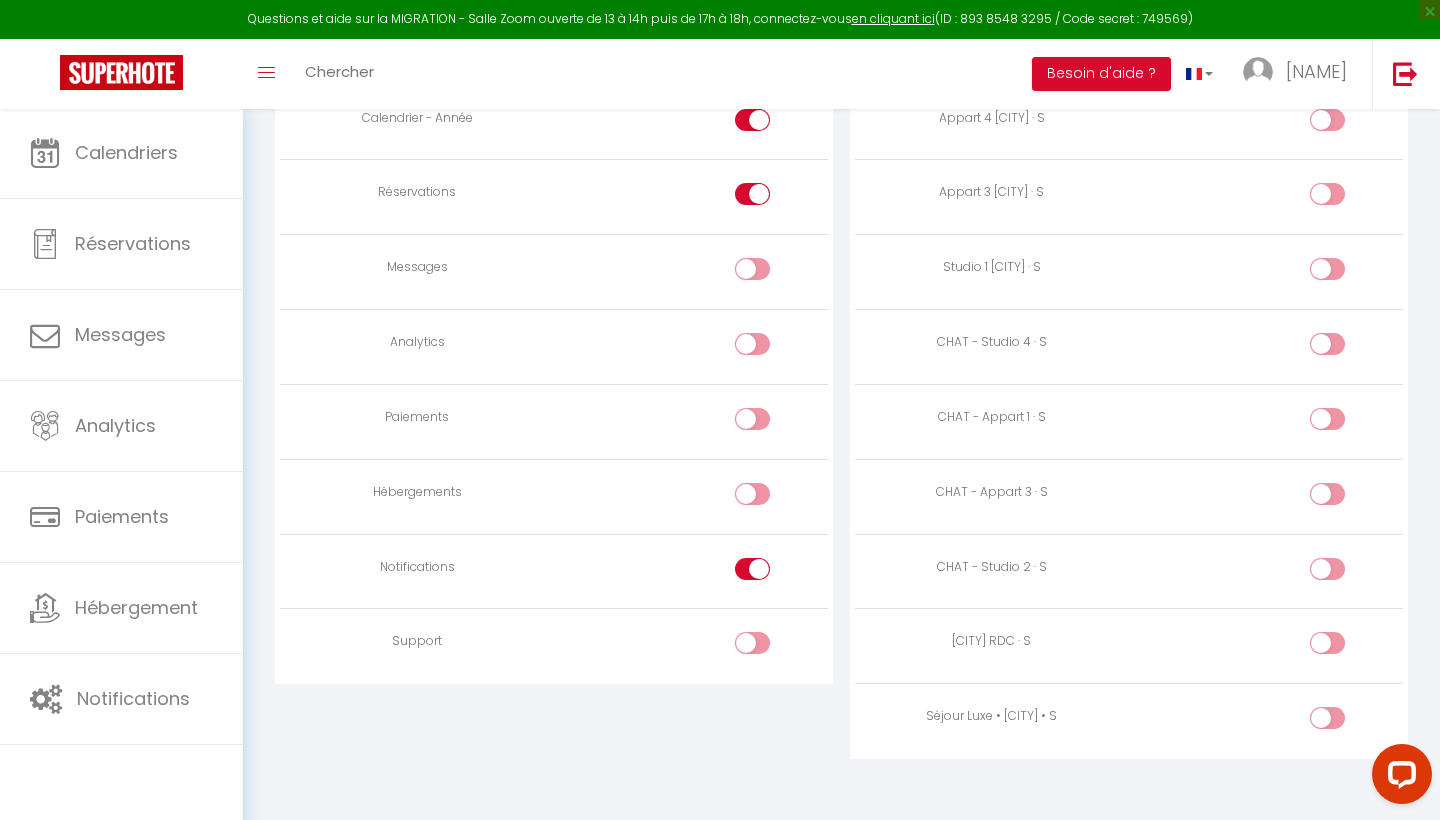 click at bounding box center [1344, 647] 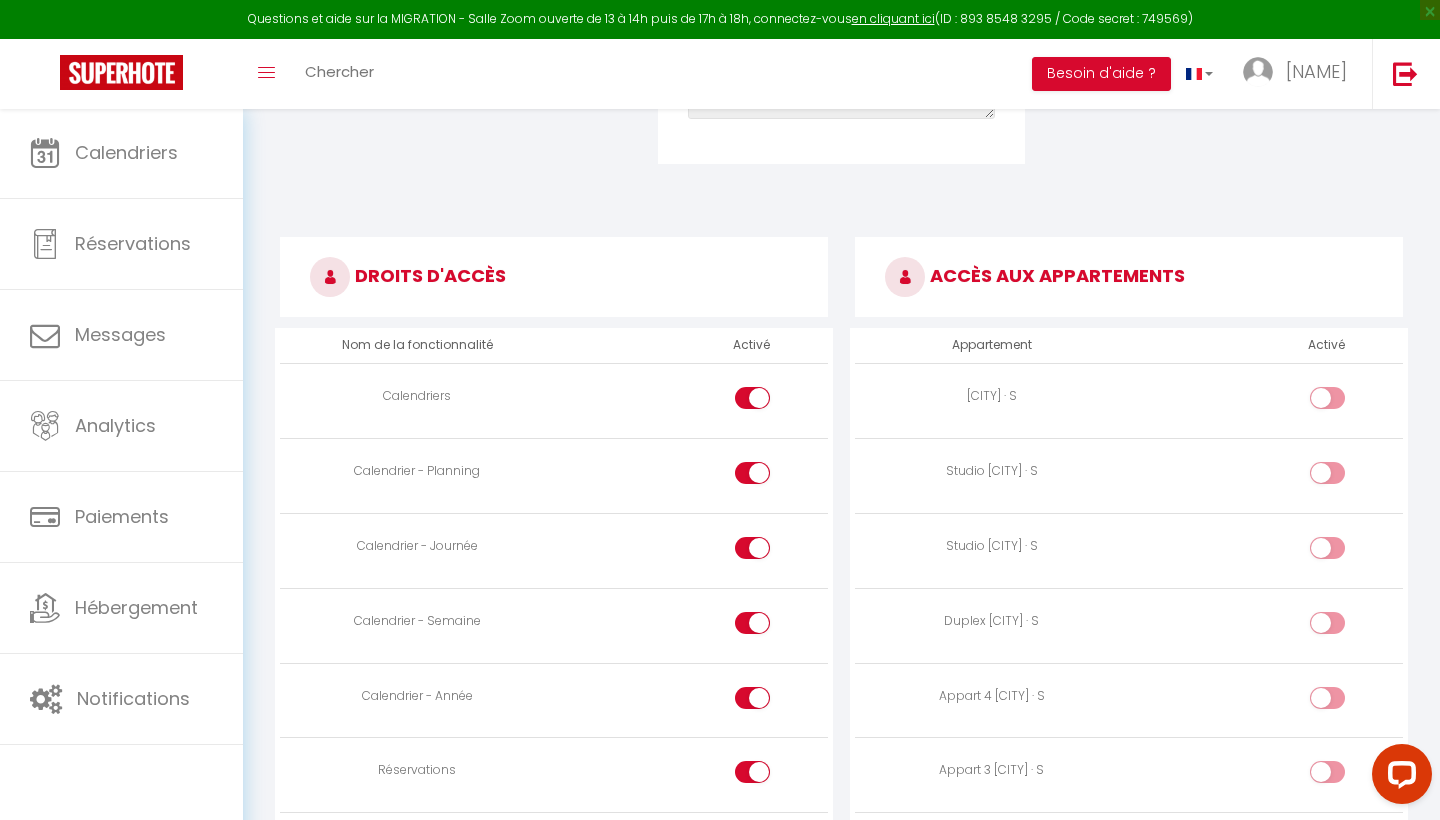 scroll, scrollTop: 944, scrollLeft: 0, axis: vertical 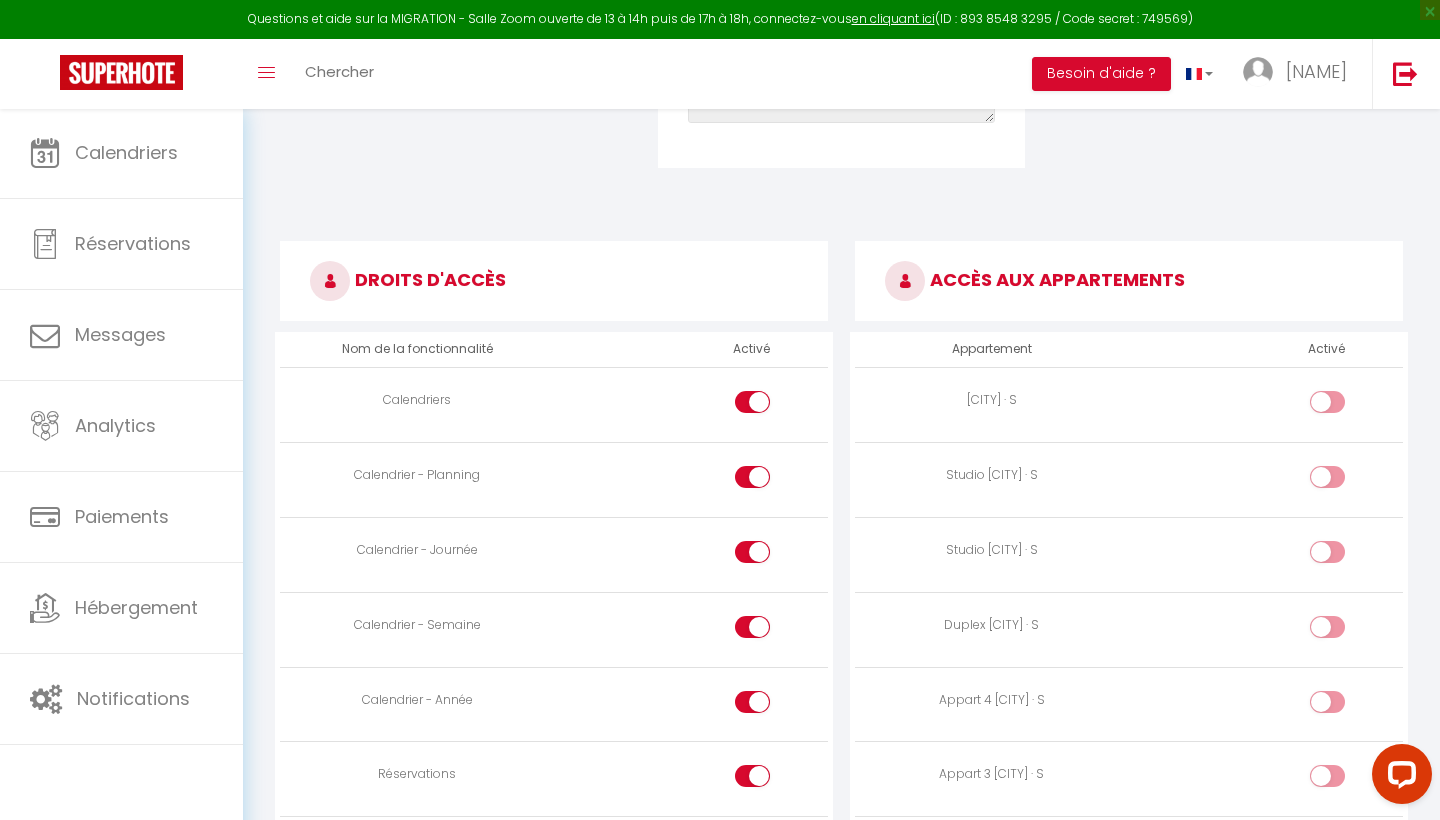 click at bounding box center (1327, 477) 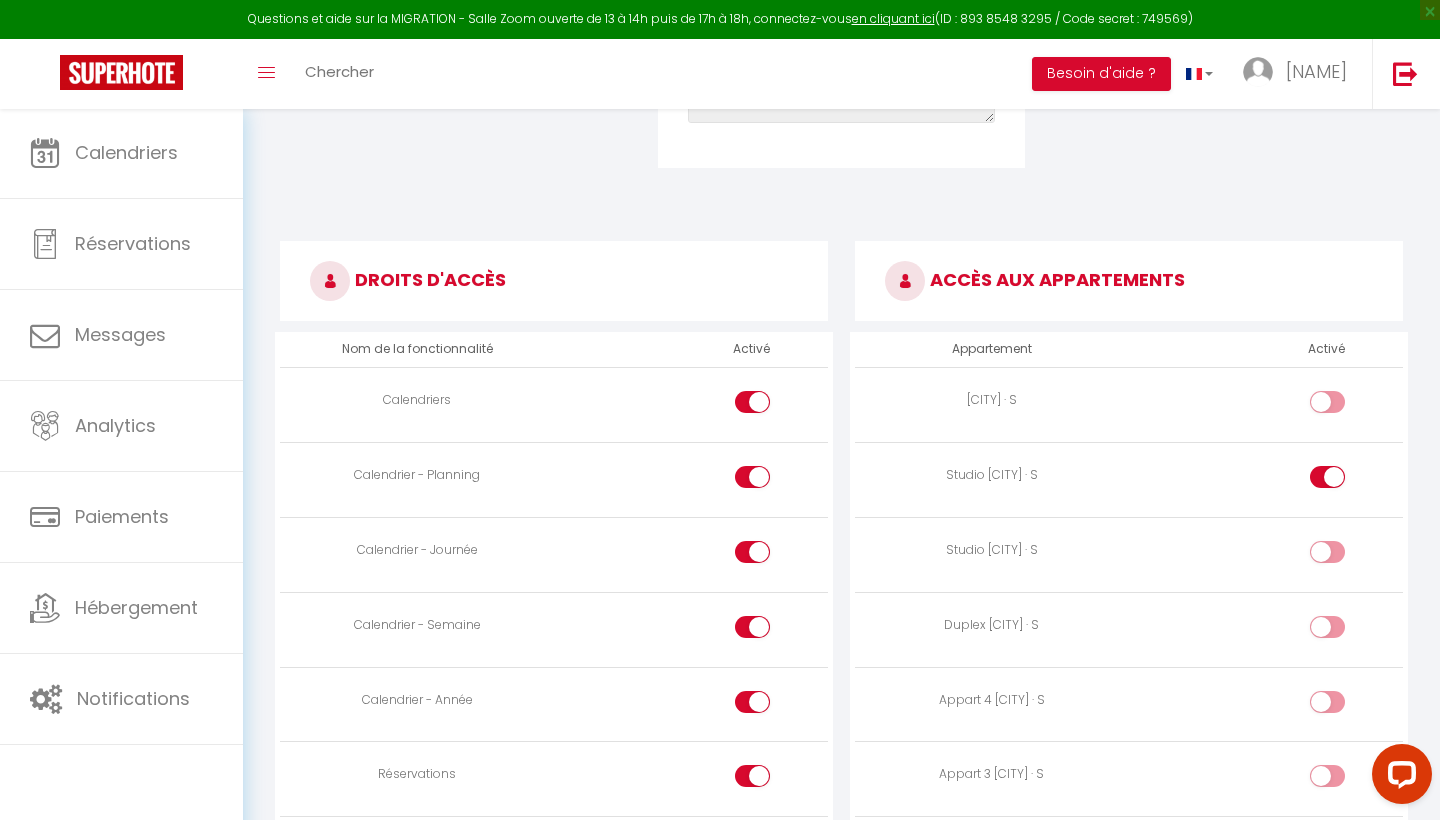 click at bounding box center [1327, 552] 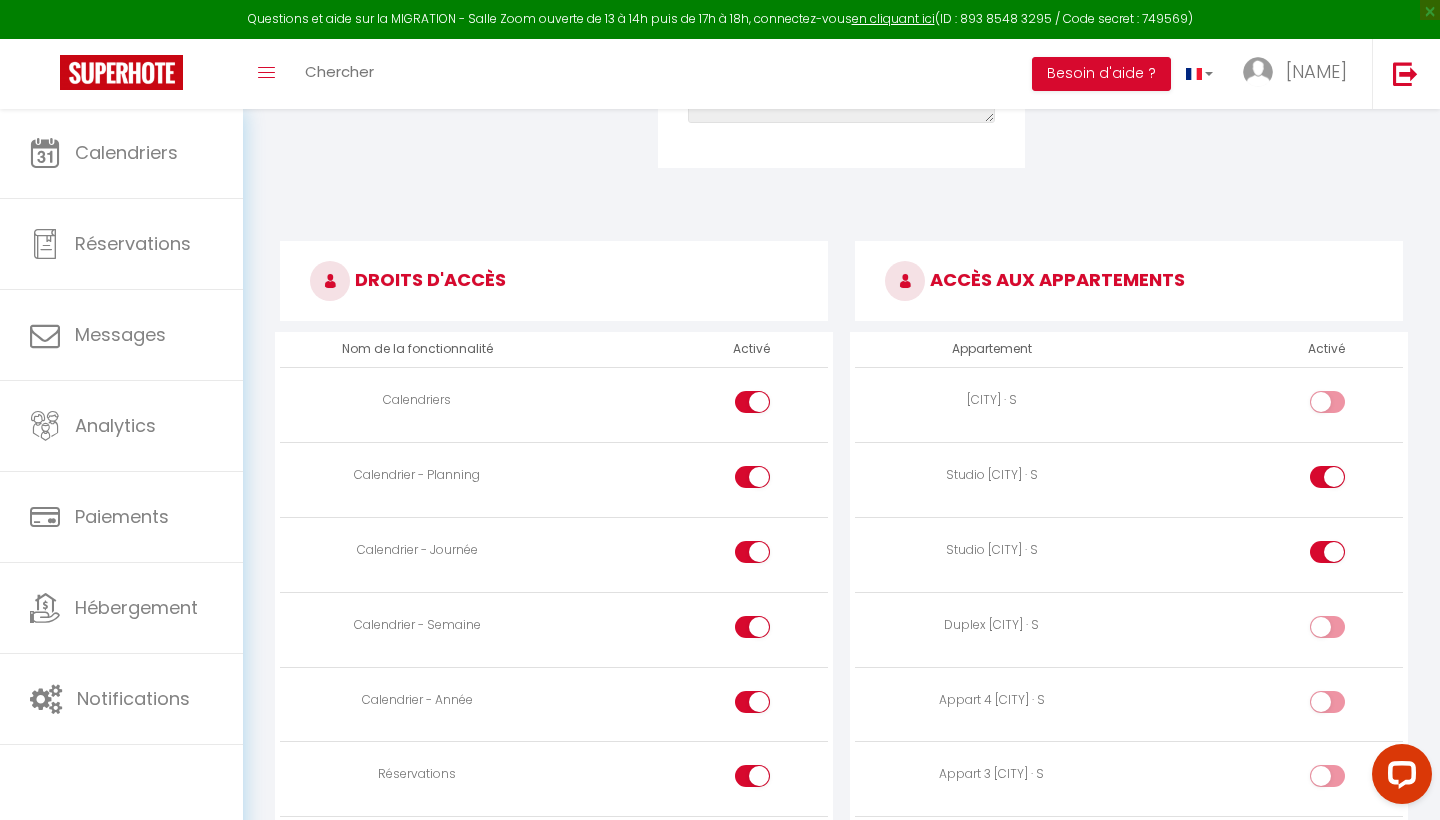 click at bounding box center [1344, 406] 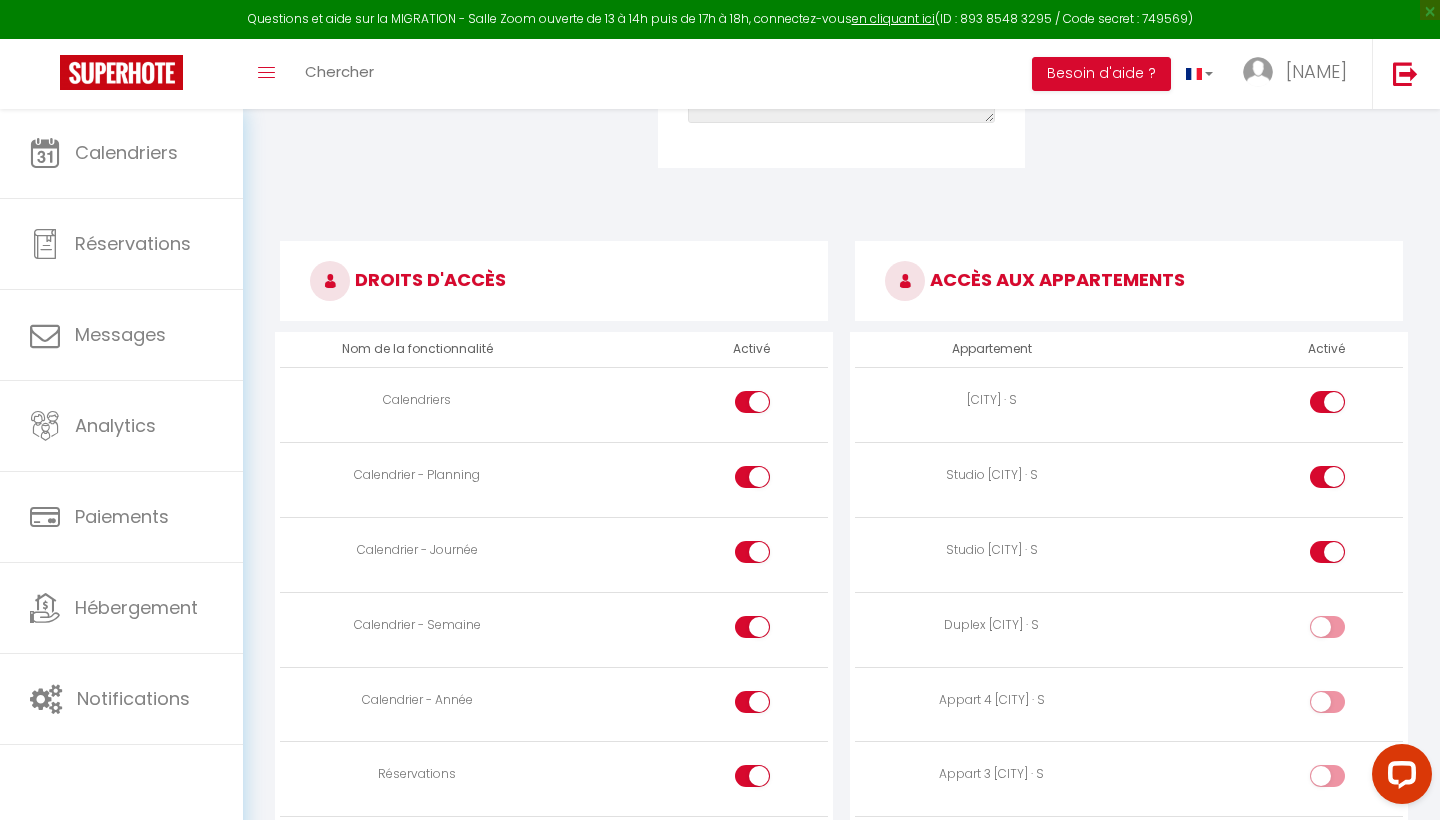 click at bounding box center [1344, 631] 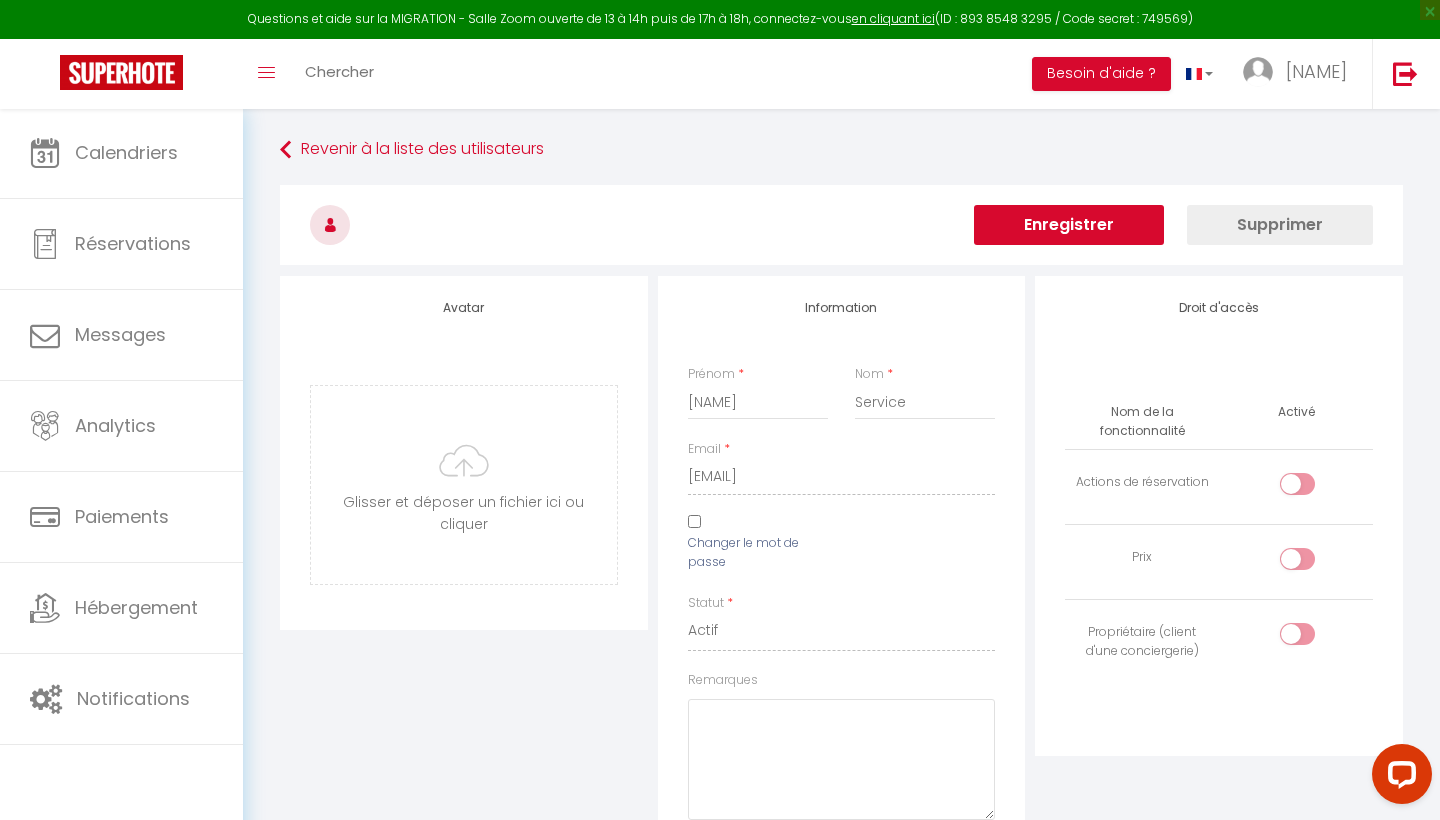 scroll, scrollTop: 0, scrollLeft: 0, axis: both 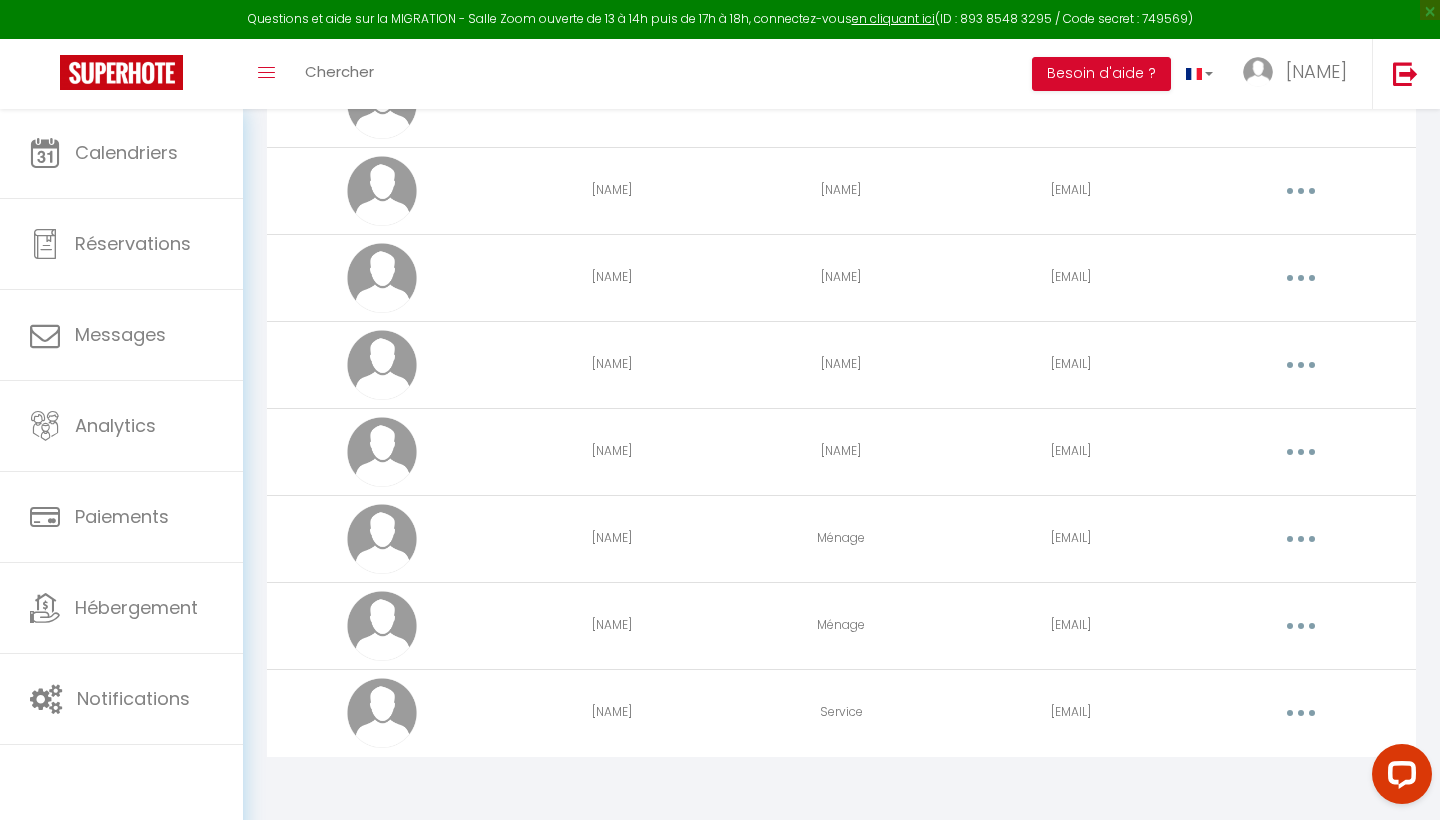 click at bounding box center [1301, 713] 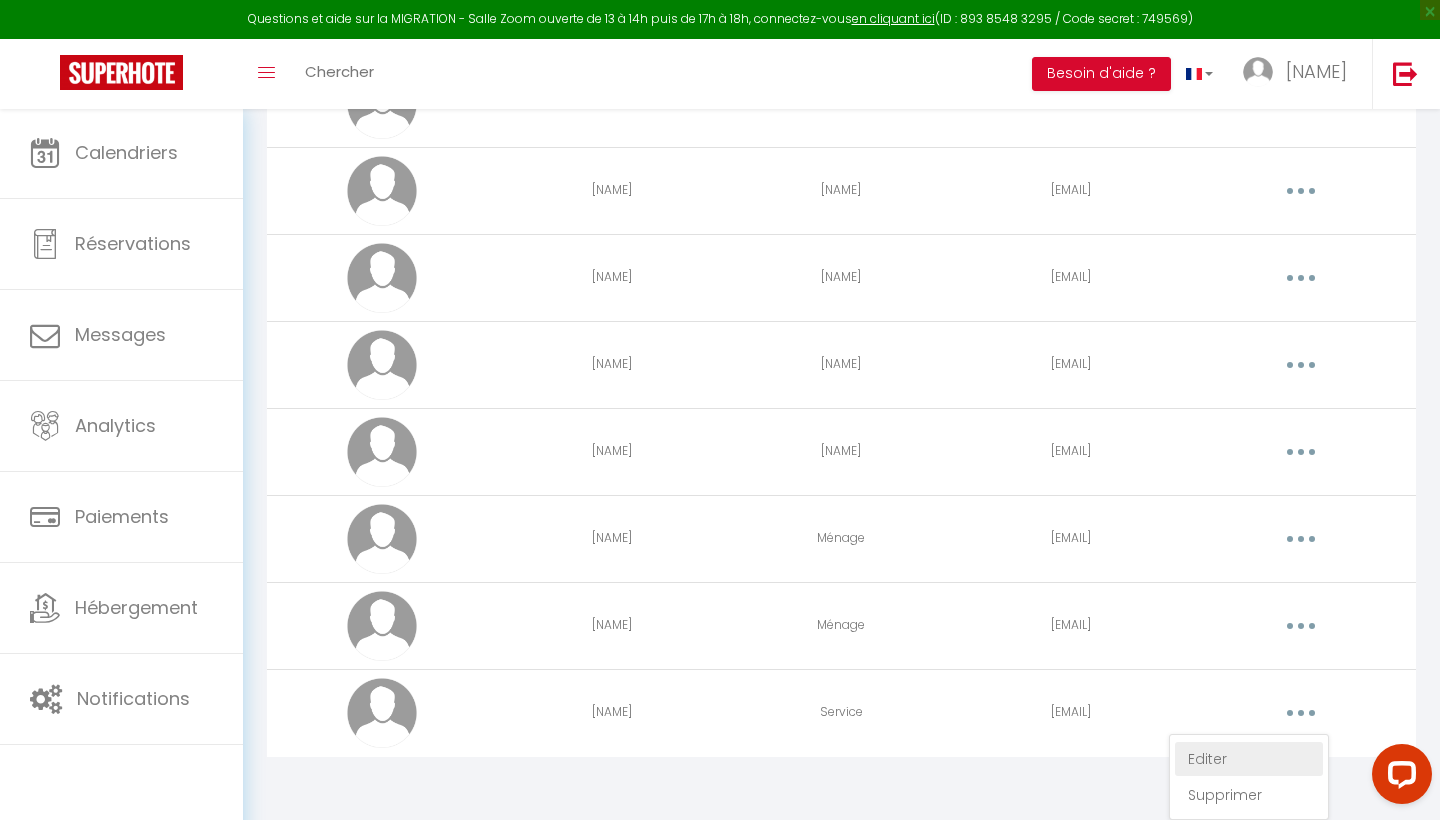 click on "Editer" at bounding box center [1249, 759] 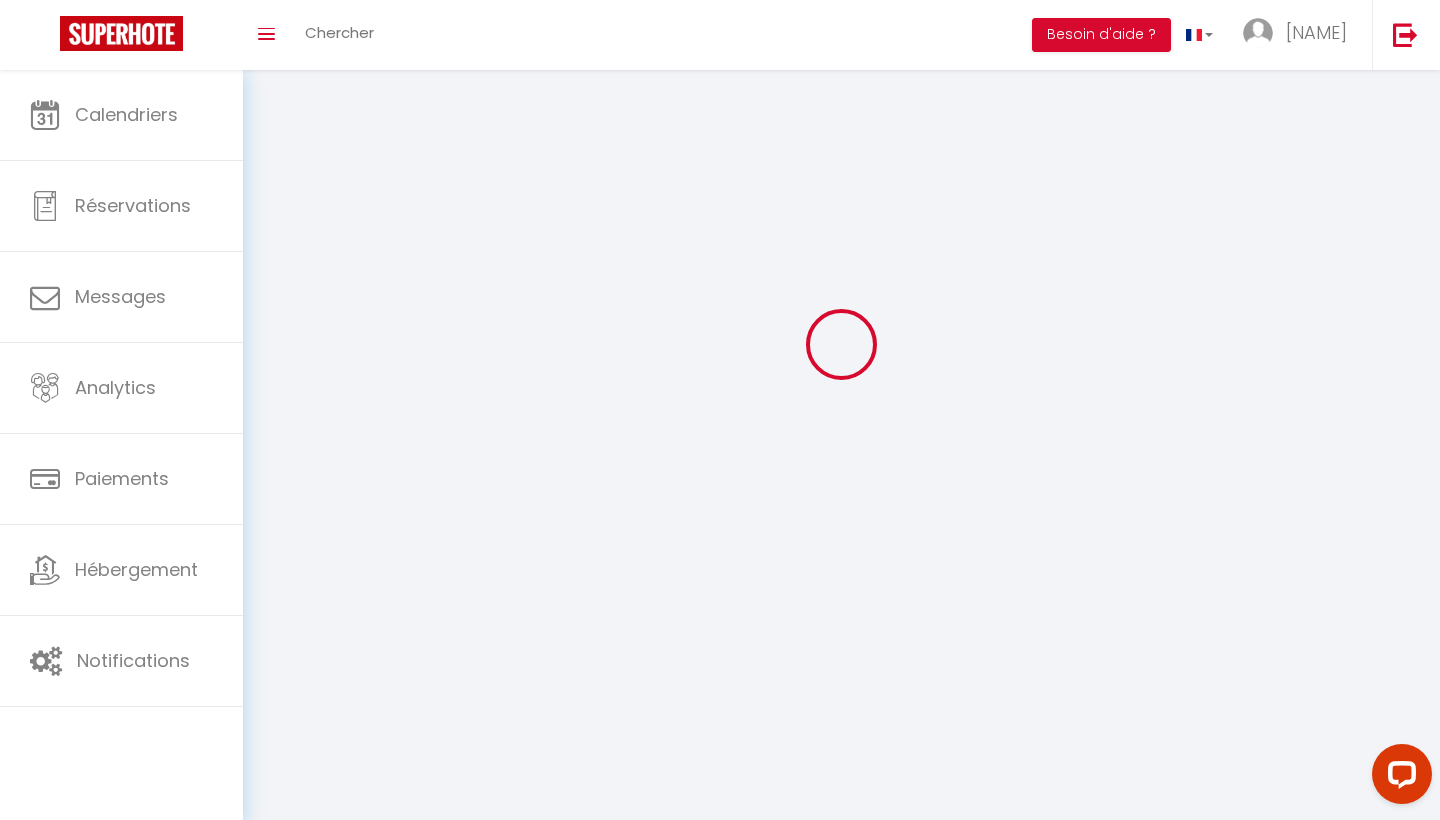 scroll, scrollTop: 70, scrollLeft: 0, axis: vertical 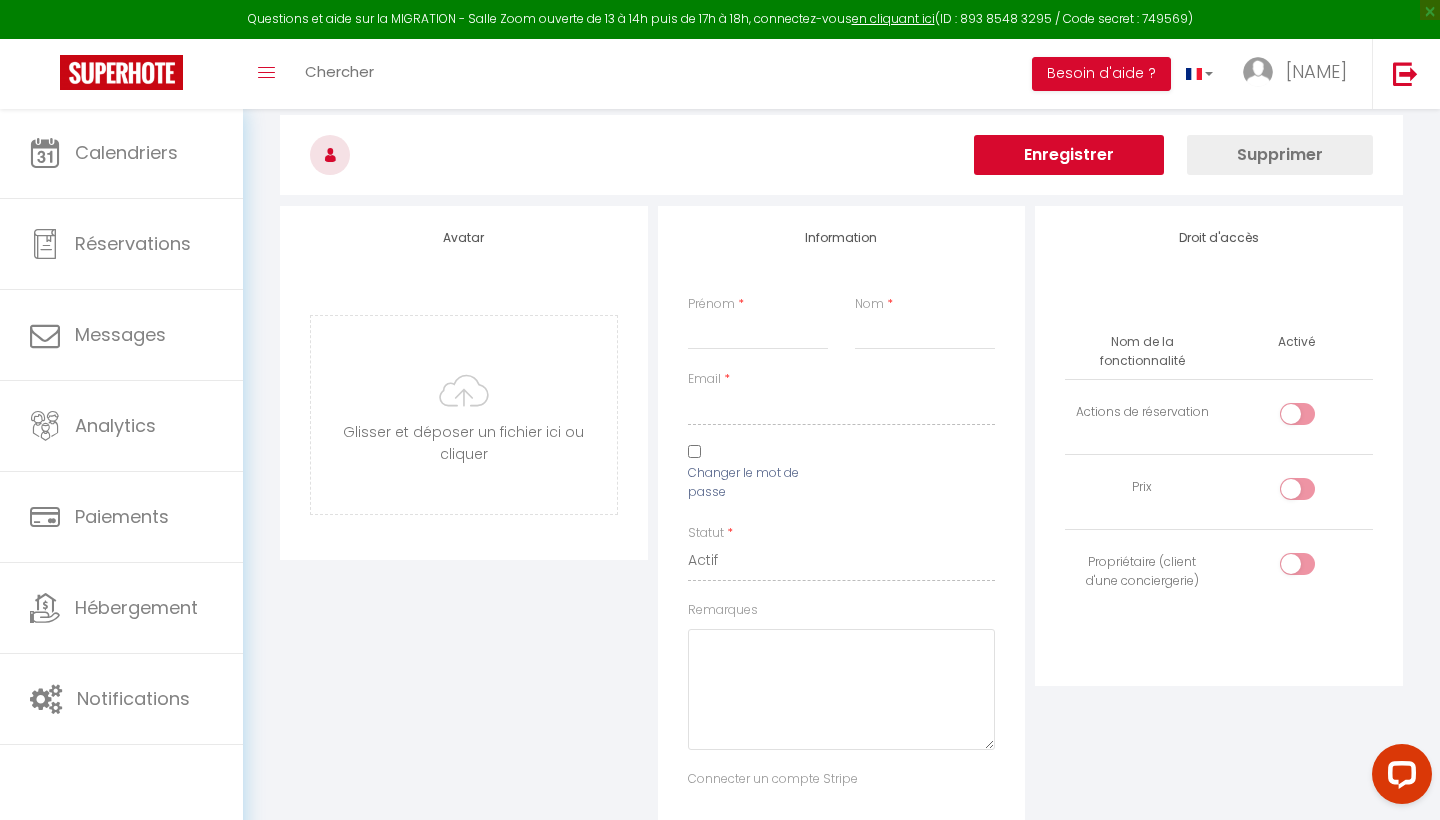 type on "[NAME]" 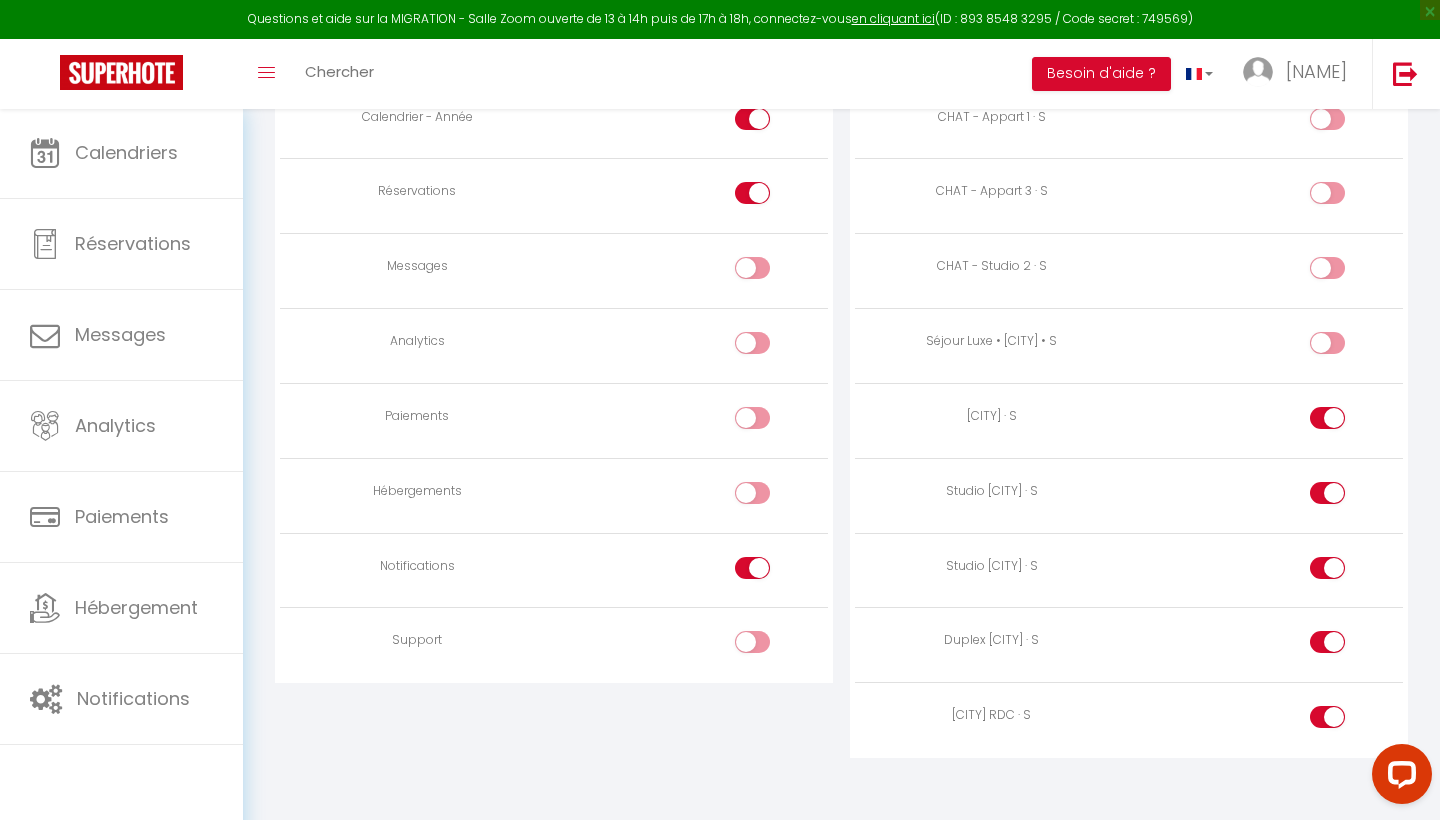 scroll, scrollTop: 1526, scrollLeft: 0, axis: vertical 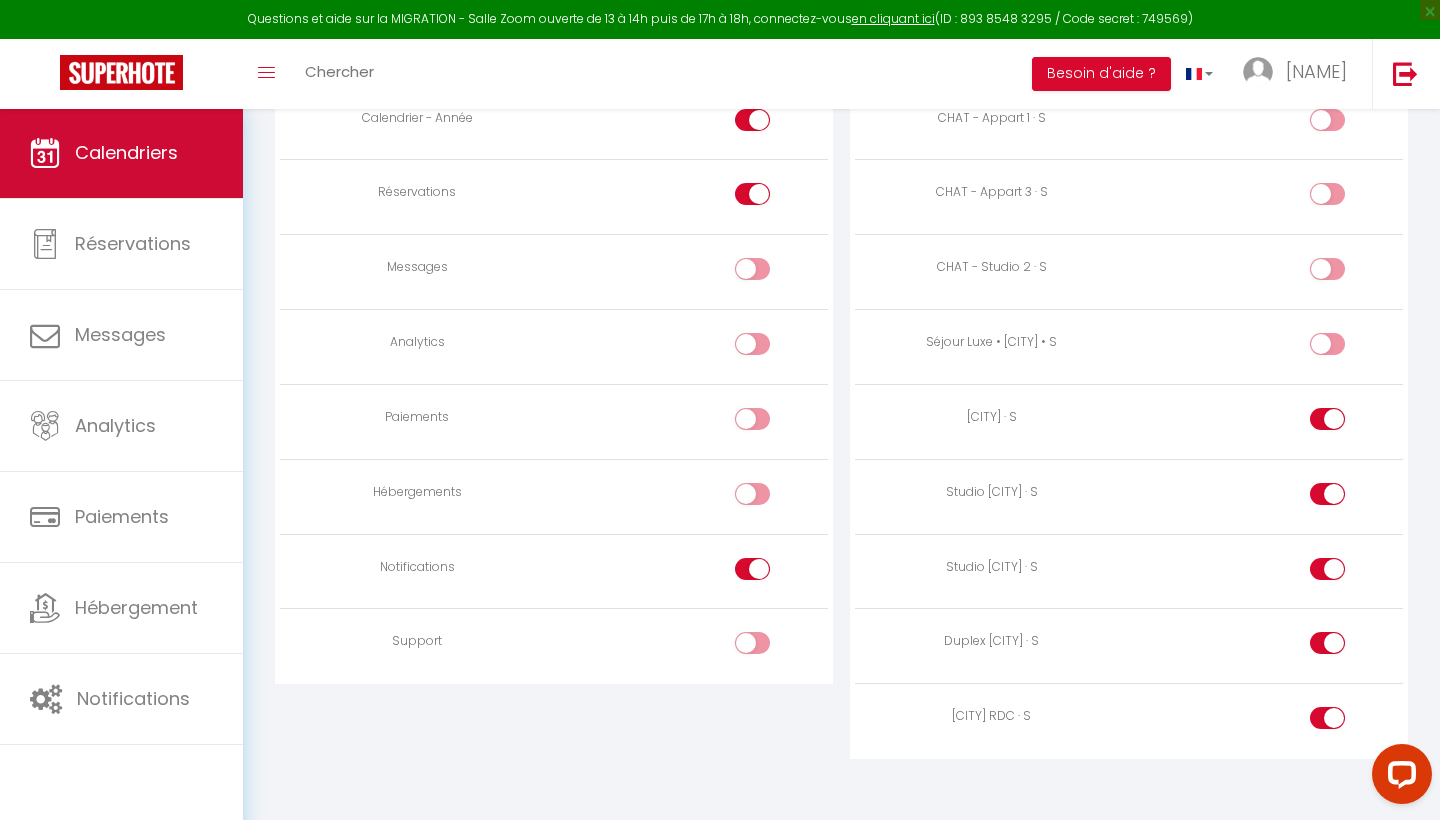 click on "Calendriers" at bounding box center [121, 153] 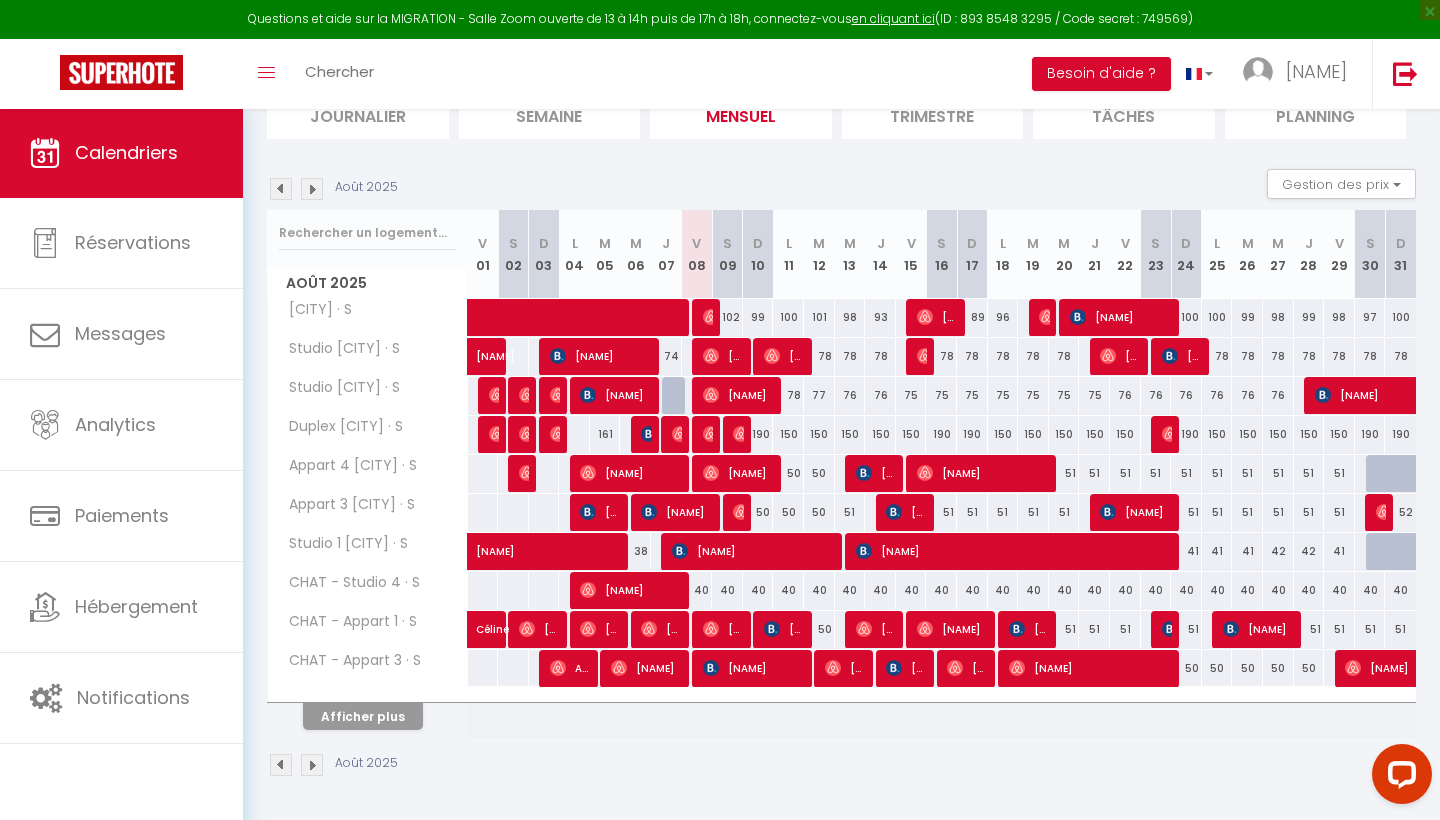 scroll, scrollTop: 155, scrollLeft: 0, axis: vertical 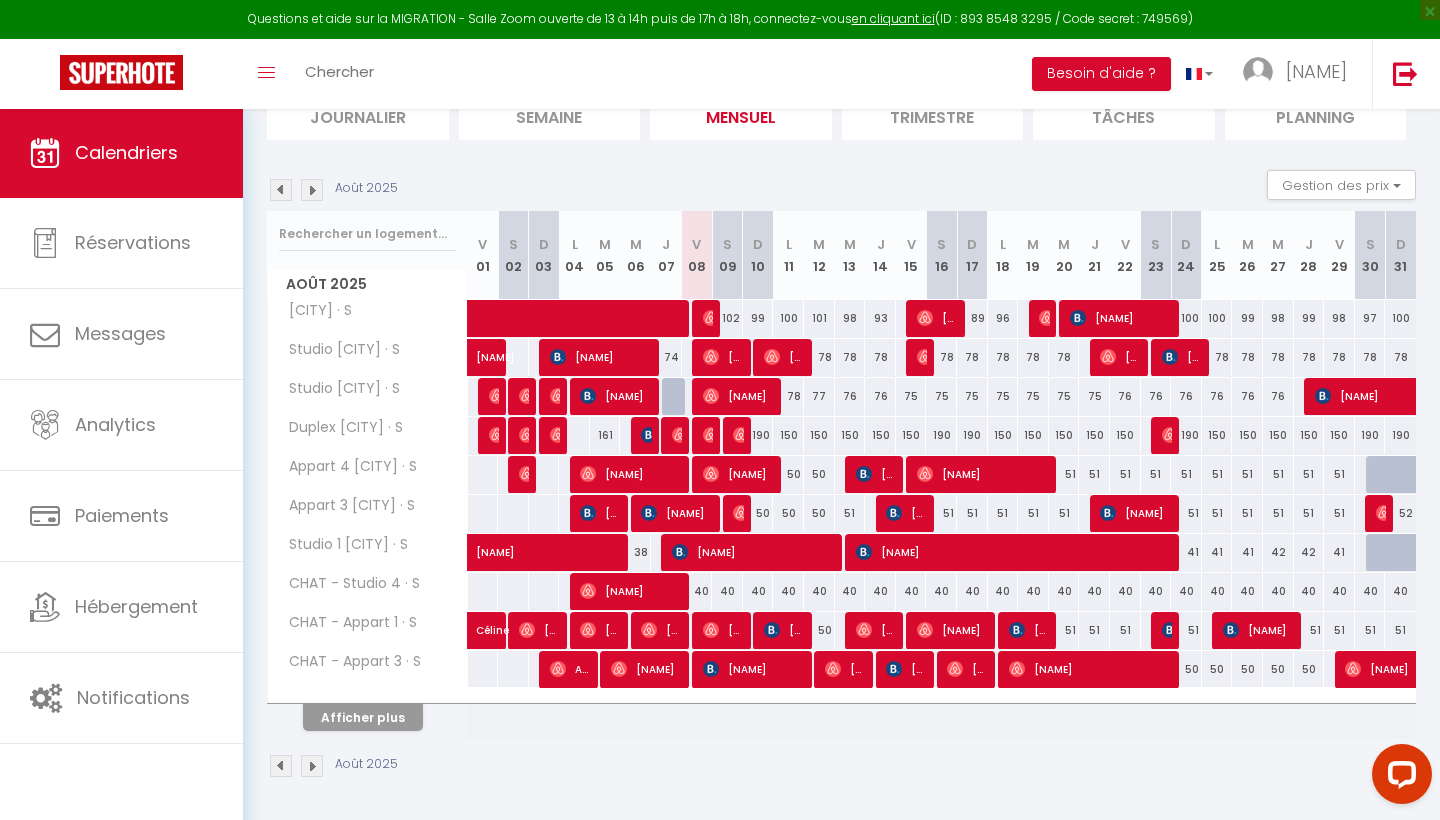 click on "Afficher plus" at bounding box center [363, 717] 